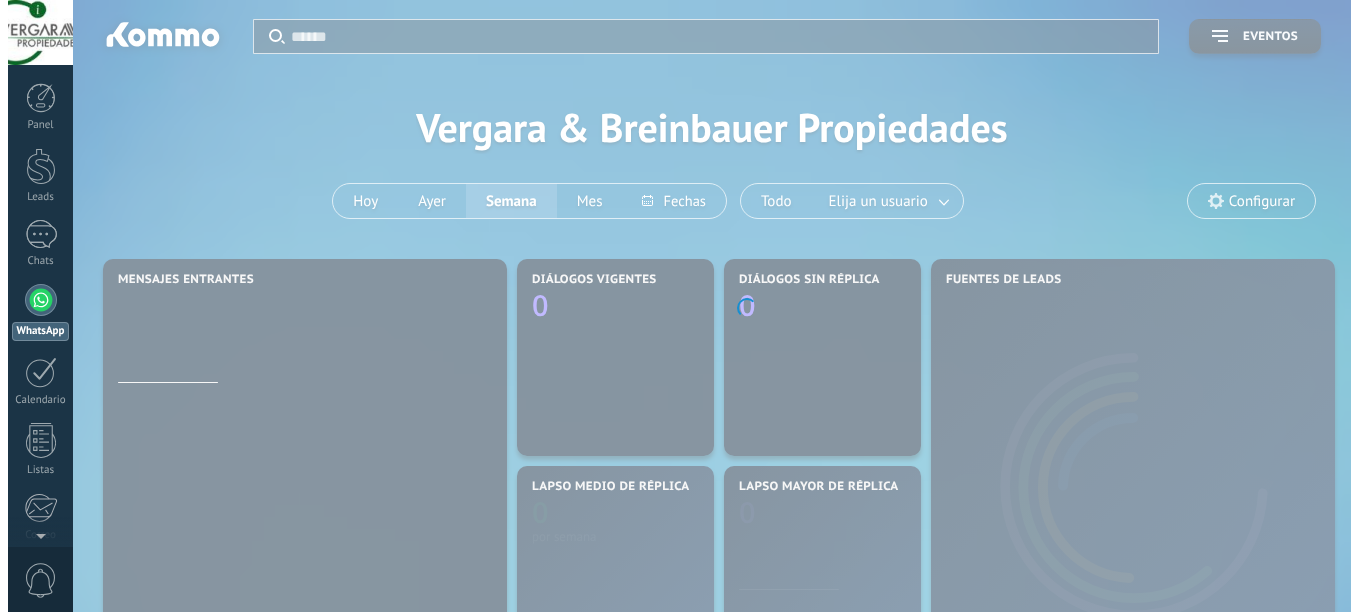 scroll, scrollTop: 0, scrollLeft: 0, axis: both 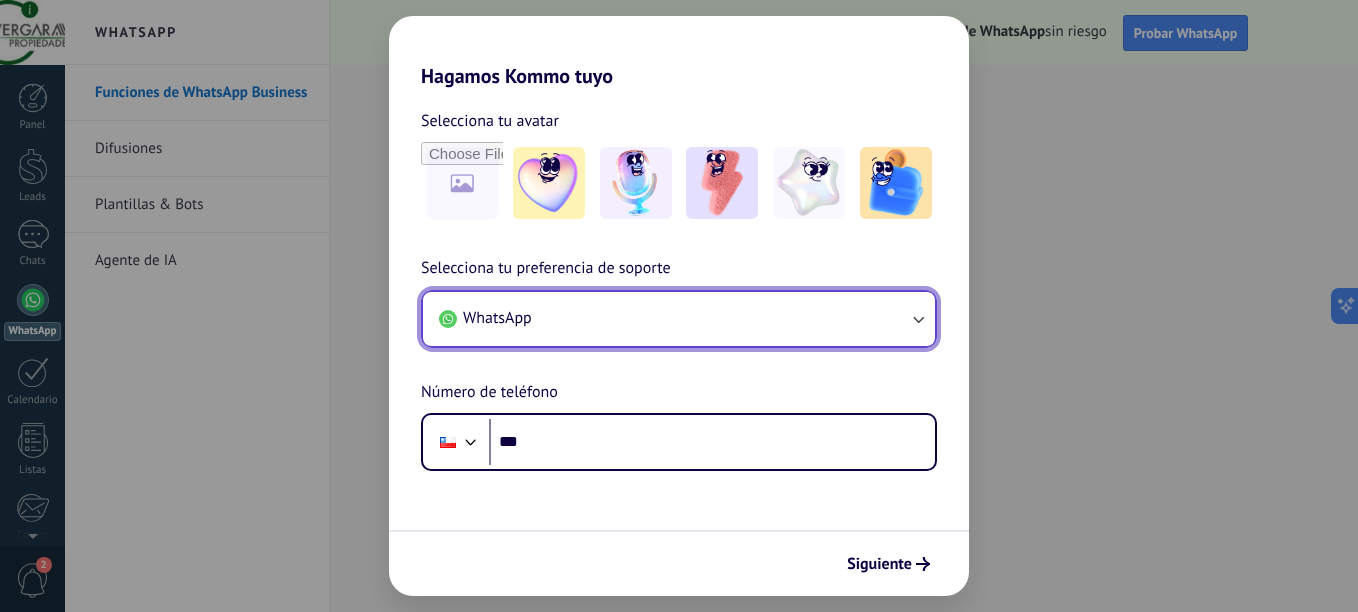 click on "WhatsApp" at bounding box center (679, 319) 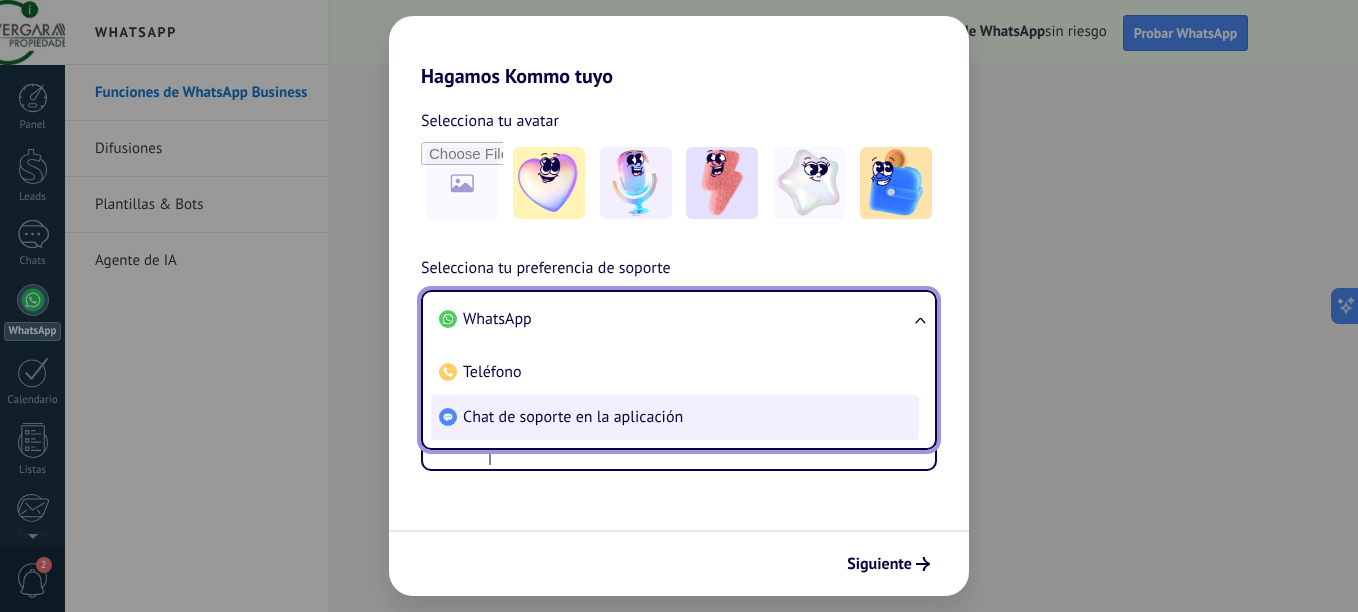 click on "Chat de soporte en la aplicación" at bounding box center (573, 417) 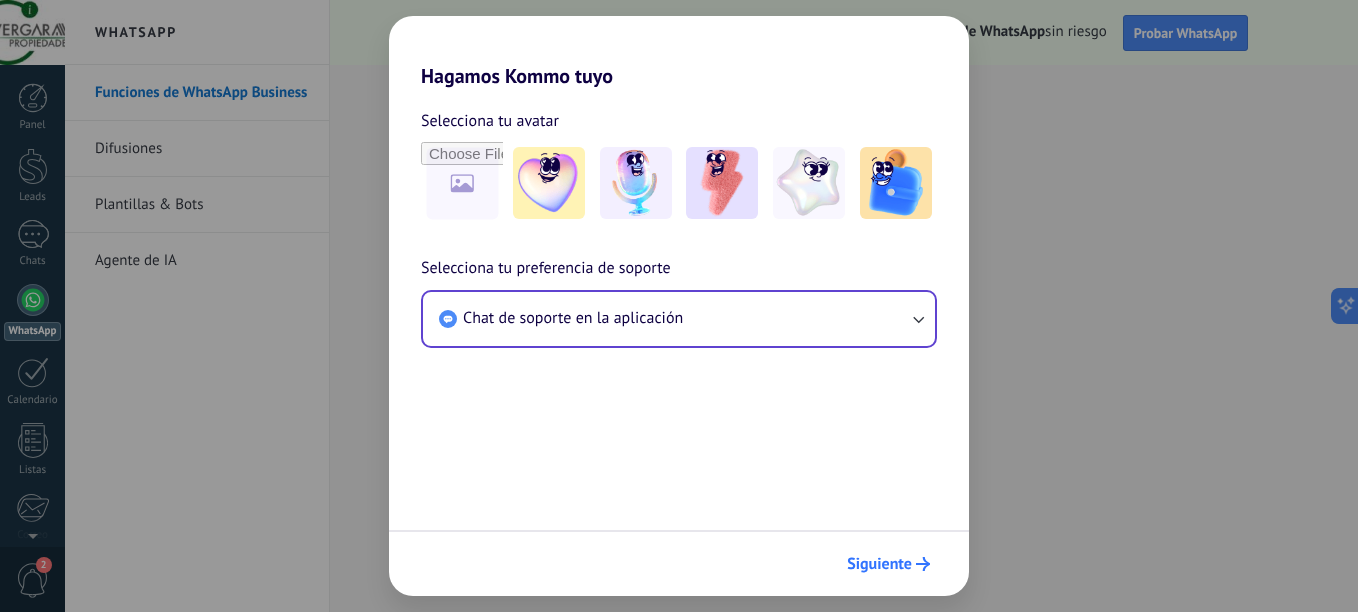 click on "Siguiente" at bounding box center (879, 564) 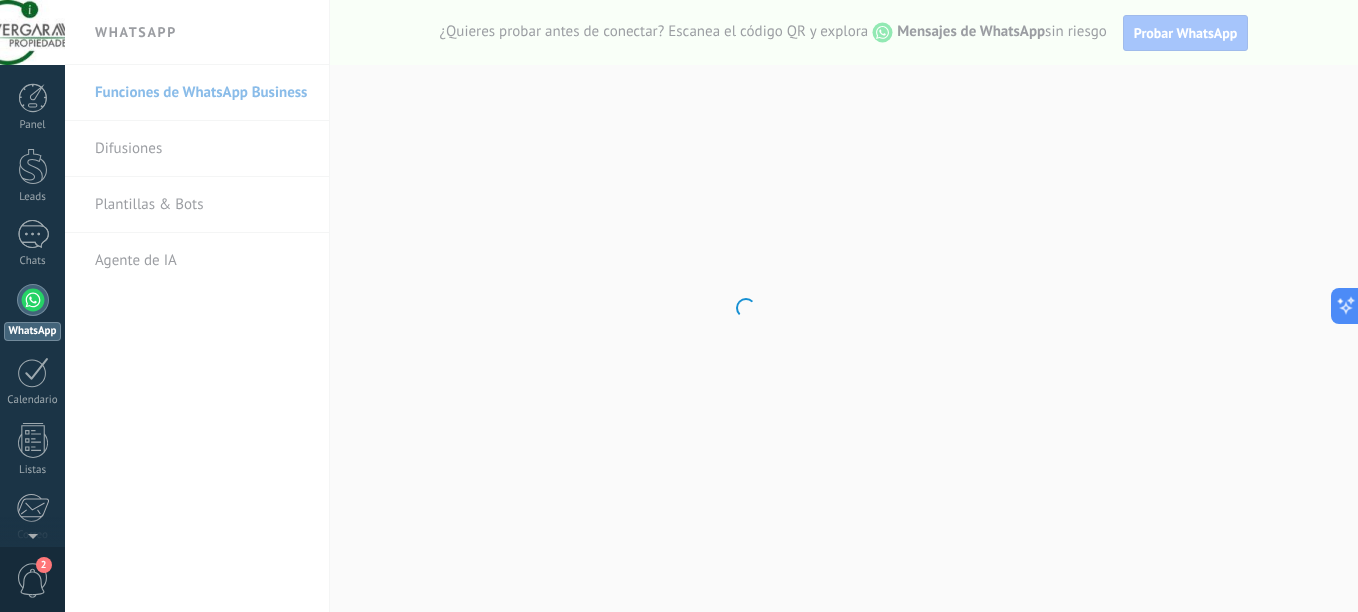 scroll, scrollTop: 0, scrollLeft: 0, axis: both 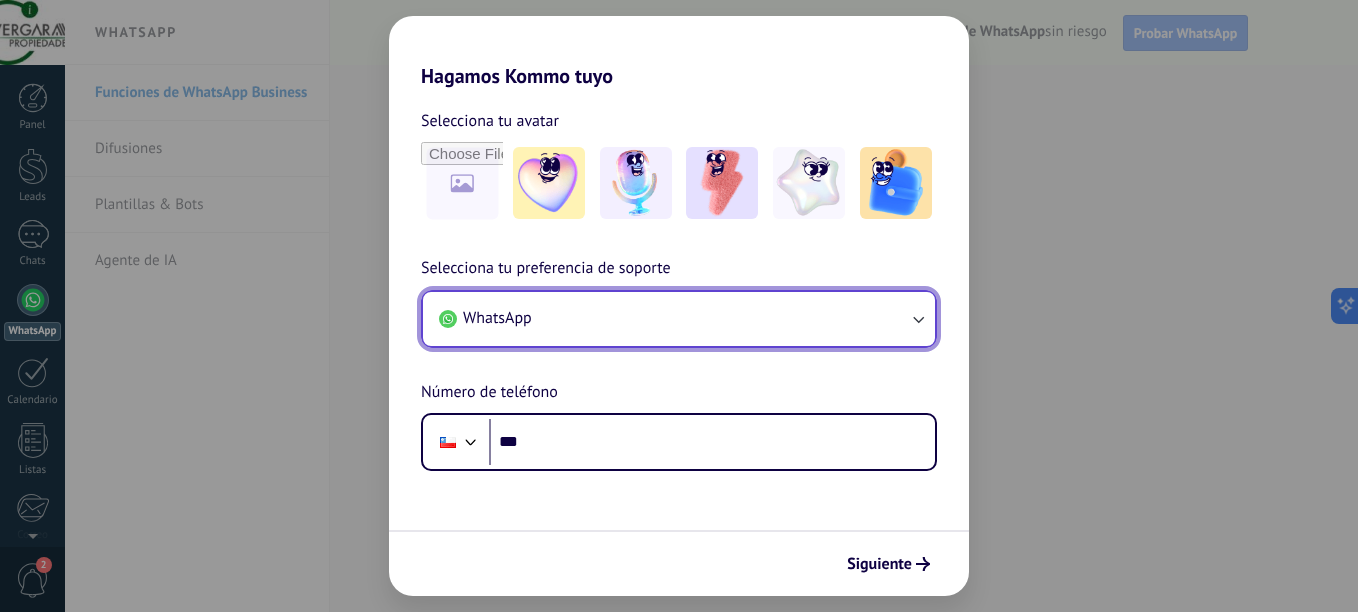 click on "WhatsApp" at bounding box center (679, 319) 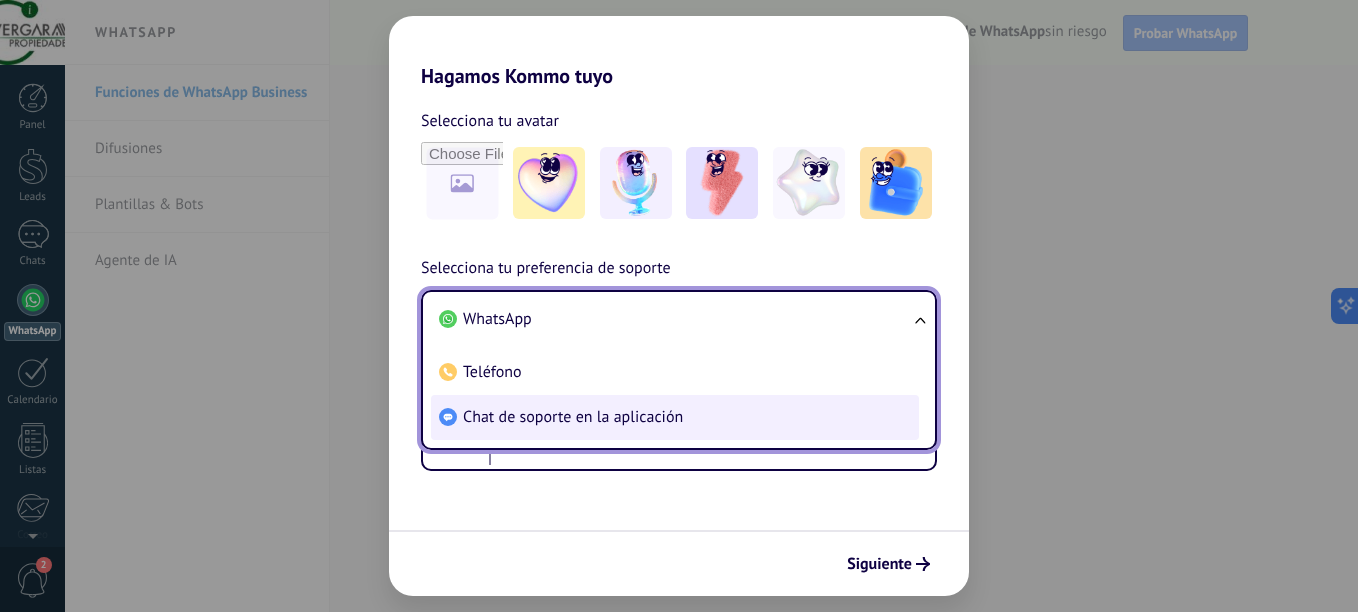 click on "Chat de soporte en la aplicación" at bounding box center (573, 417) 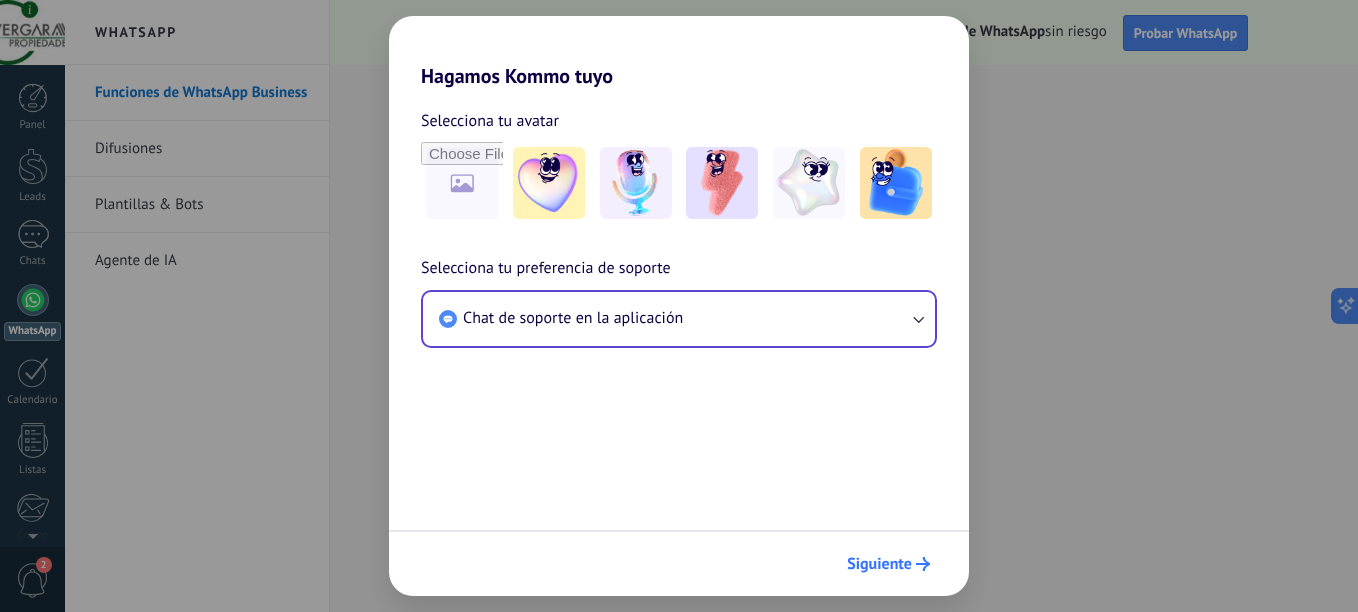 click on "Siguiente" at bounding box center [879, 564] 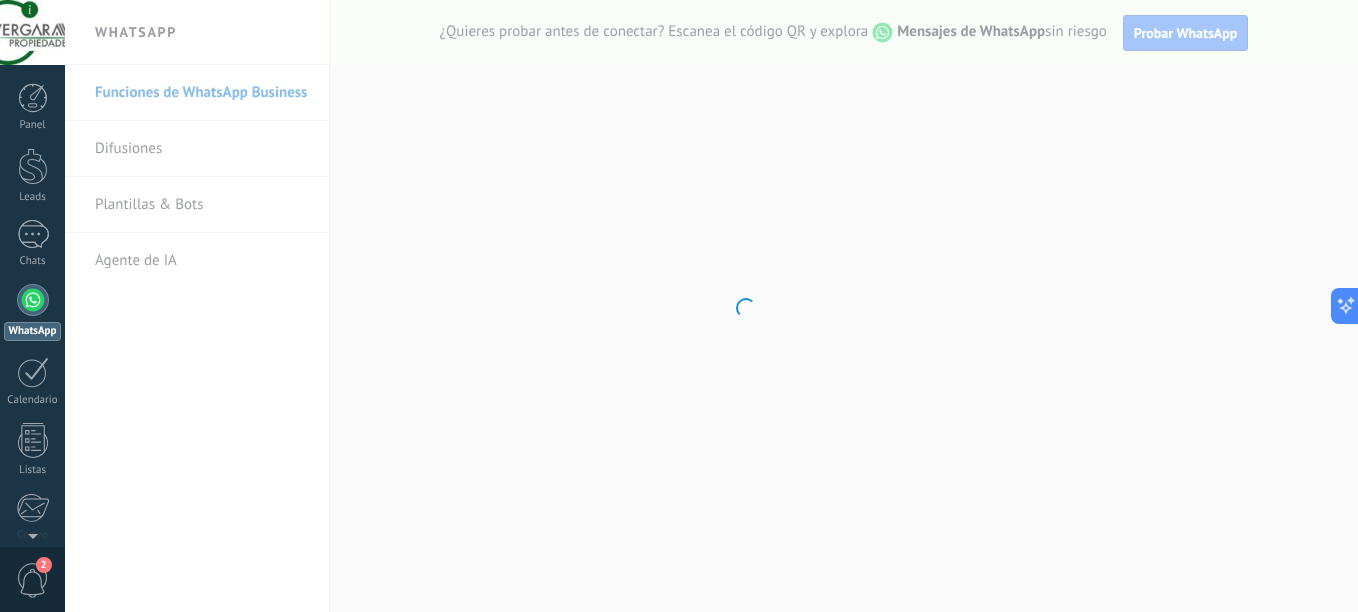 scroll, scrollTop: 0, scrollLeft: 0, axis: both 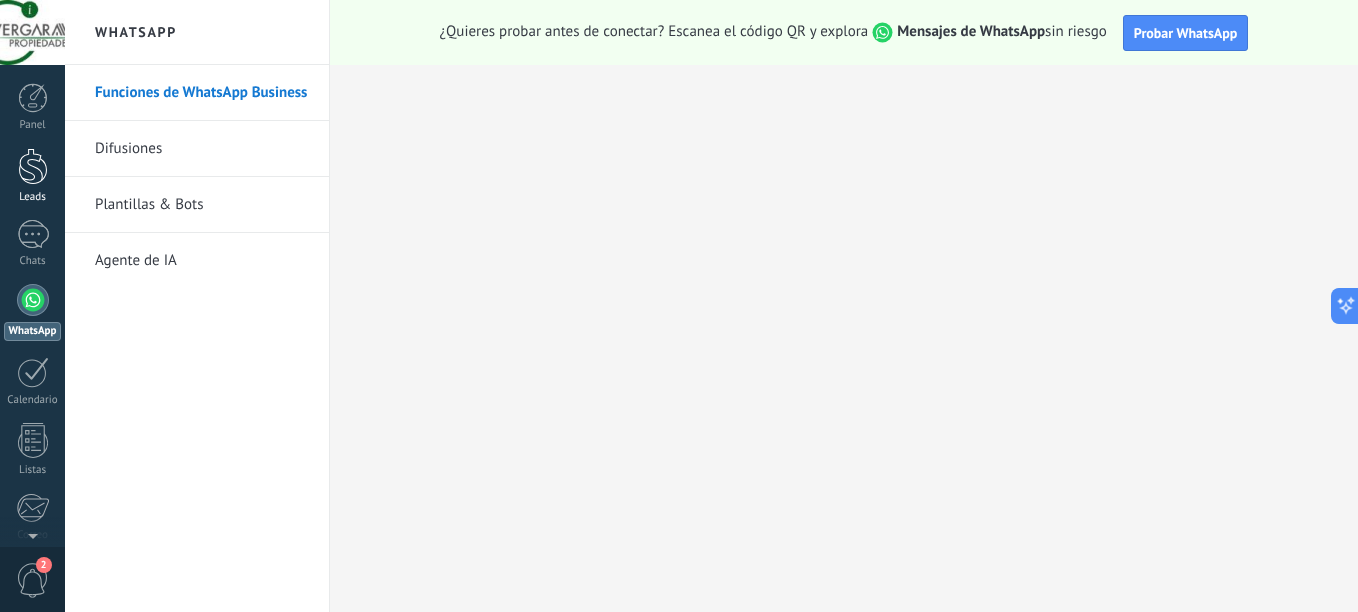 click at bounding box center [33, 166] 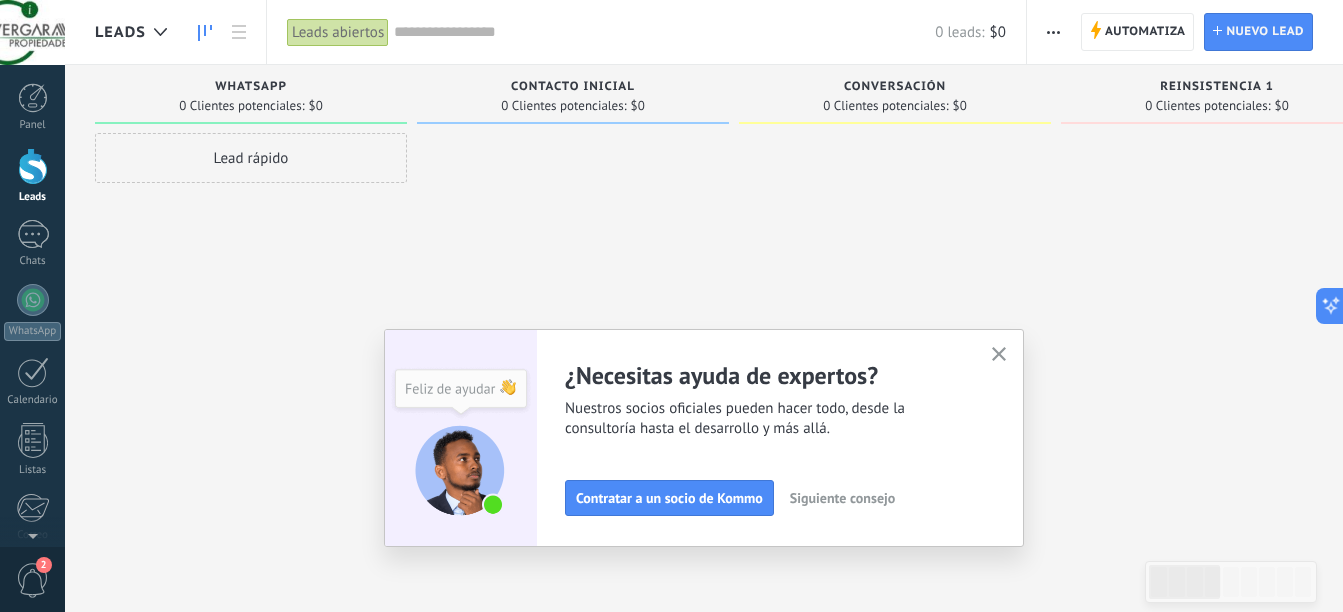 click at bounding box center [999, 355] 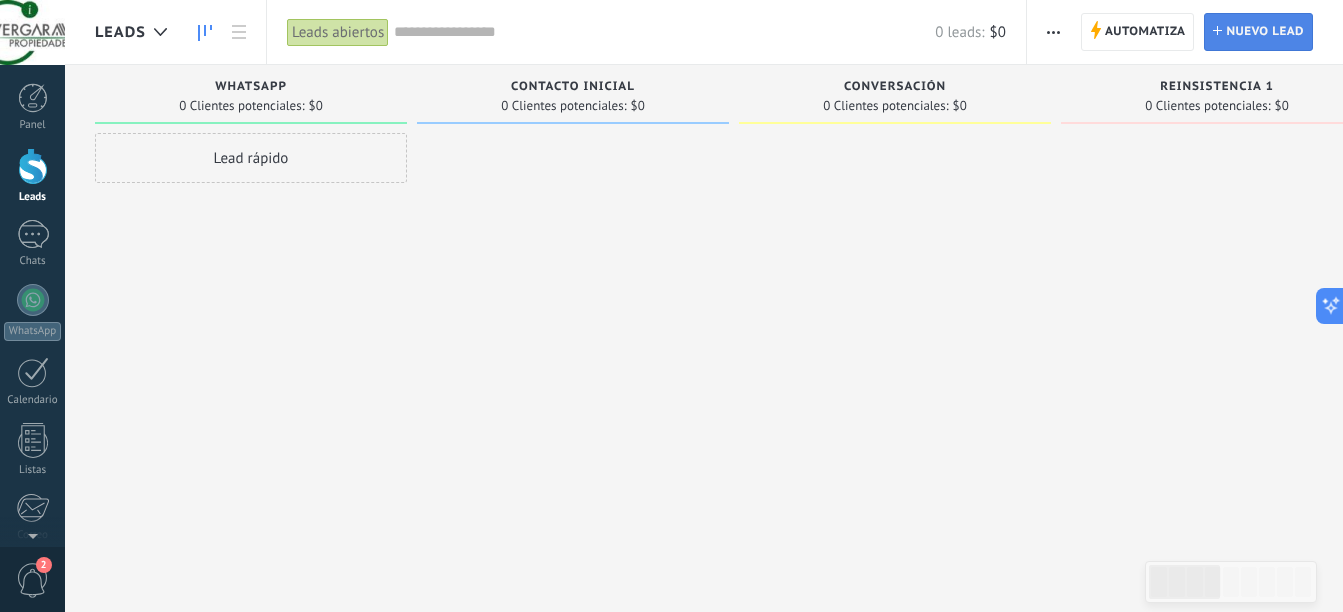 click on "Nuevo lead" at bounding box center [1265, 32] 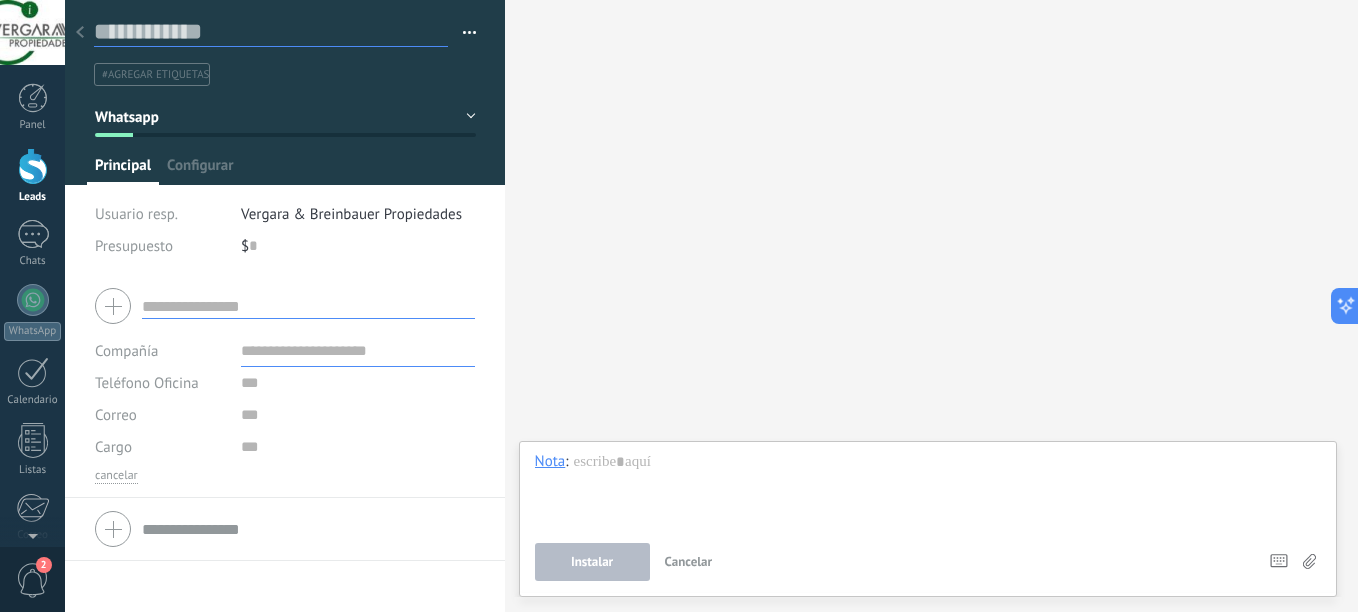 click at bounding box center (271, 32) 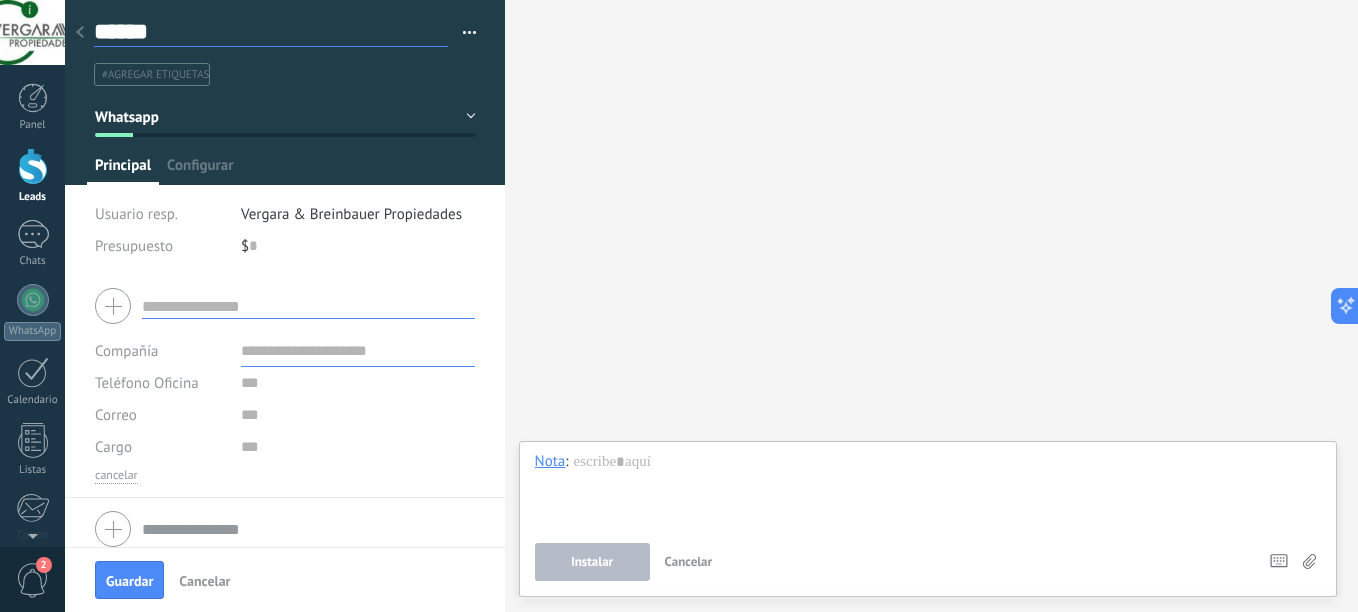type on "******" 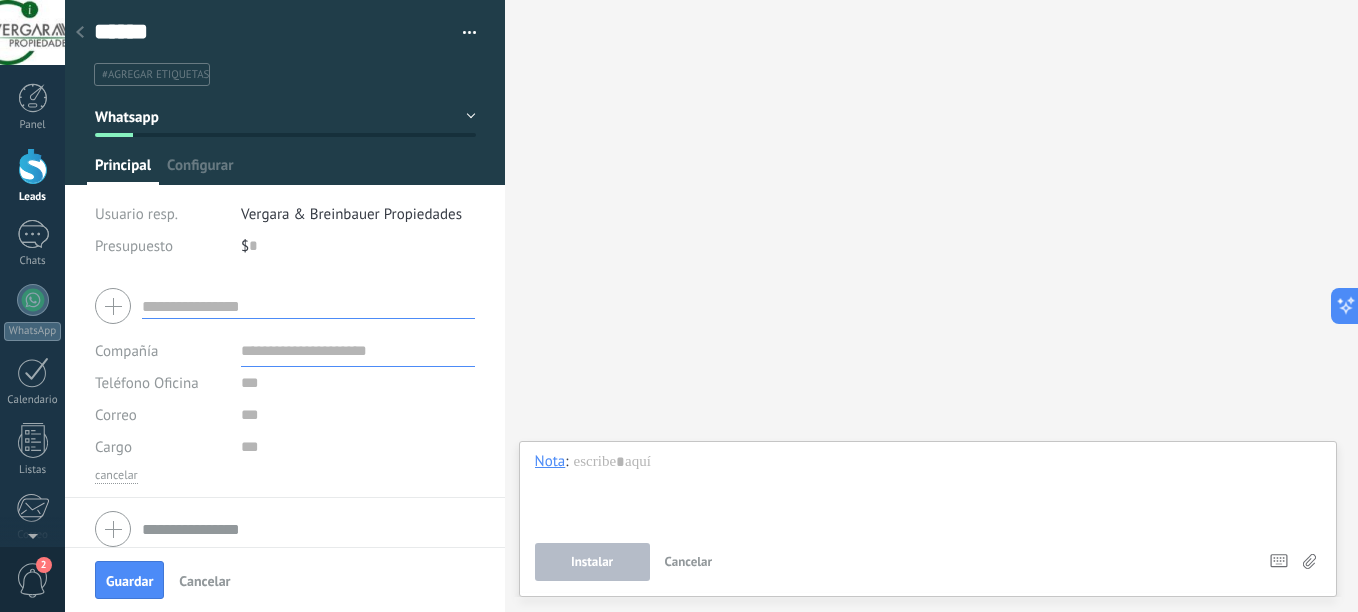 click on "#agregar etiquetas" at bounding box center [281, 74] 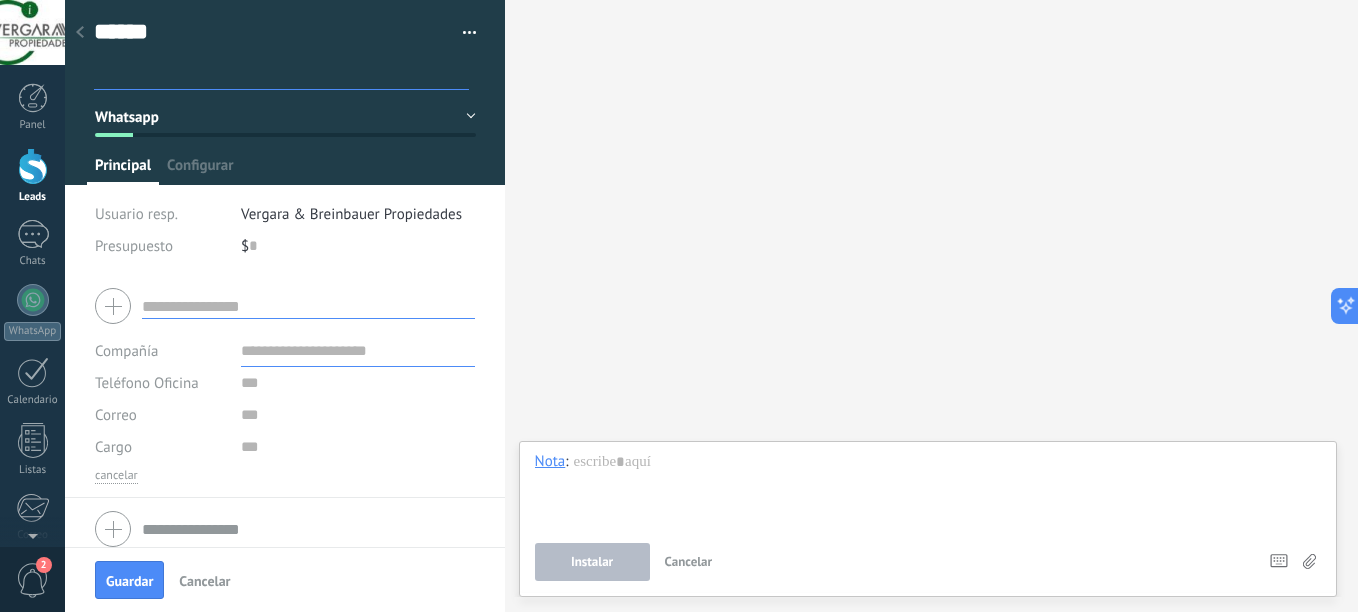 click on "Whatsapp" at bounding box center [285, 117] 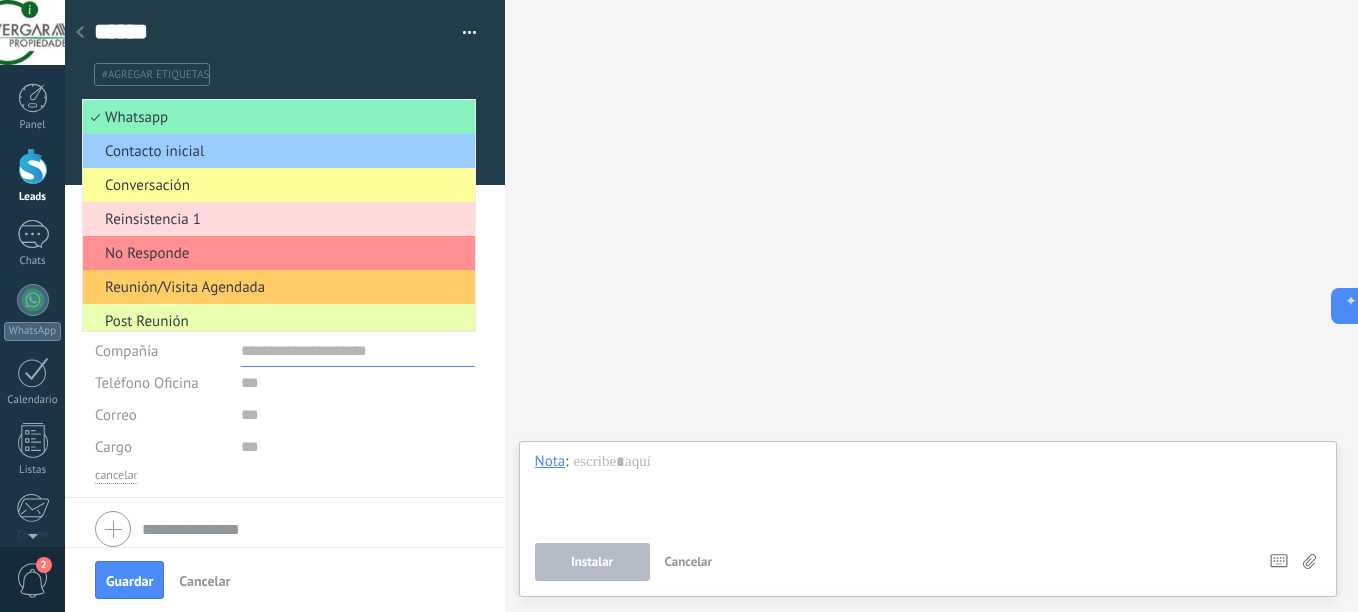click at bounding box center [285, 92] 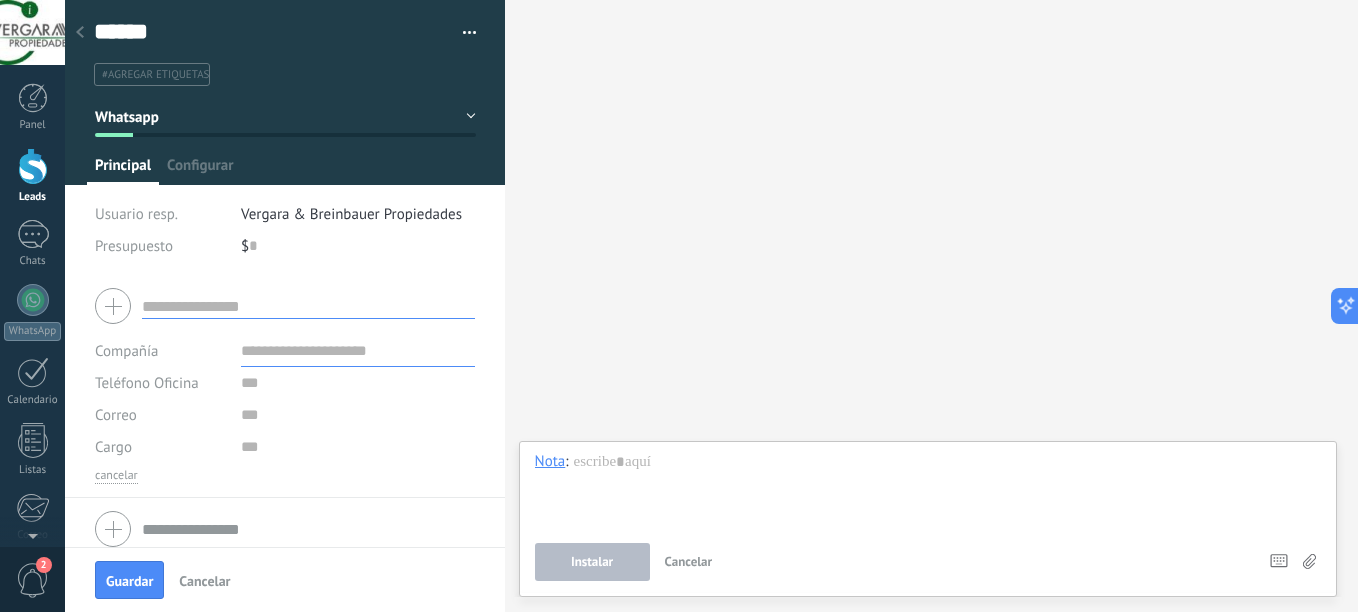 click at bounding box center [308, 306] 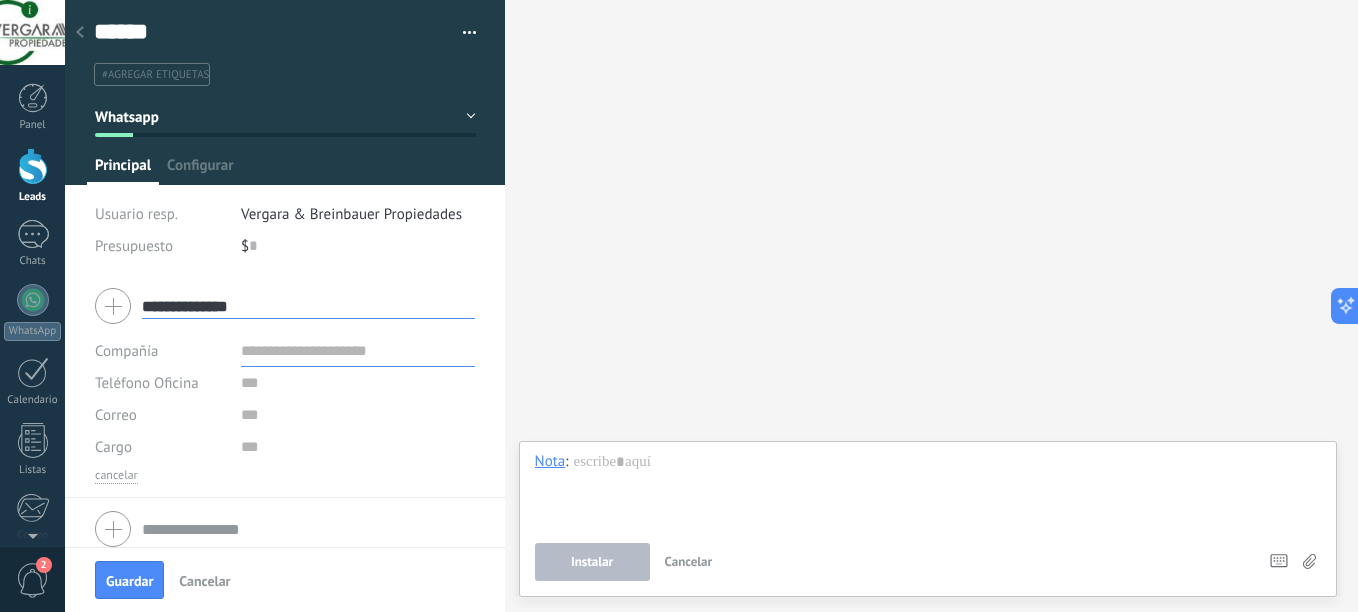type on "**********" 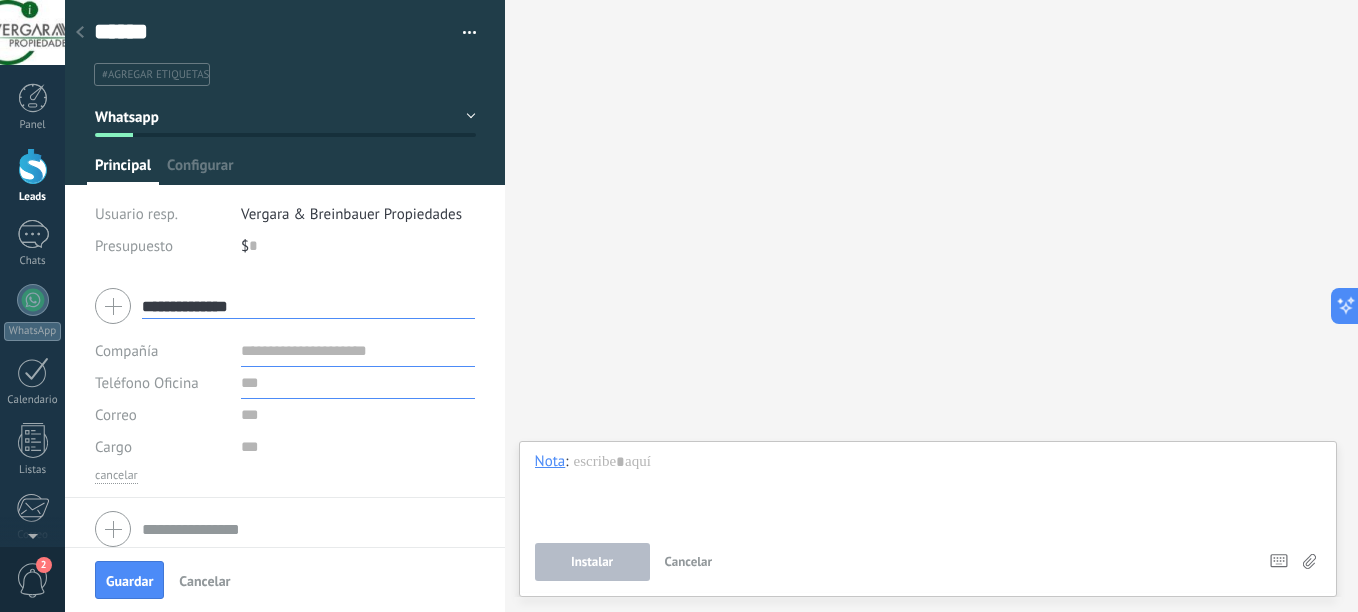 click at bounding box center [358, 383] 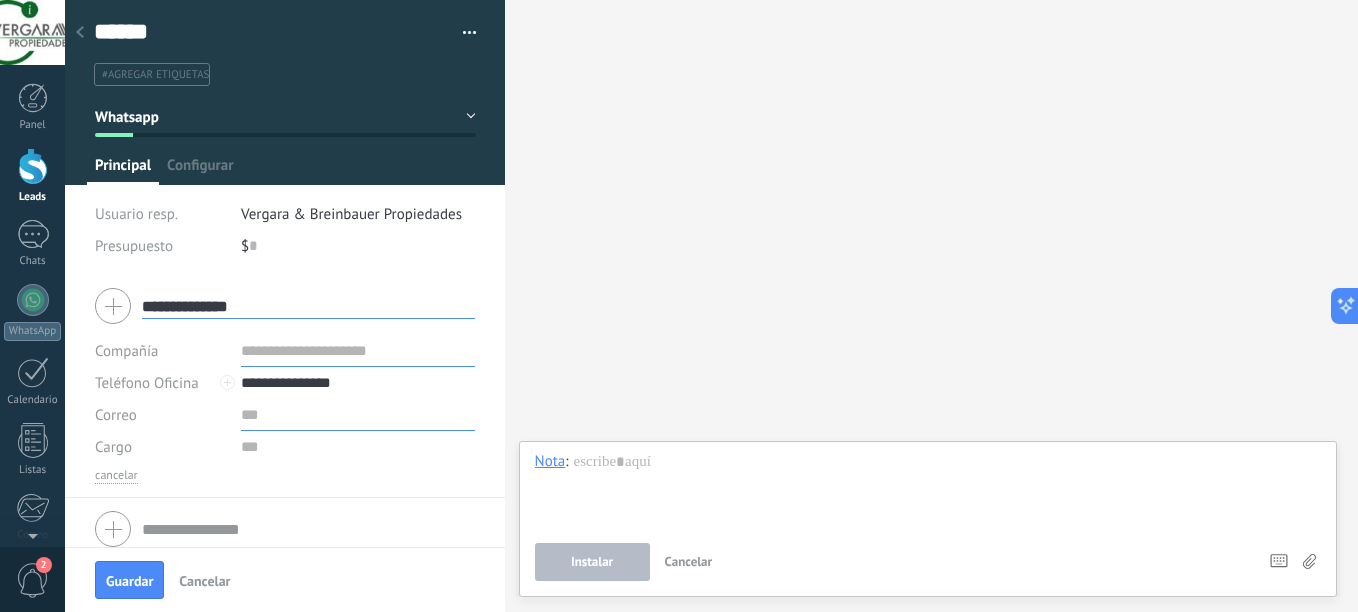 type on "**********" 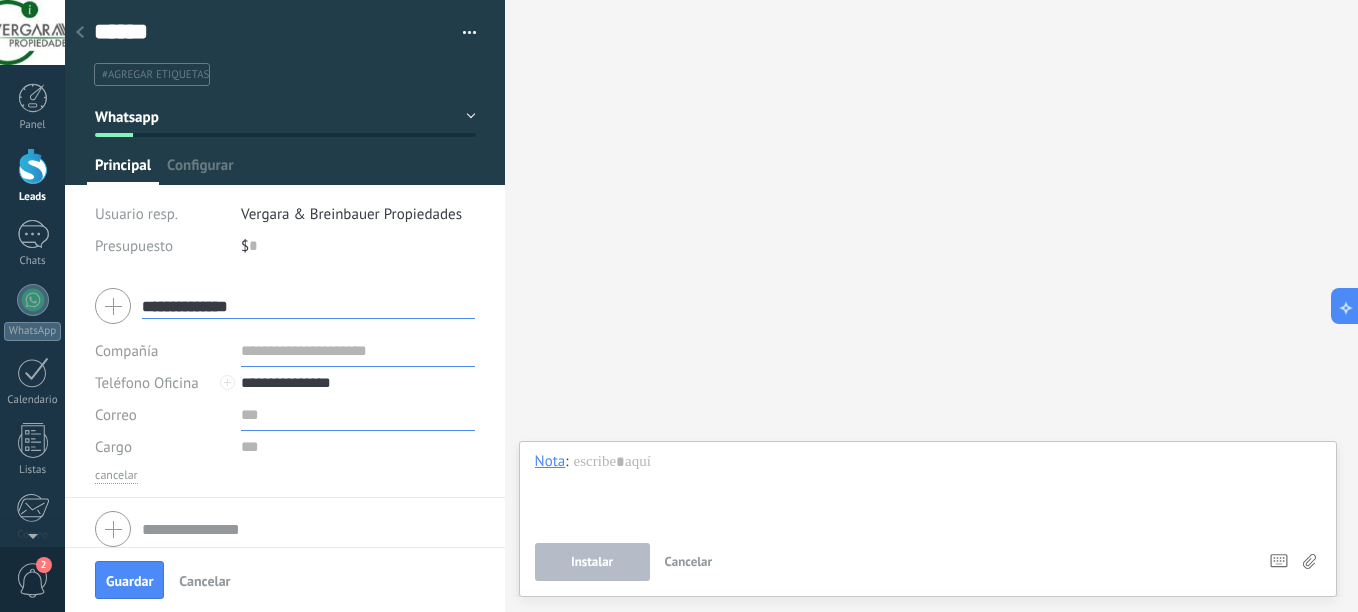 click at bounding box center [358, 415] 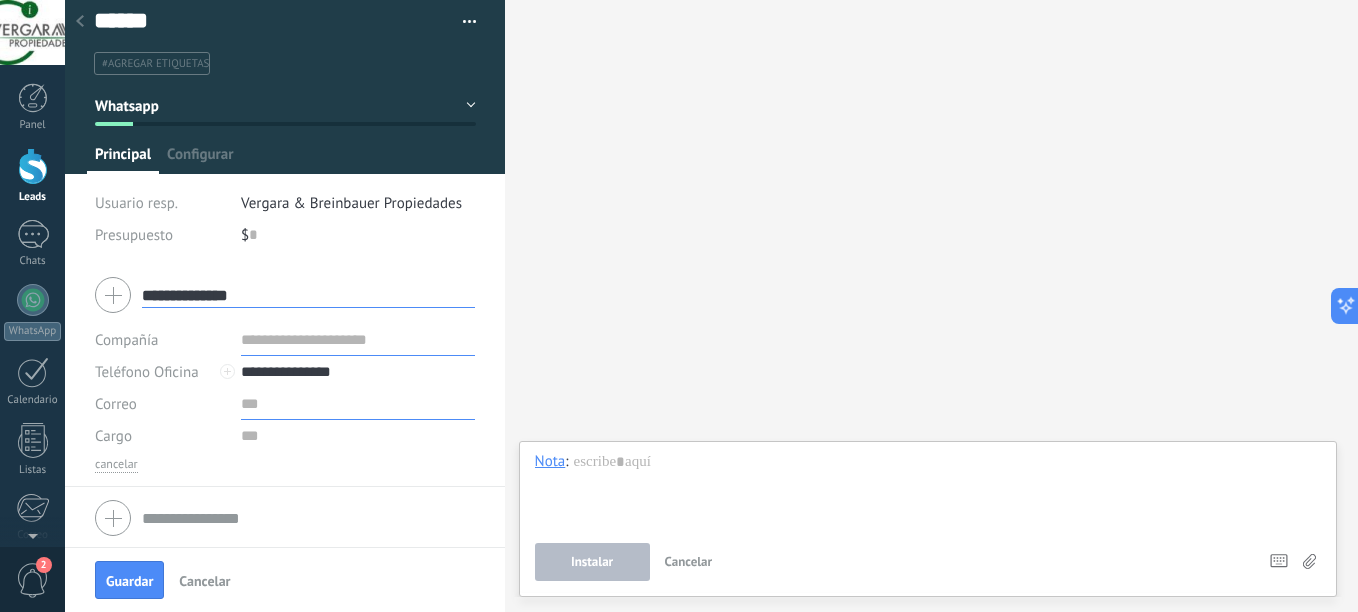scroll, scrollTop: 14, scrollLeft: 0, axis: vertical 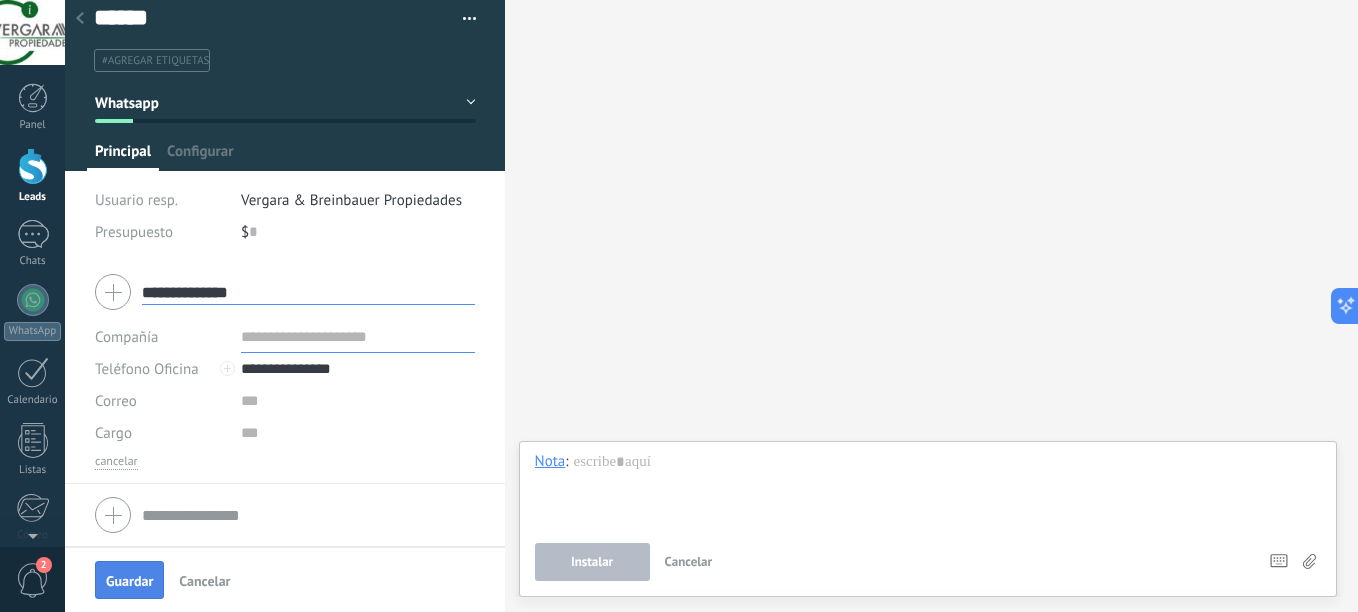 click on "Guardar" at bounding box center (129, 580) 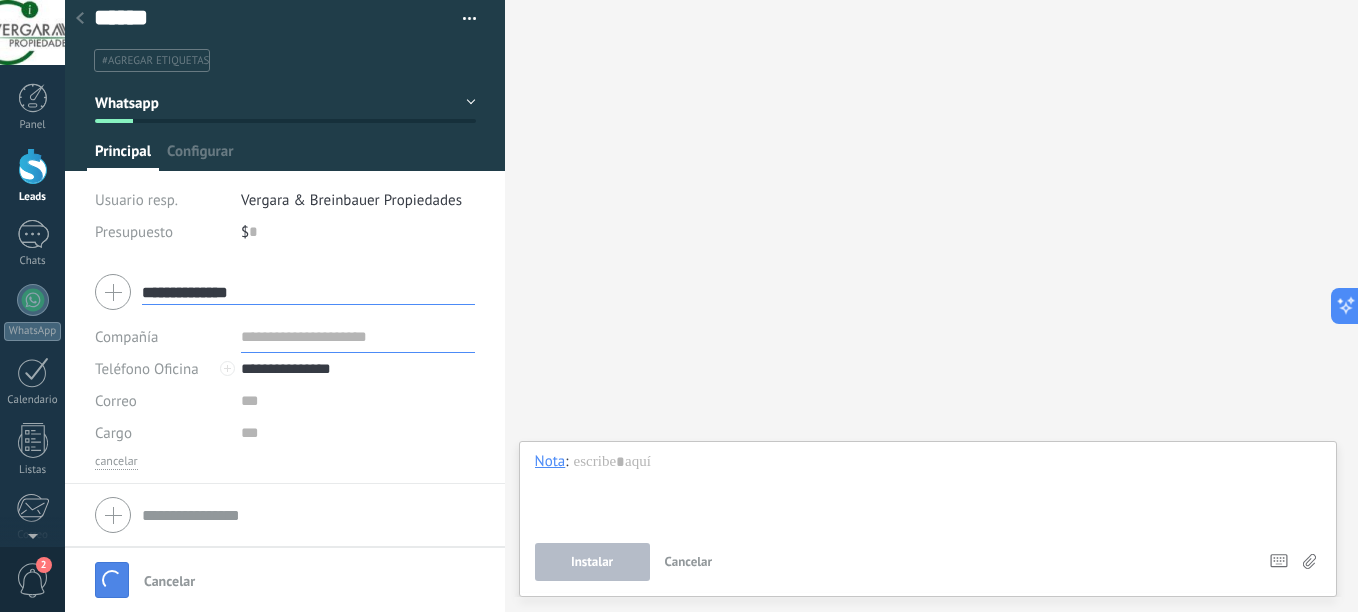 type 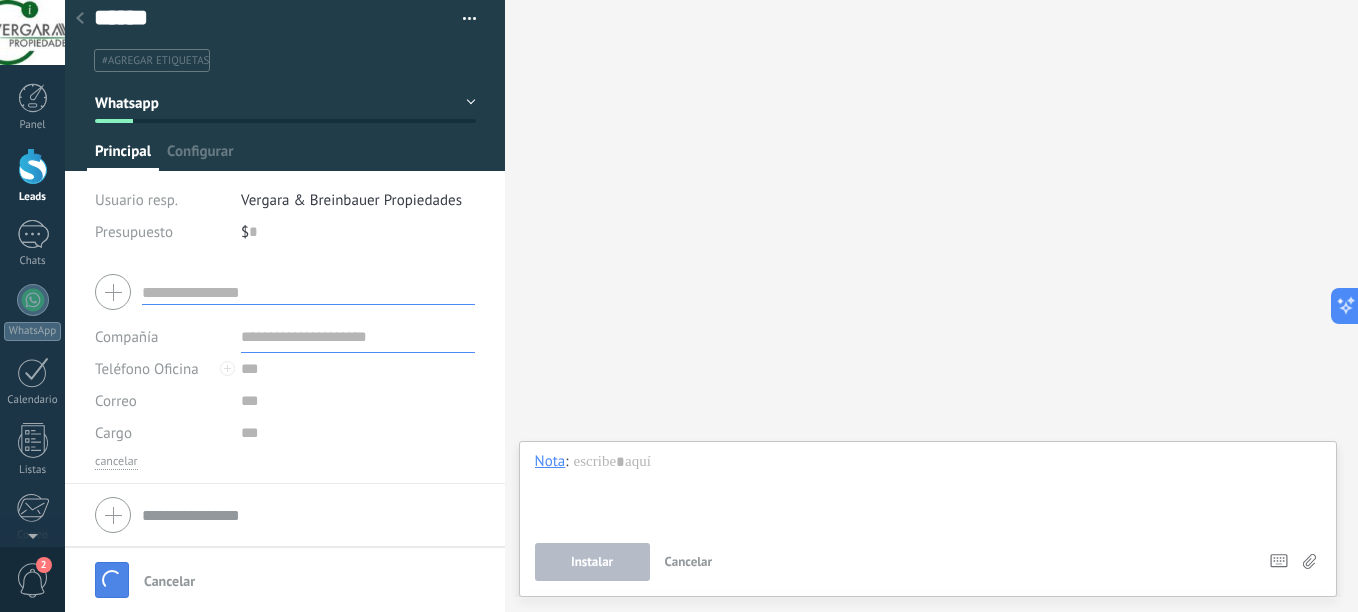 scroll, scrollTop: 0, scrollLeft: 0, axis: both 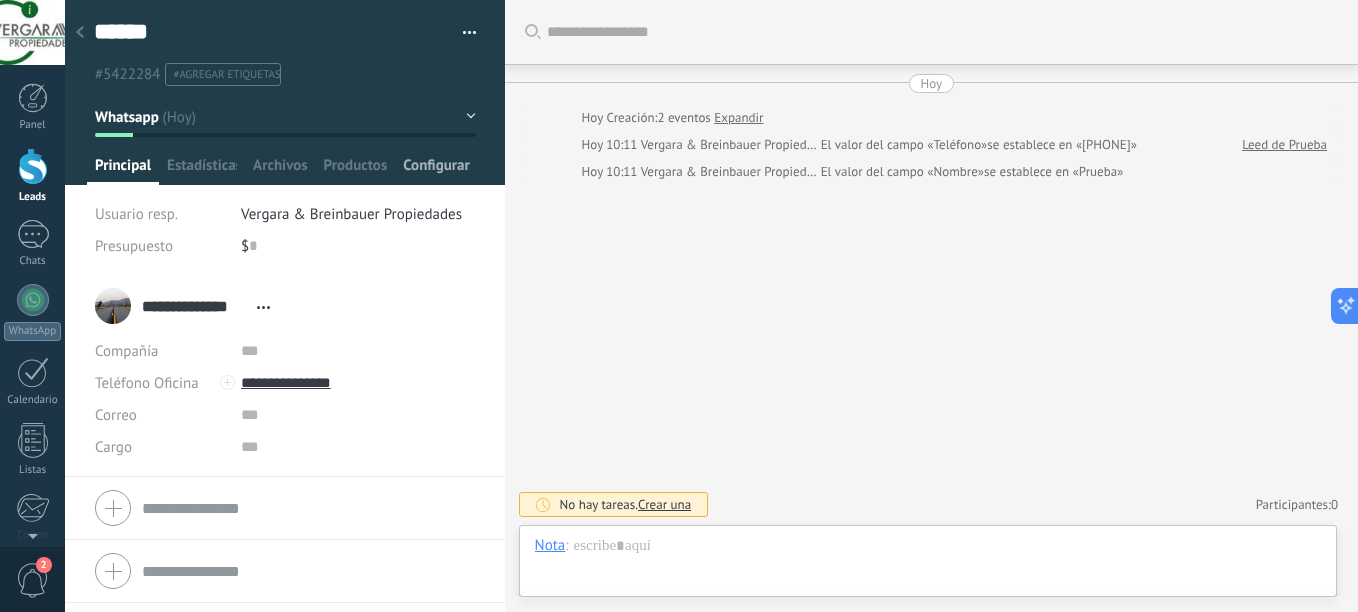 click on "Configurar" at bounding box center (436, 170) 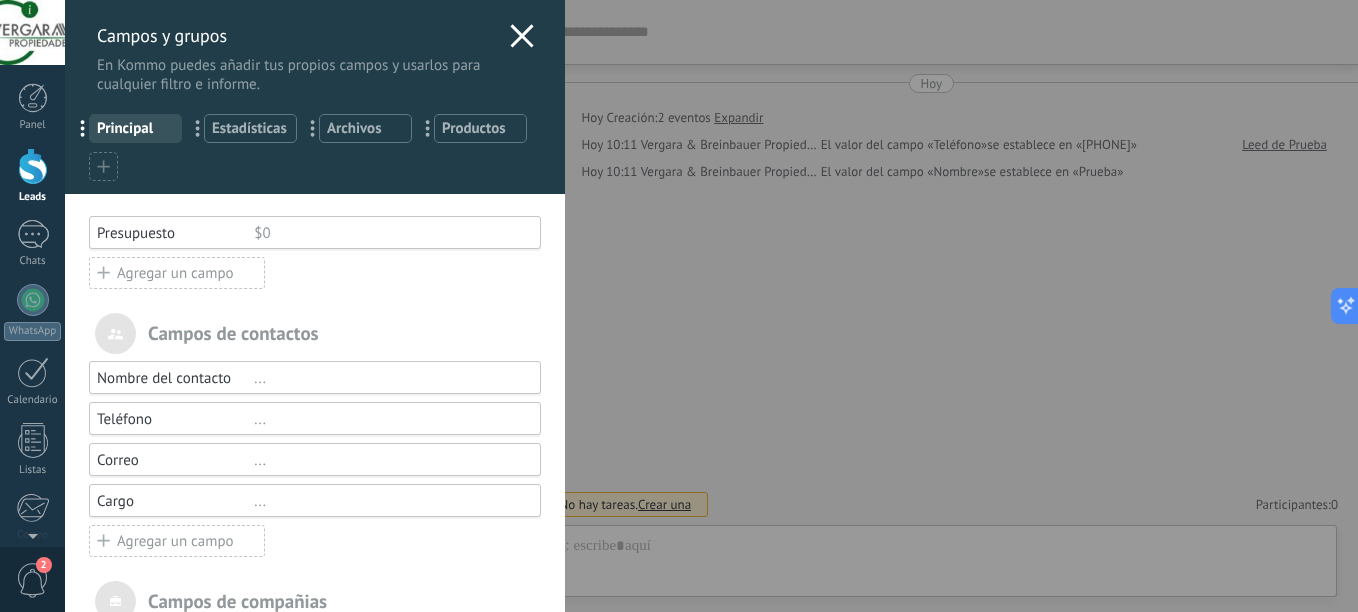click on "Agregar un campo" at bounding box center (177, 273) 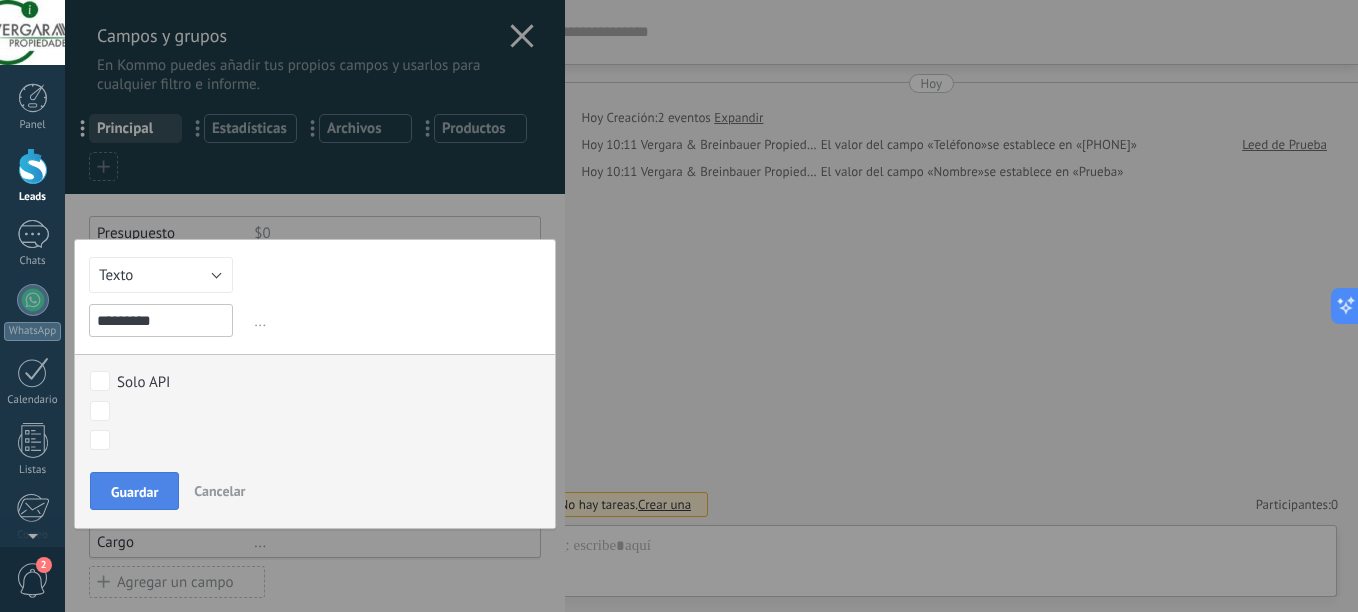 type on "*********" 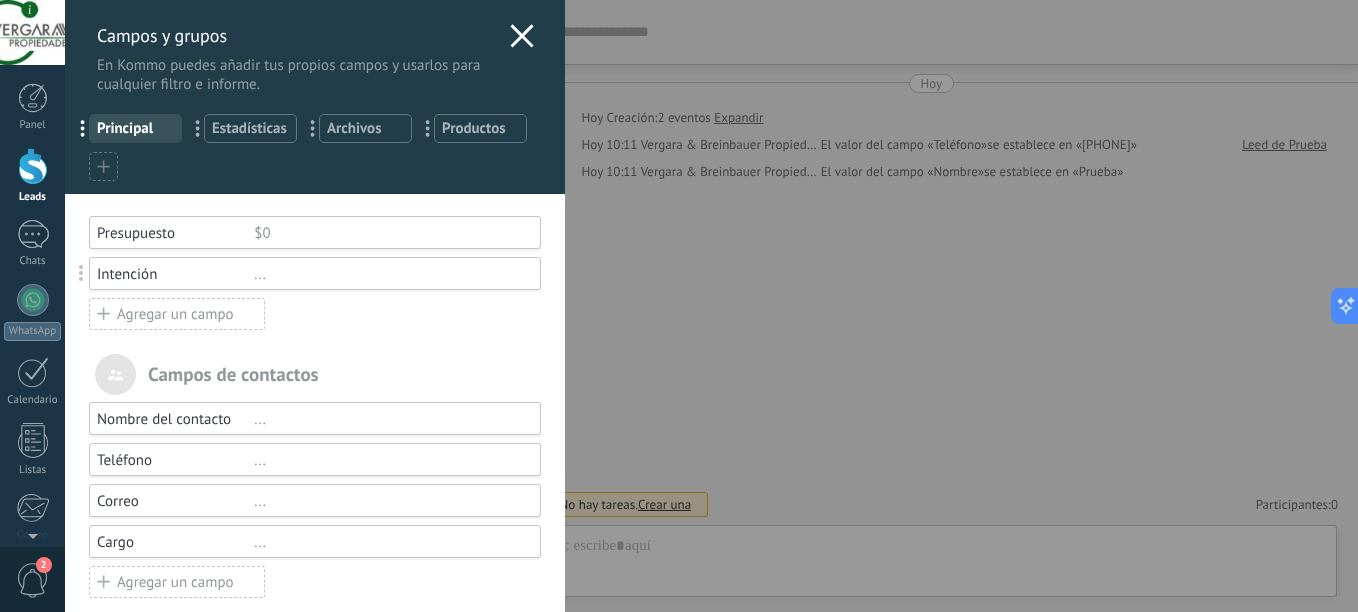 click on "Agregar un campo" at bounding box center (177, 314) 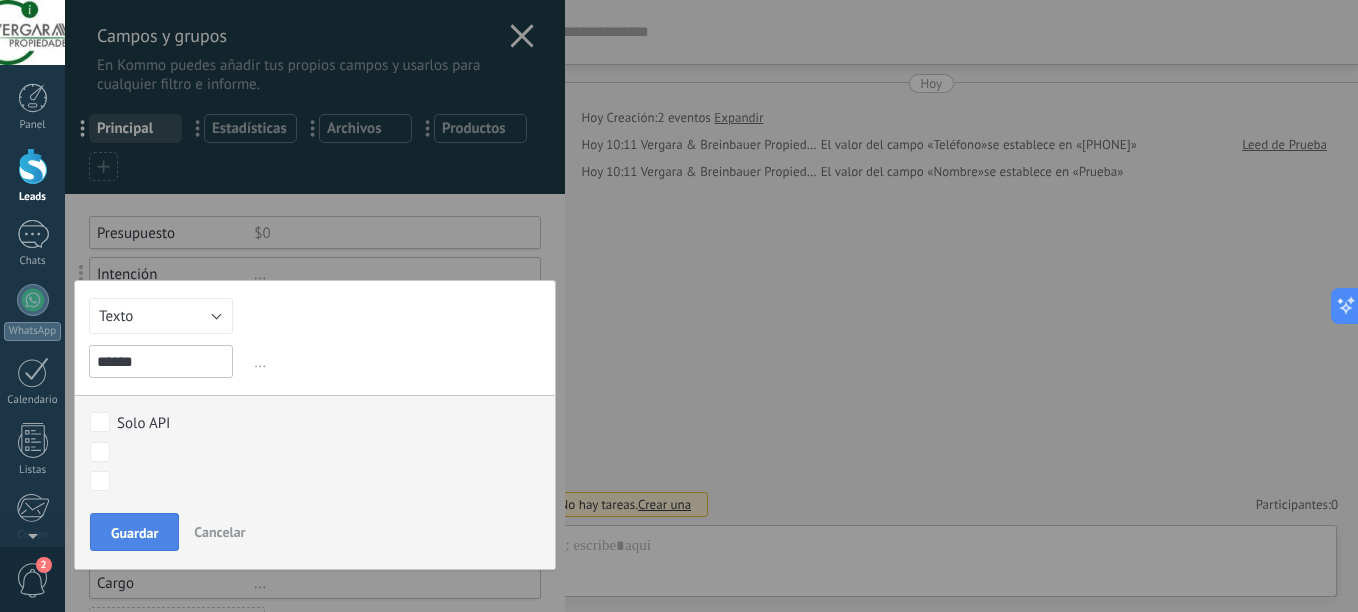 type on "******" 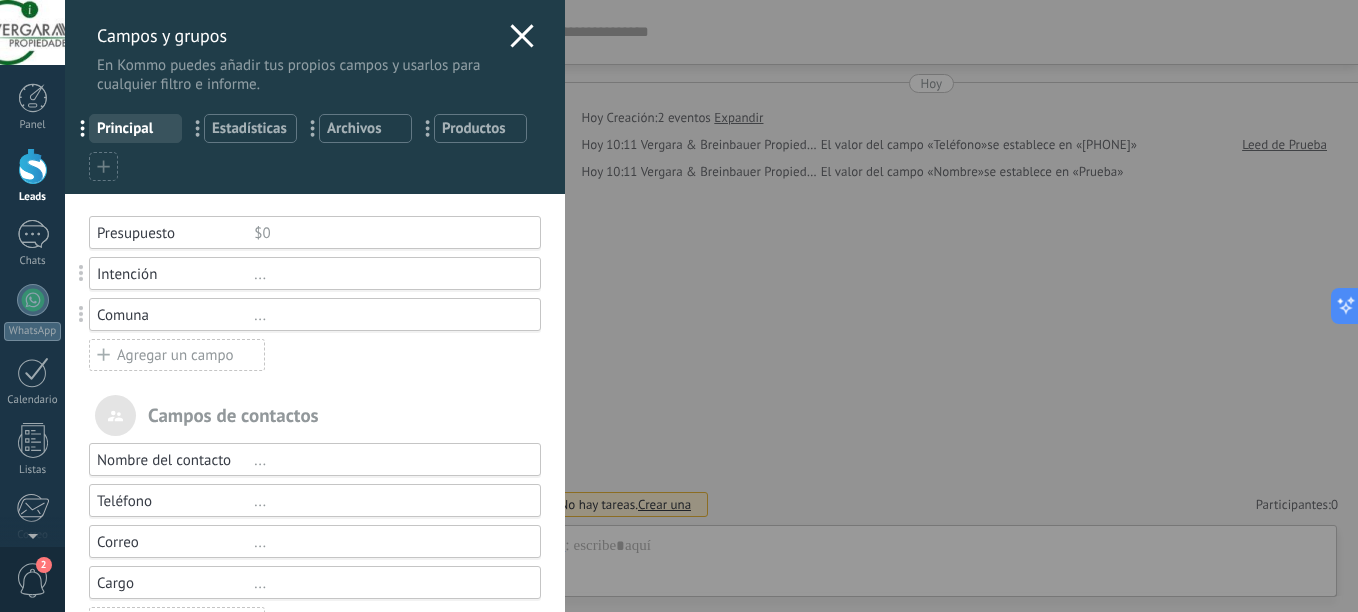 click 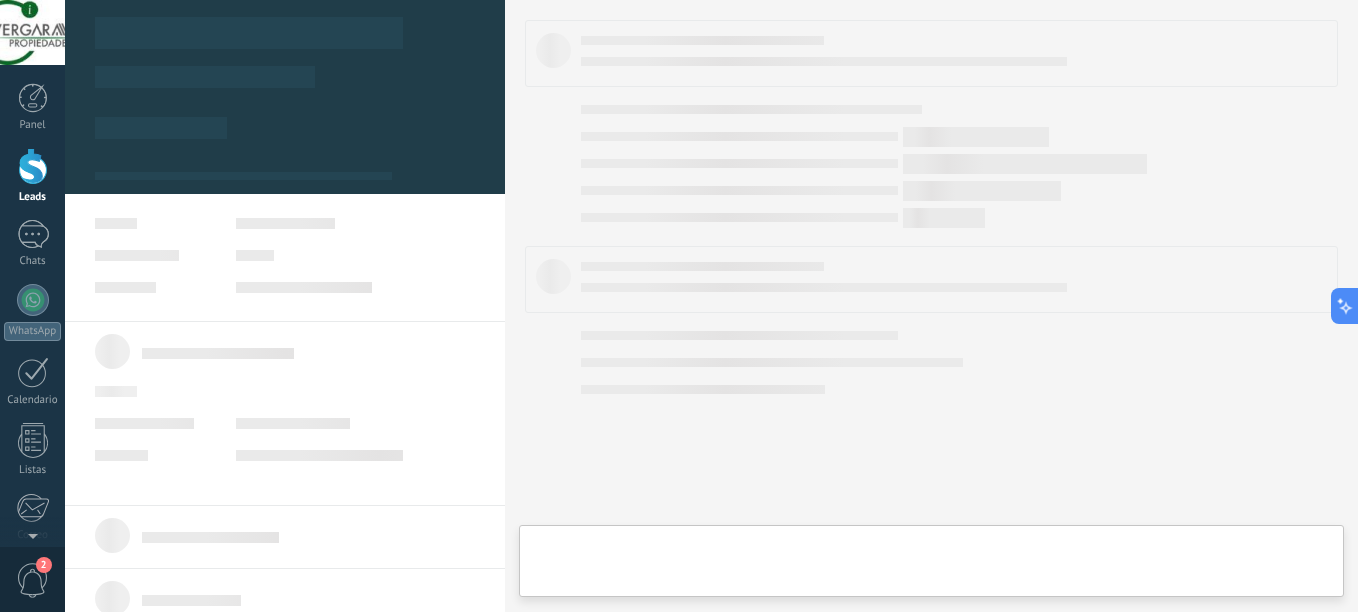 type on "******" 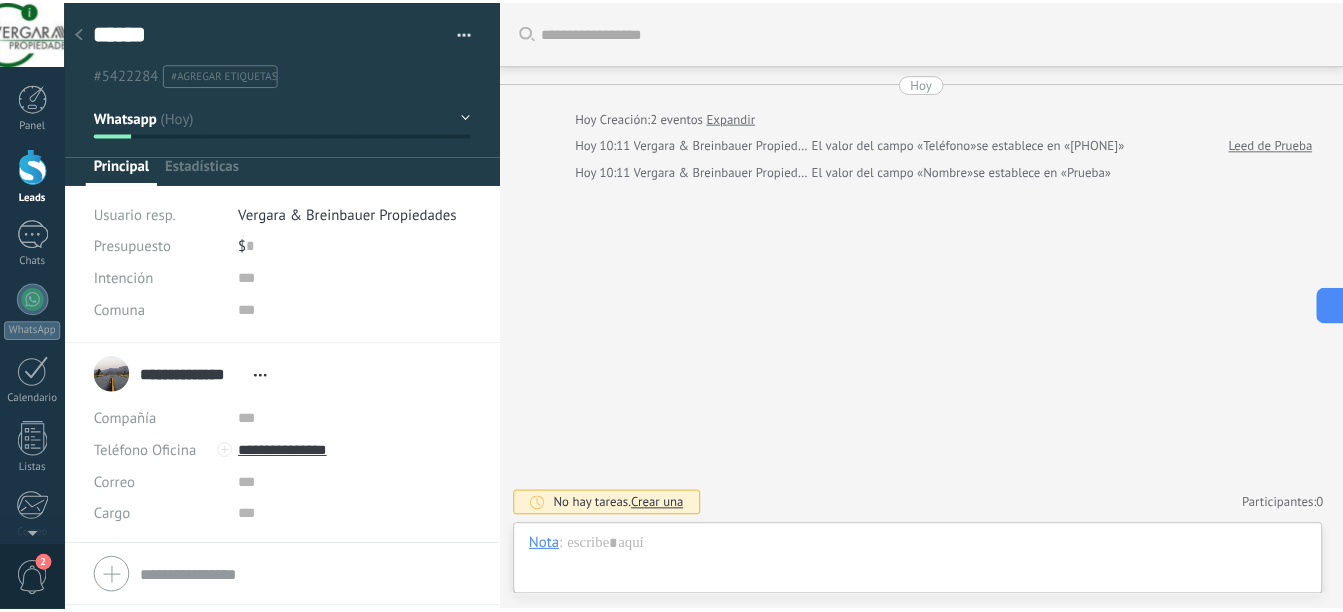 scroll, scrollTop: 30, scrollLeft: 0, axis: vertical 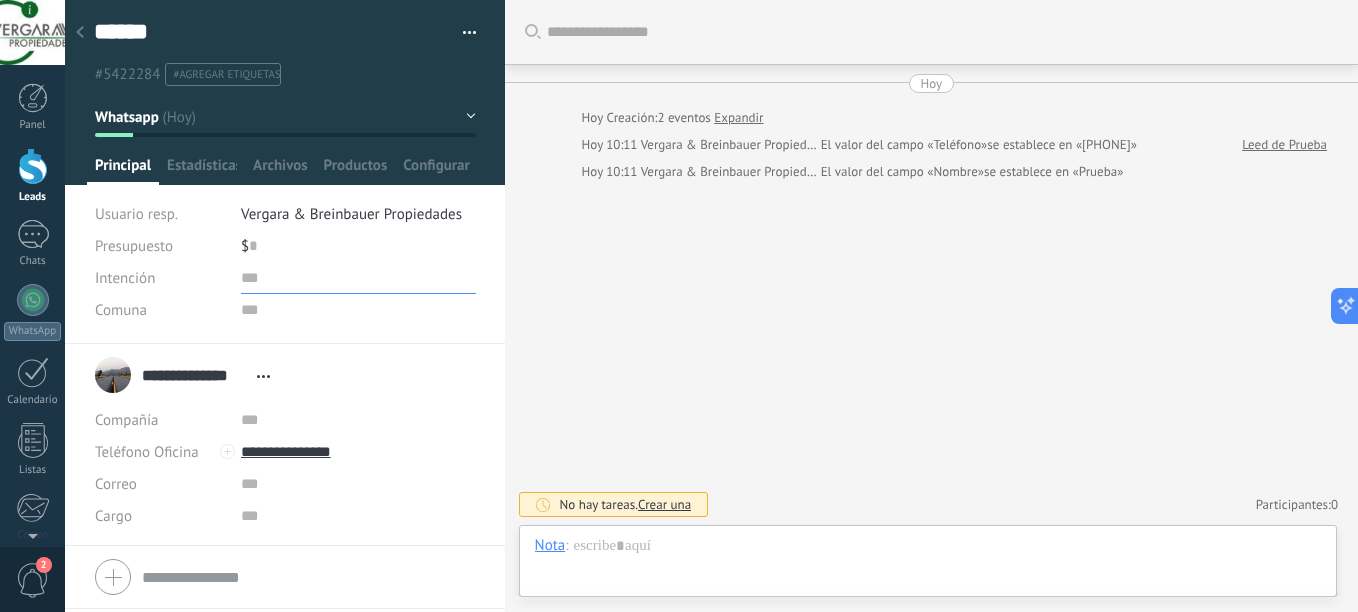 click at bounding box center (358, 278) 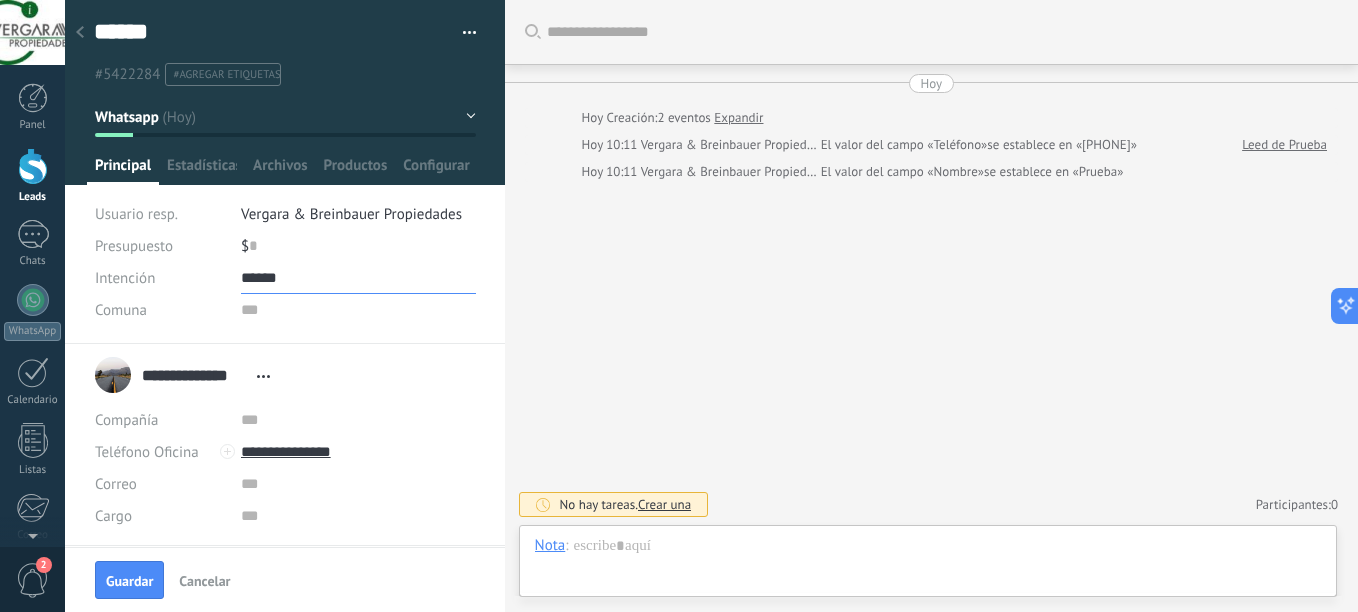 type on "******" 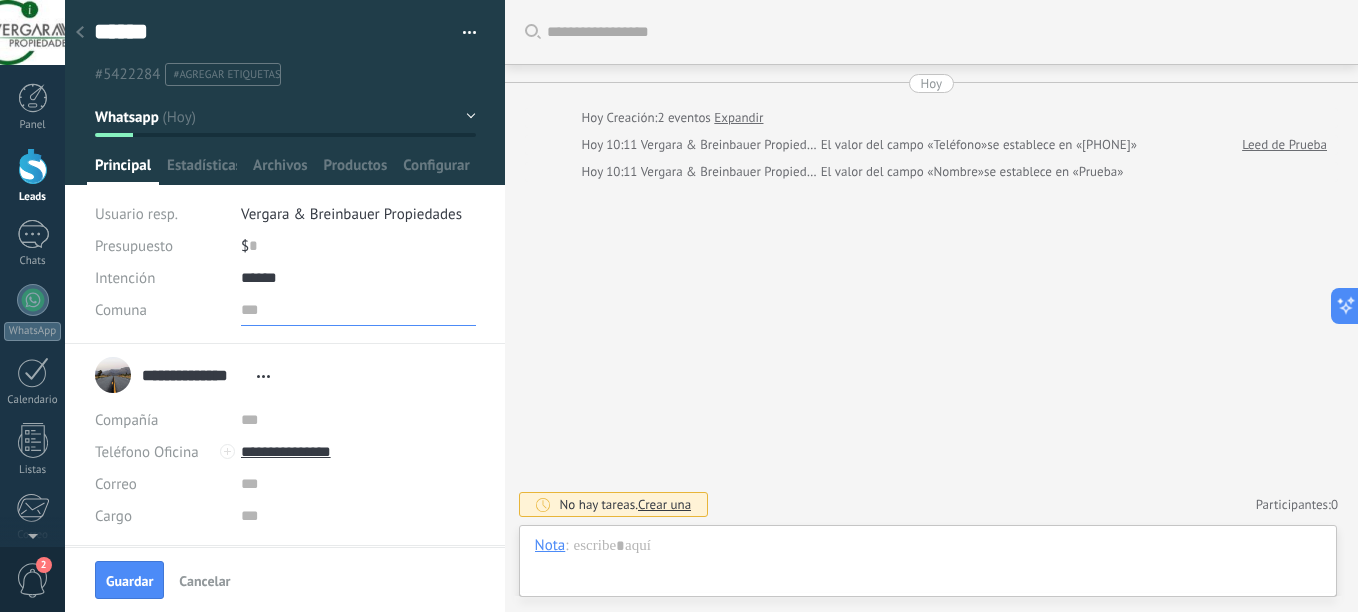 click at bounding box center (358, 310) 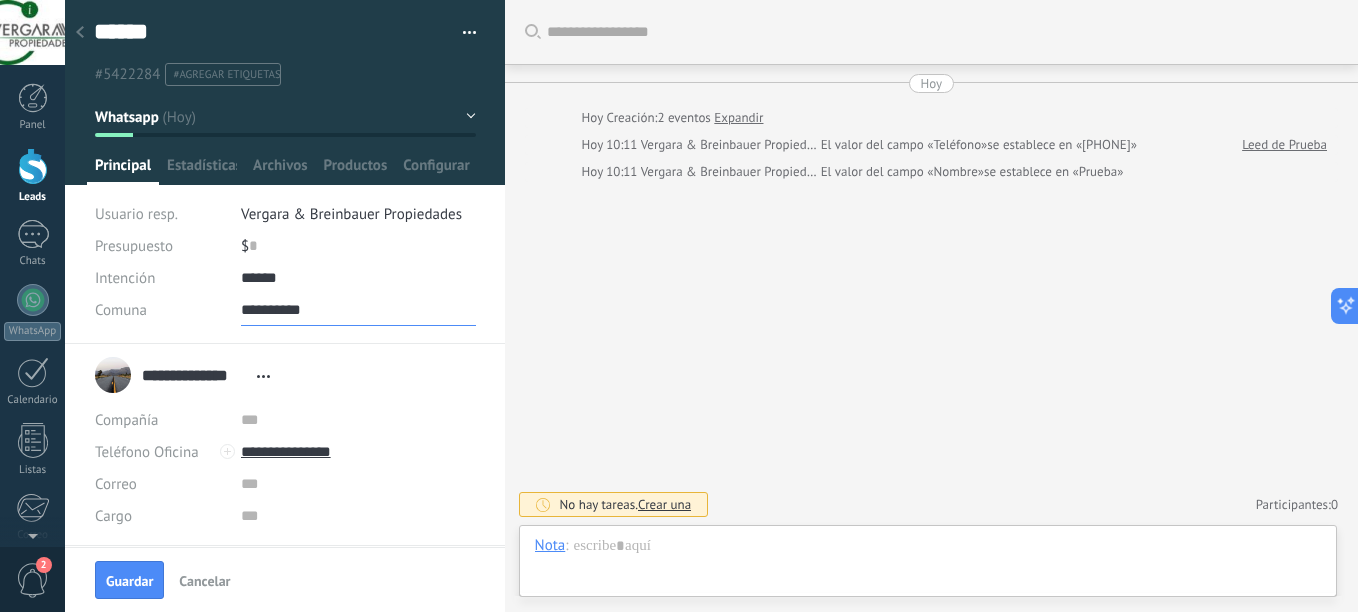 type on "**********" 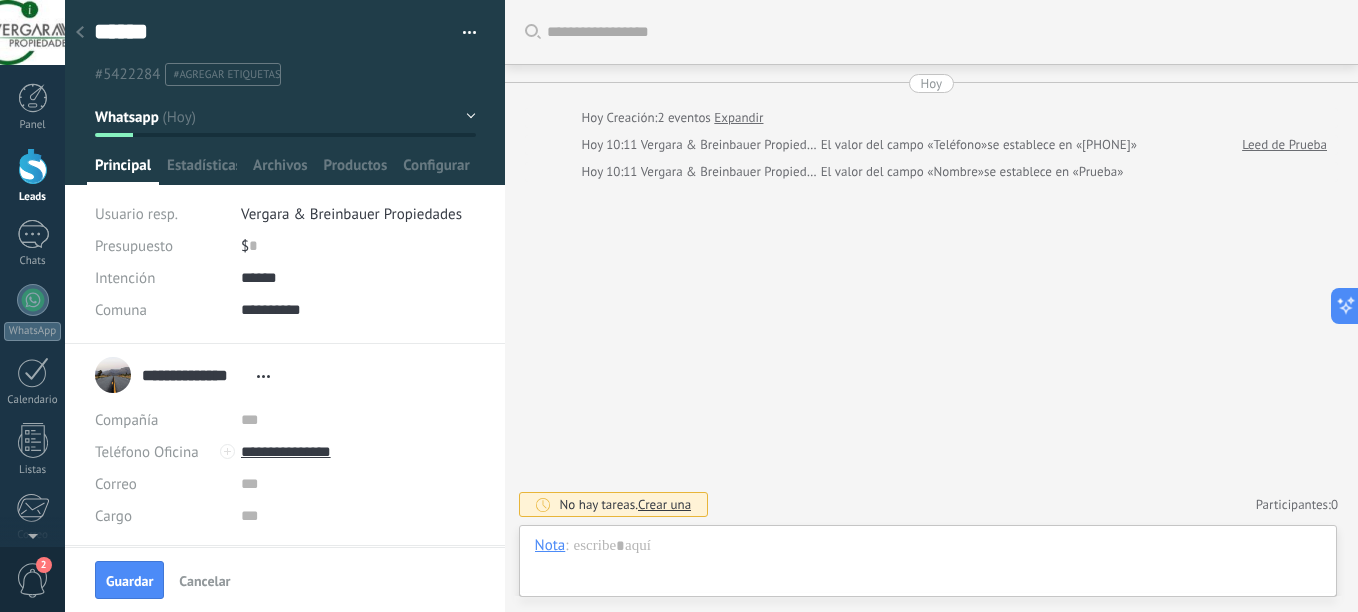 click on "**********" at bounding box center [285, 375] 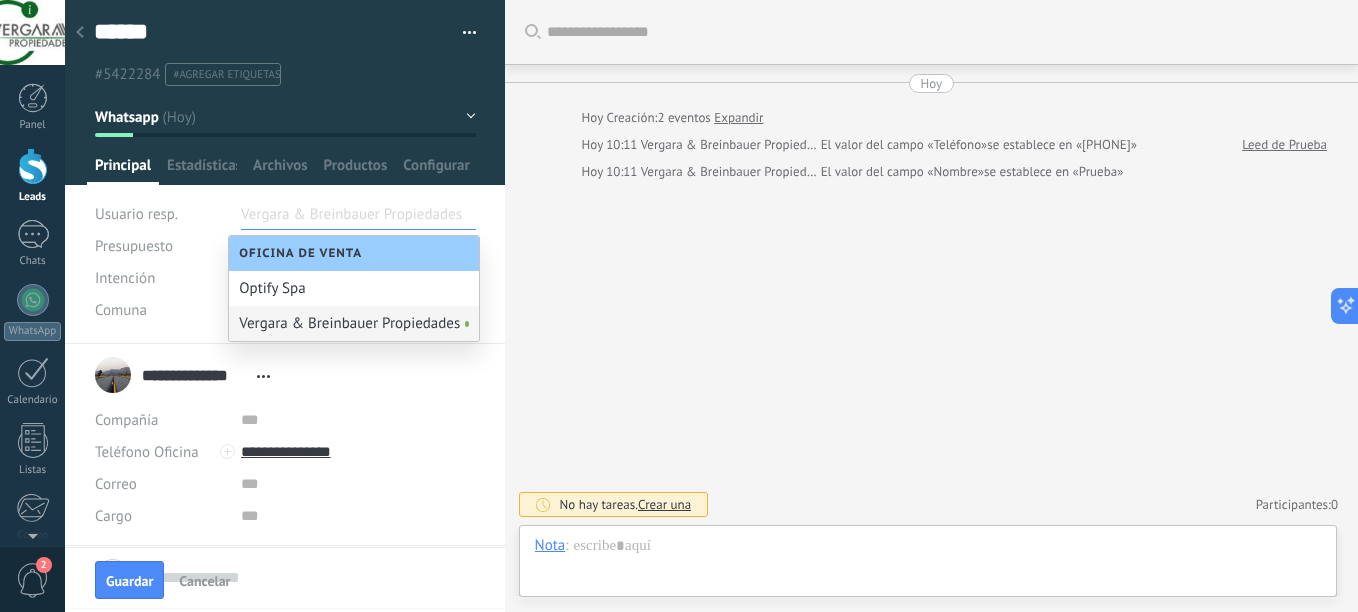 click on "Intención" at bounding box center [160, 278] 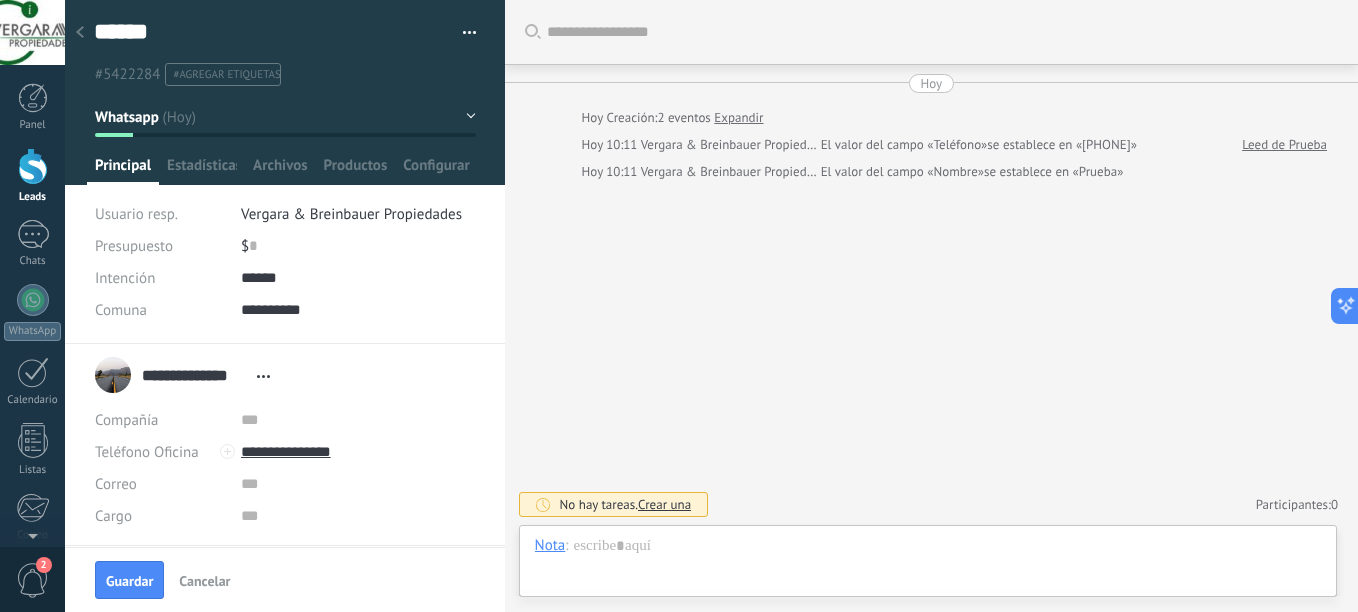 click on "$
0" at bounding box center (358, 246) 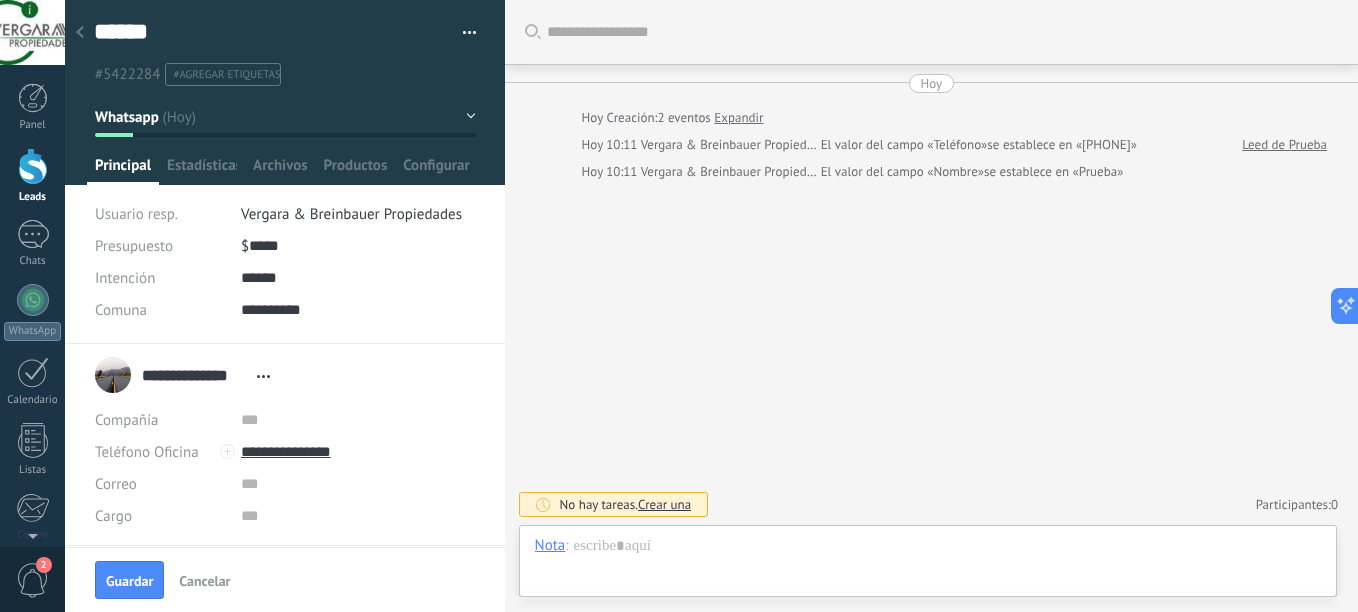 click on "Comuna" at bounding box center (160, 310) 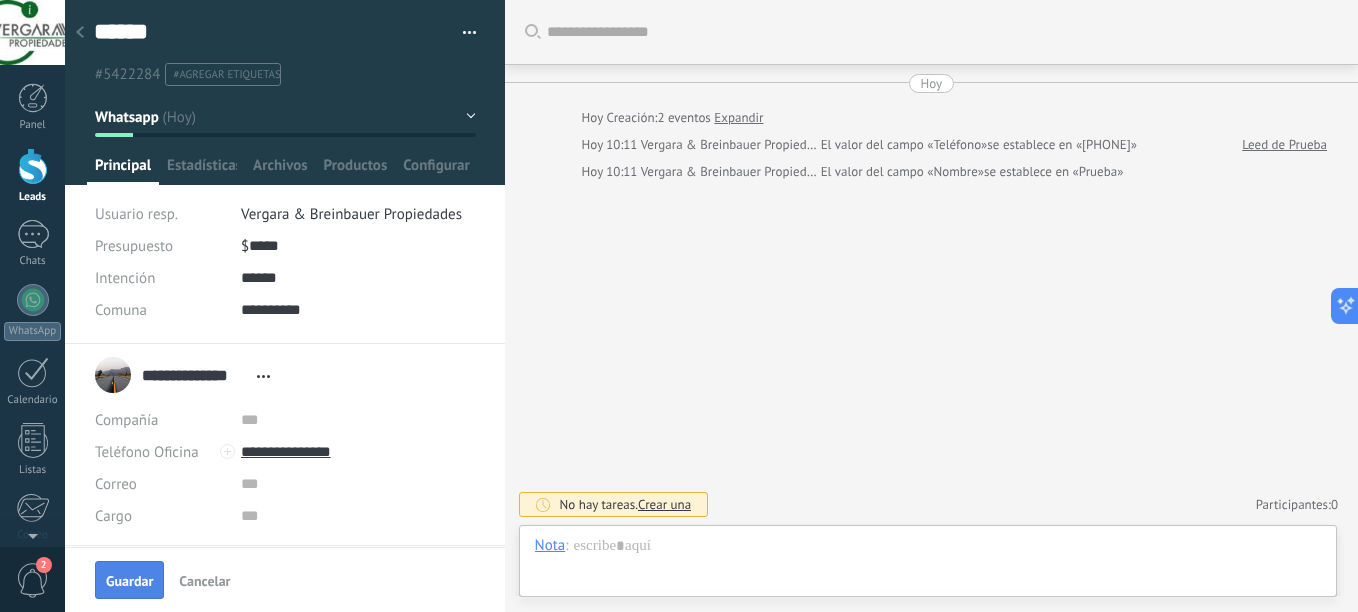 click on "Guardar" at bounding box center [129, 581] 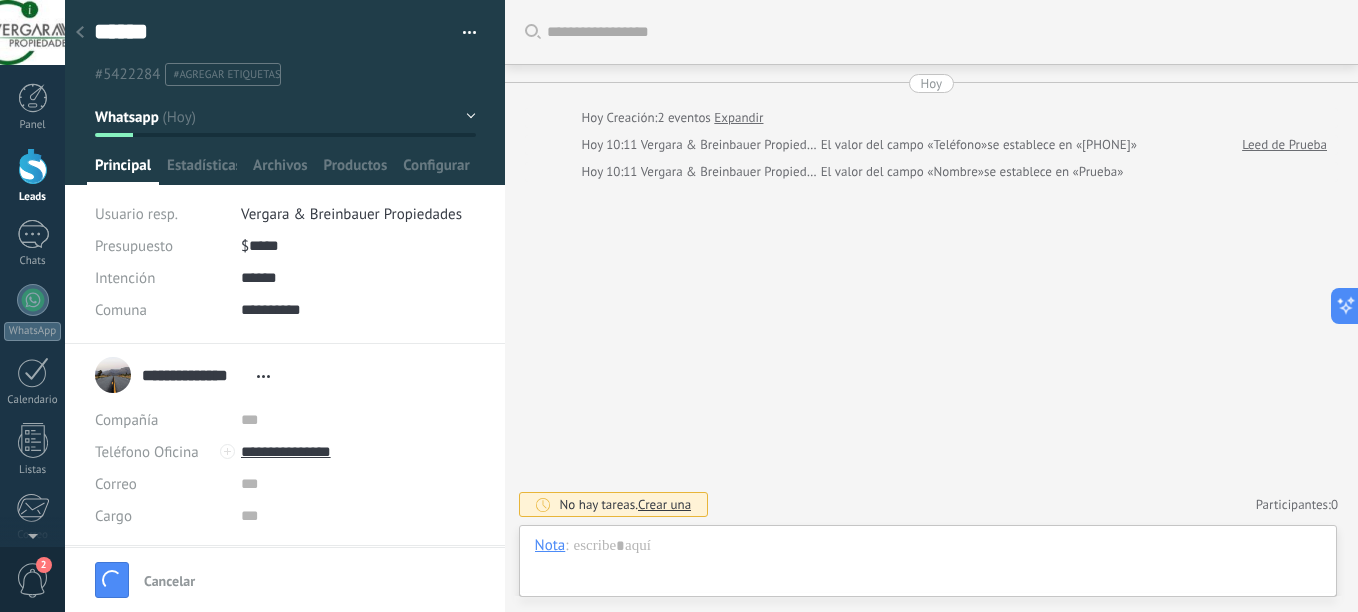 type on "*****" 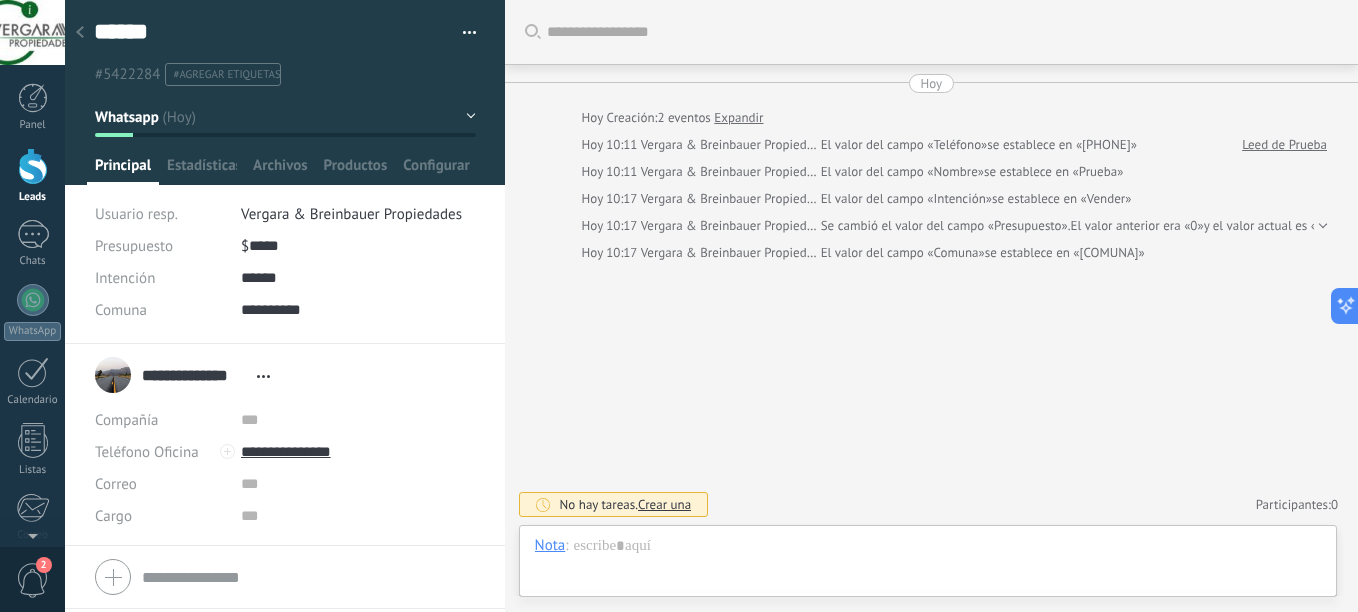 click at bounding box center [80, 33] 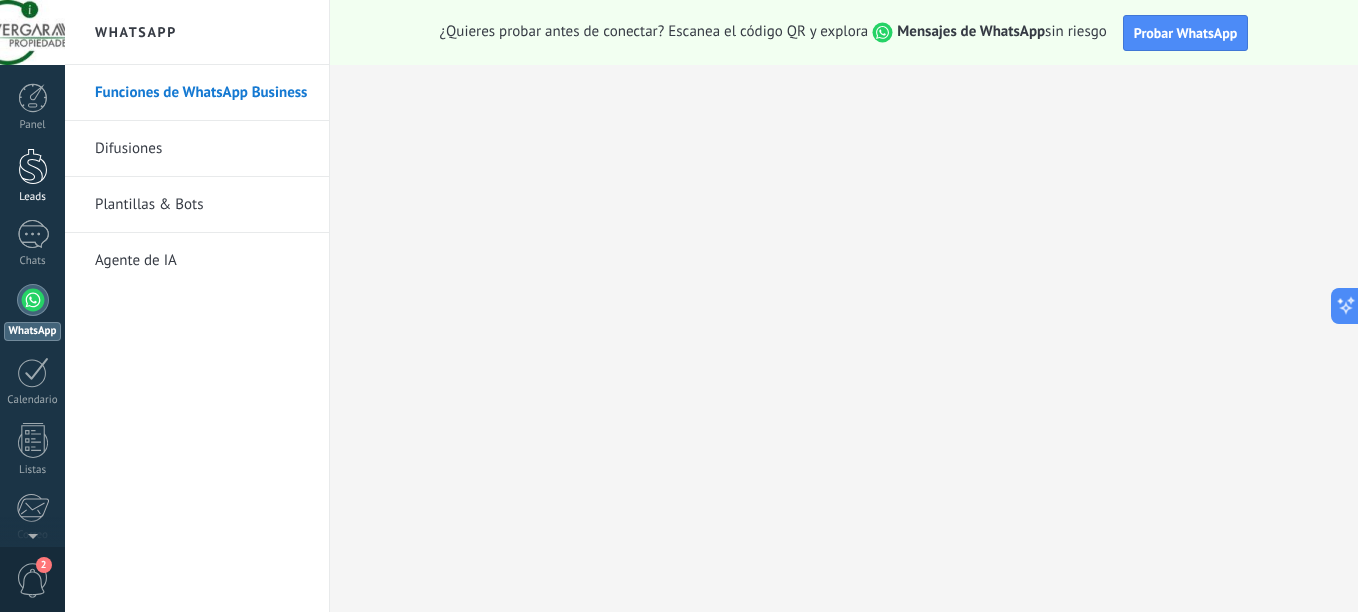 click at bounding box center (33, 166) 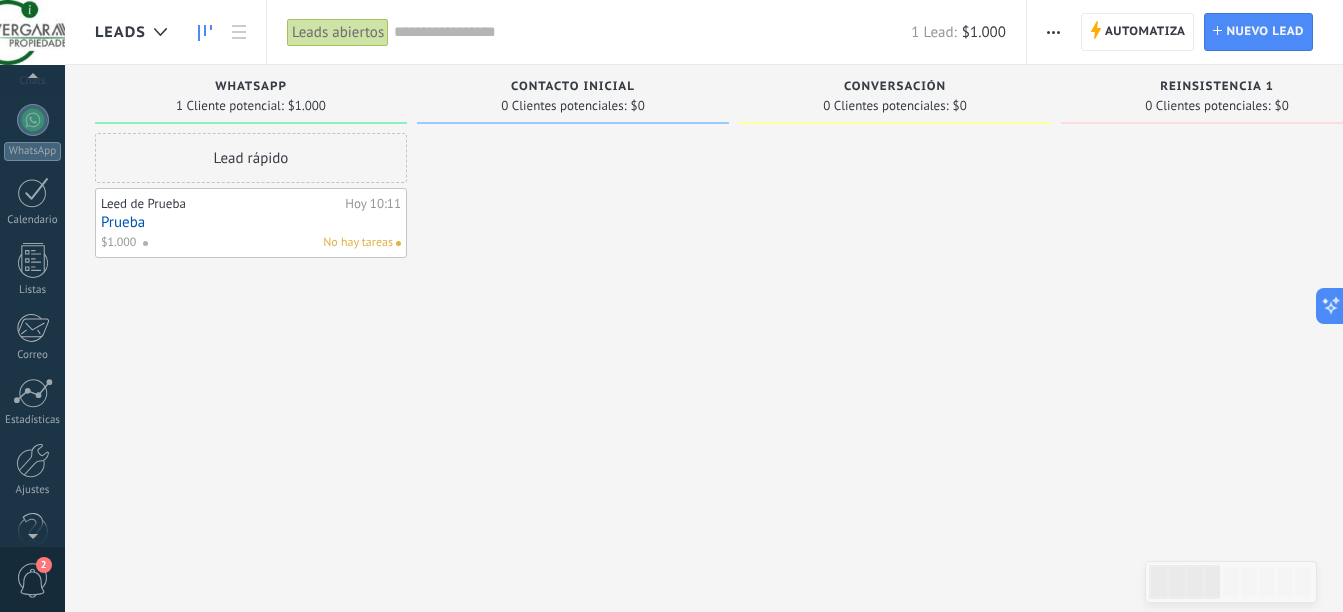 scroll, scrollTop: 220, scrollLeft: 0, axis: vertical 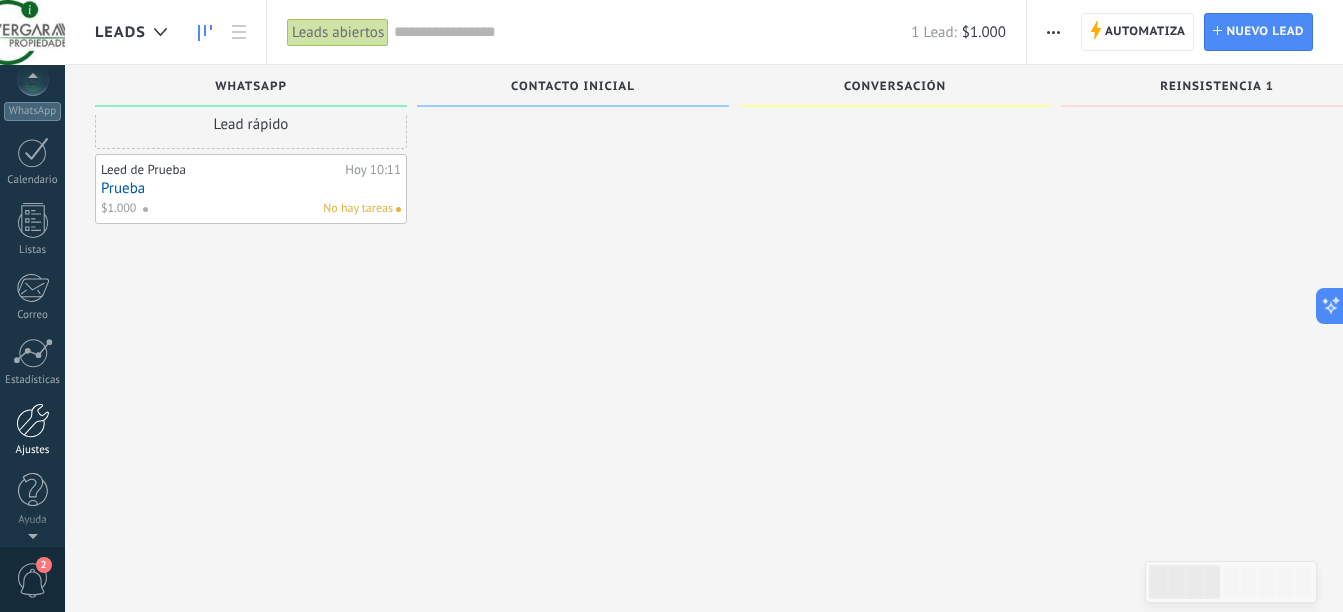click at bounding box center [33, 420] 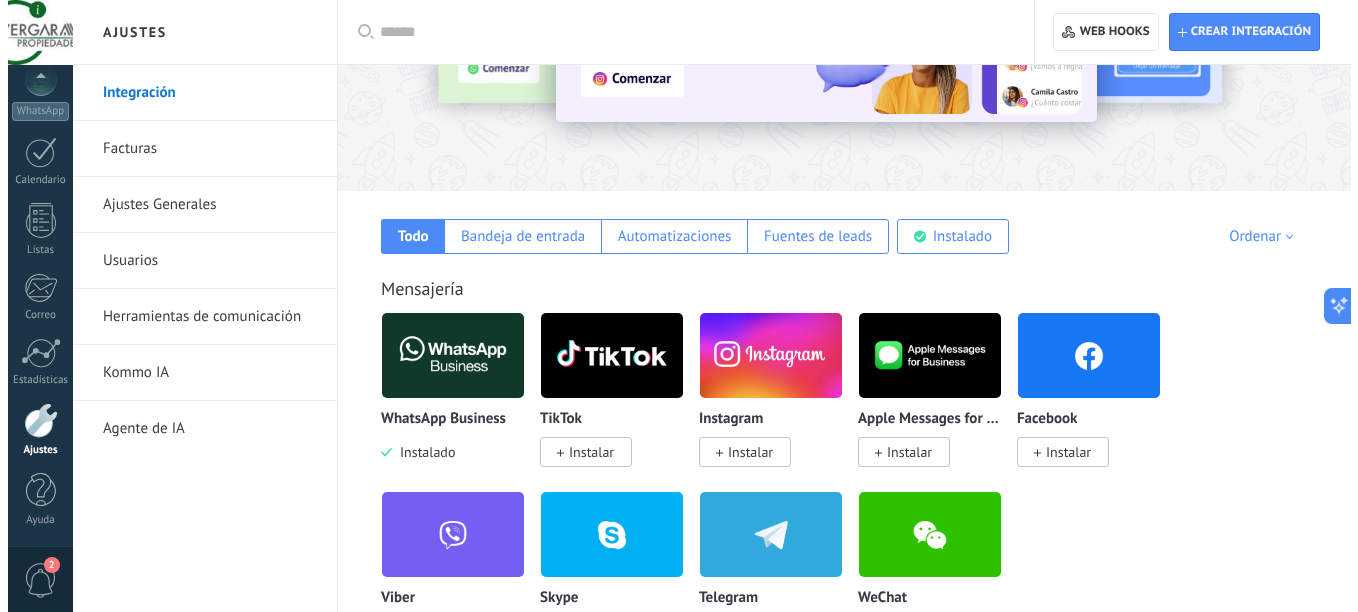 scroll, scrollTop: 300, scrollLeft: 0, axis: vertical 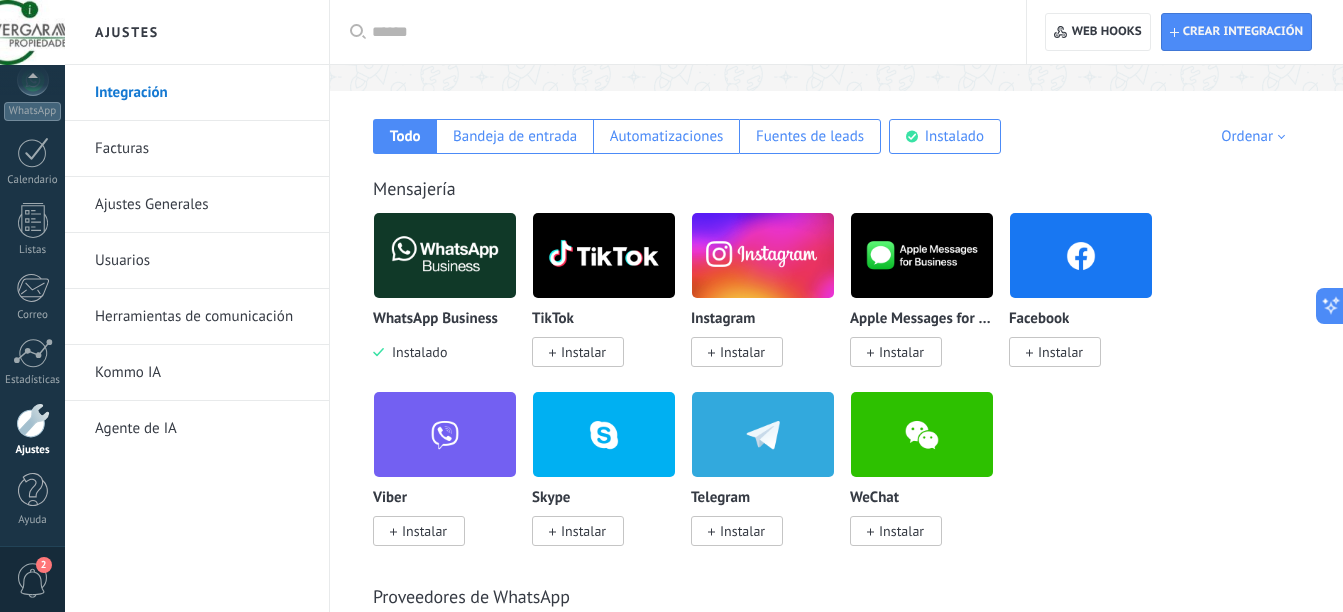 click on "Instalar" at bounding box center (1060, 352) 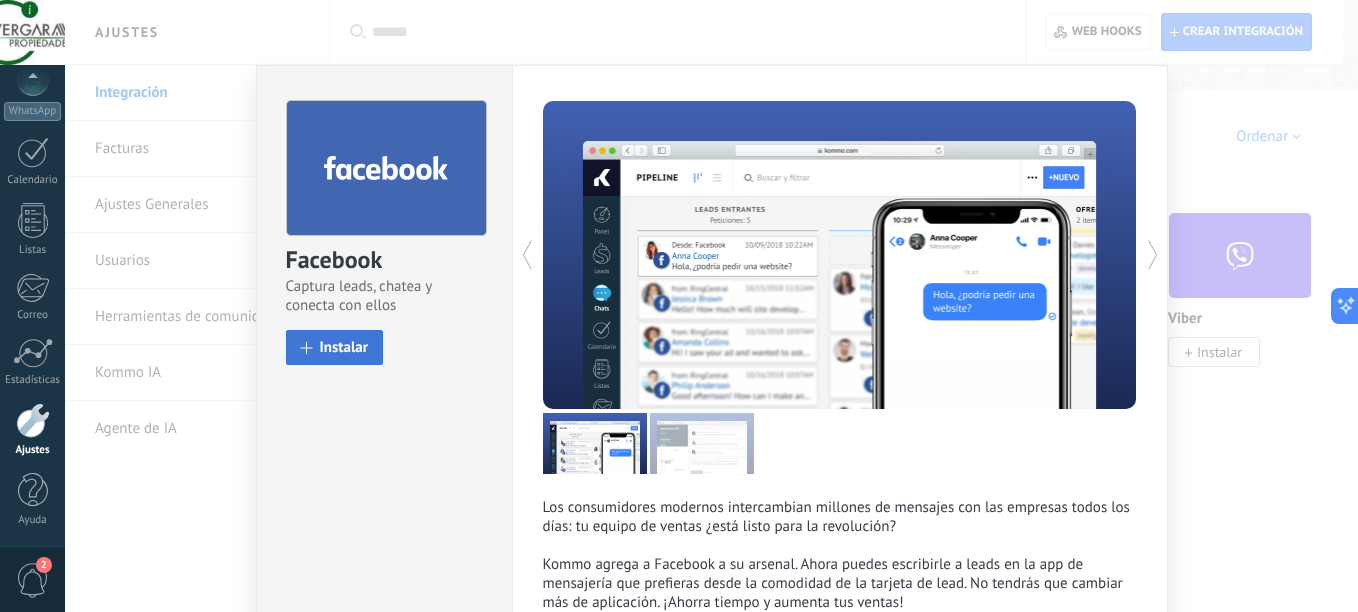 click on "Instalar" at bounding box center [344, 347] 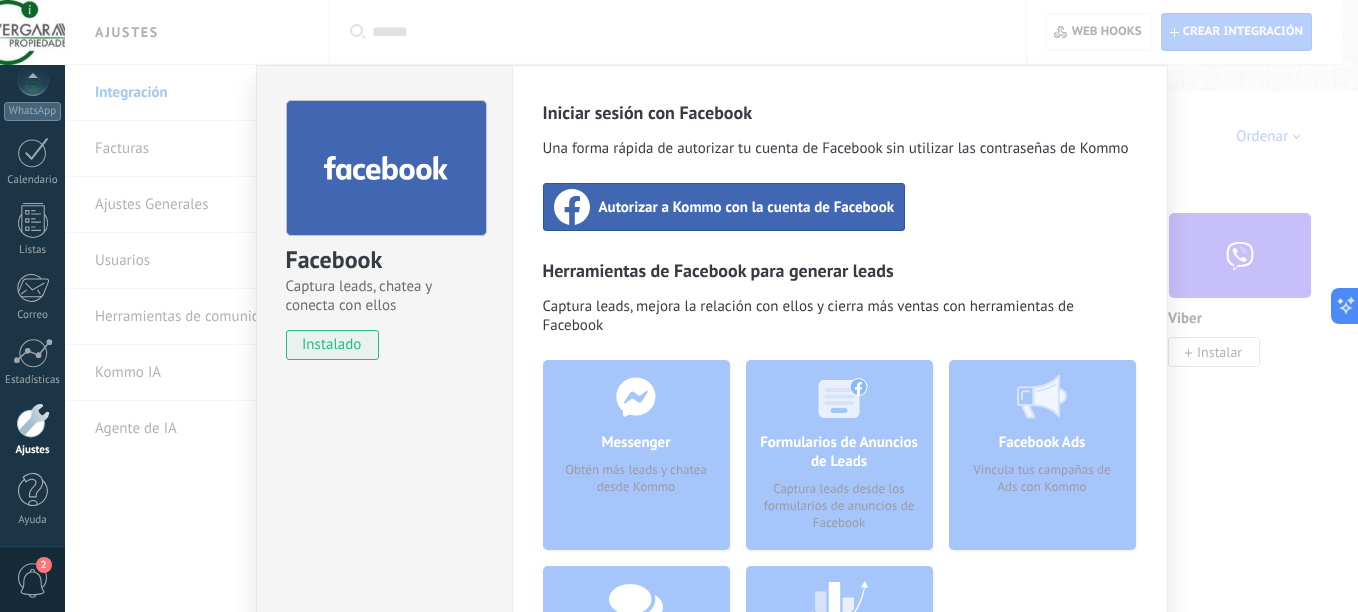 click on "Autorizar a Kommo con la cuenta de Facebook" at bounding box center (747, 207) 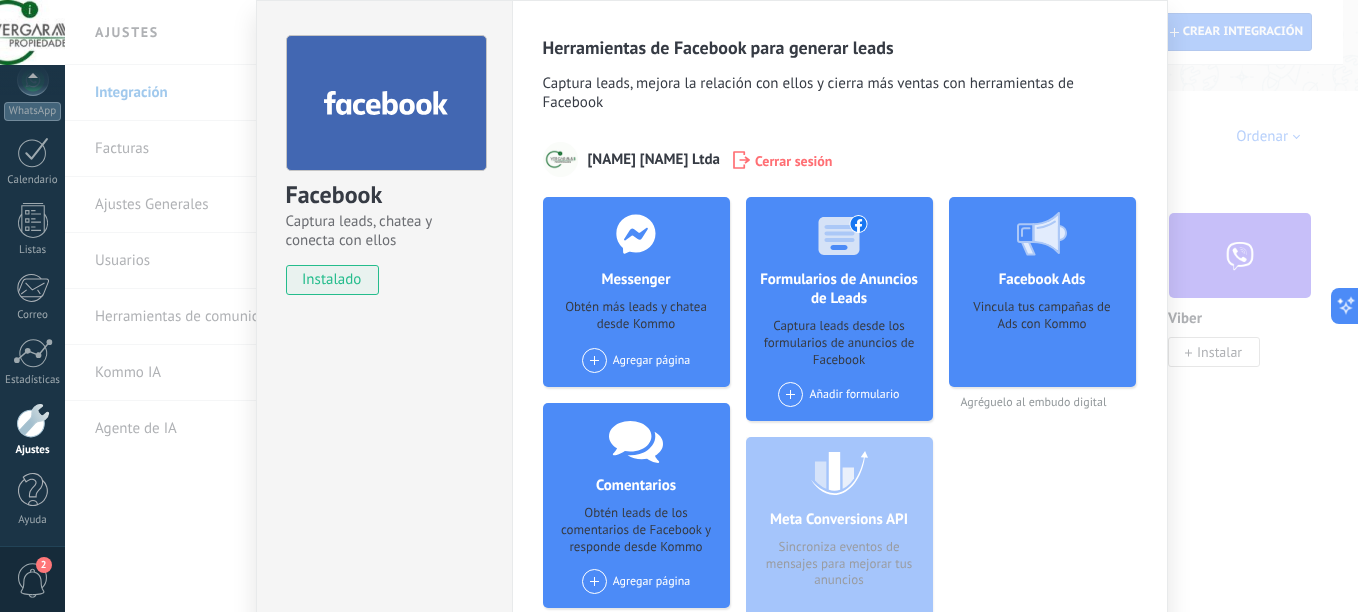 scroll, scrollTop: 100, scrollLeft: 0, axis: vertical 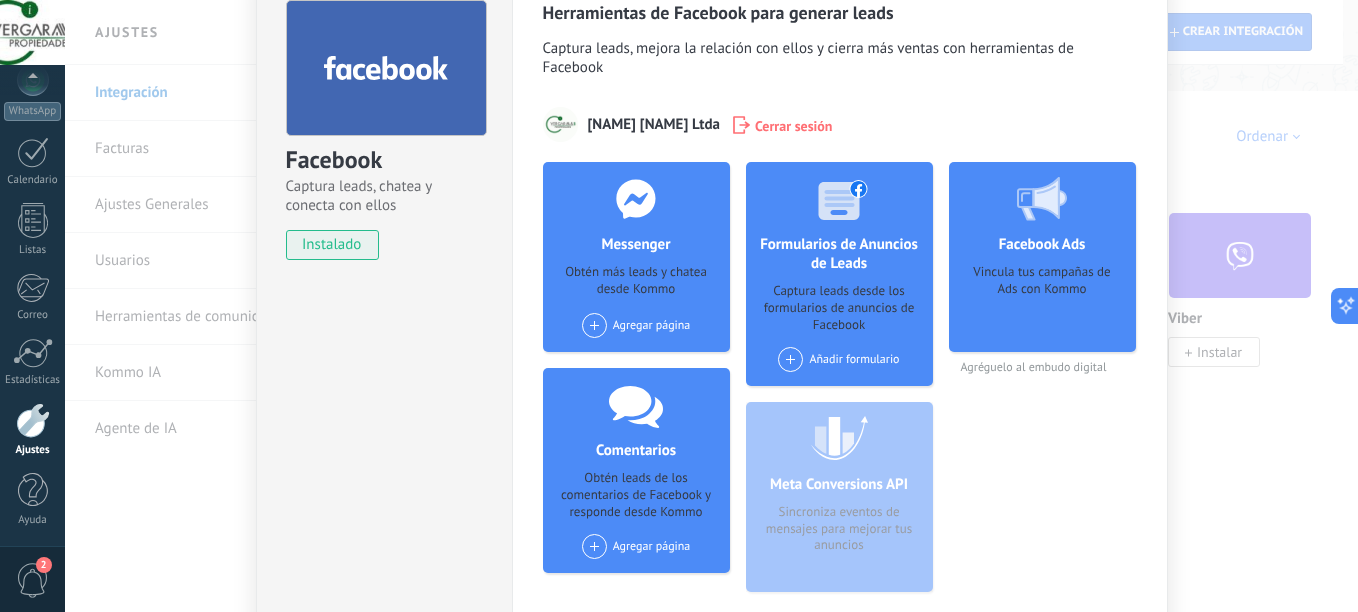 click on "Añadir formulario" at bounding box center (838, 359) 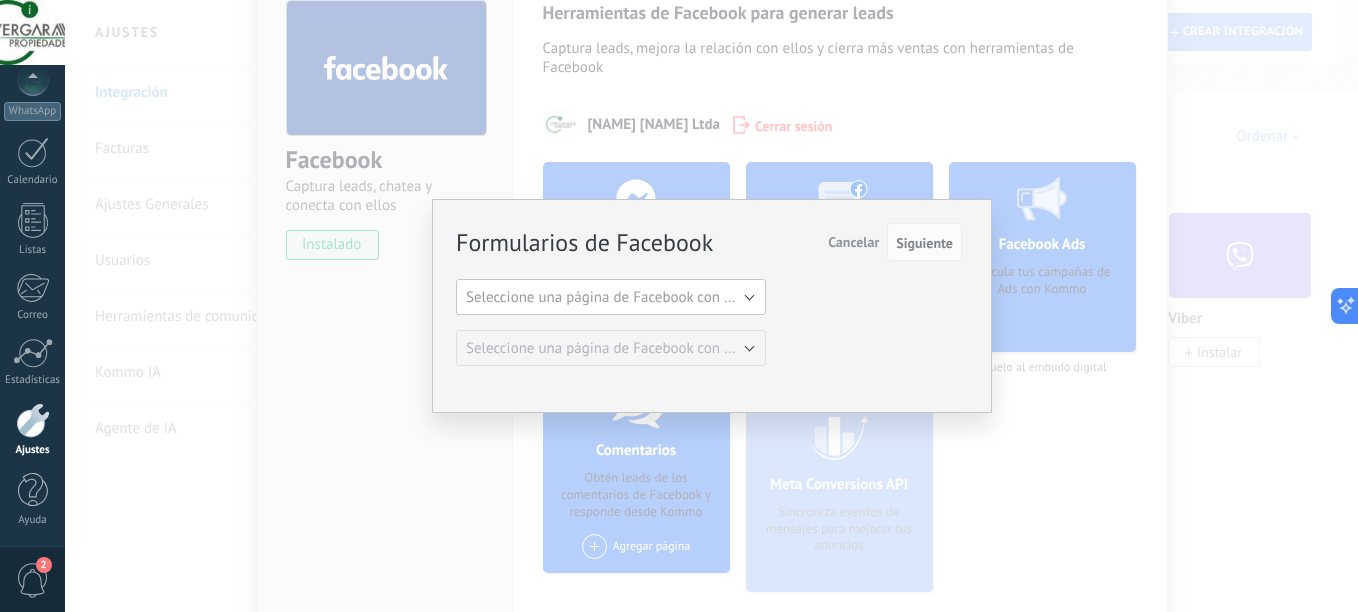 click on "Seleccione una página de Facebook con formas" at bounding box center (617, 297) 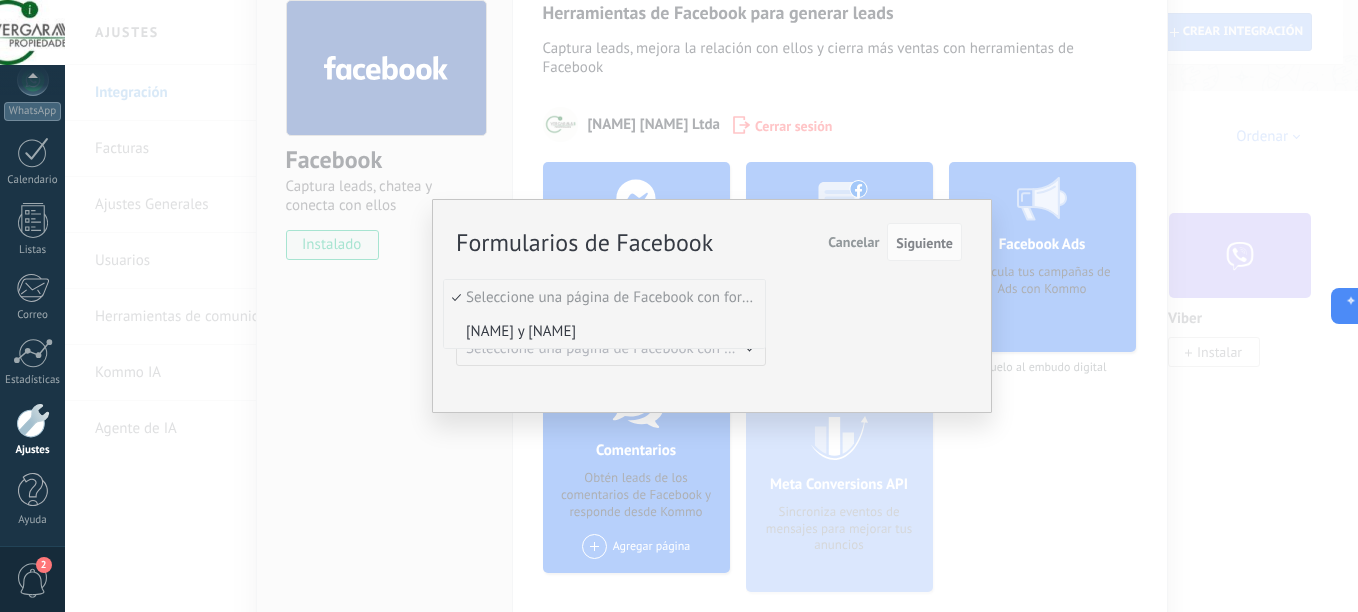 click on "Vergara y Breinbauer" at bounding box center [601, 331] 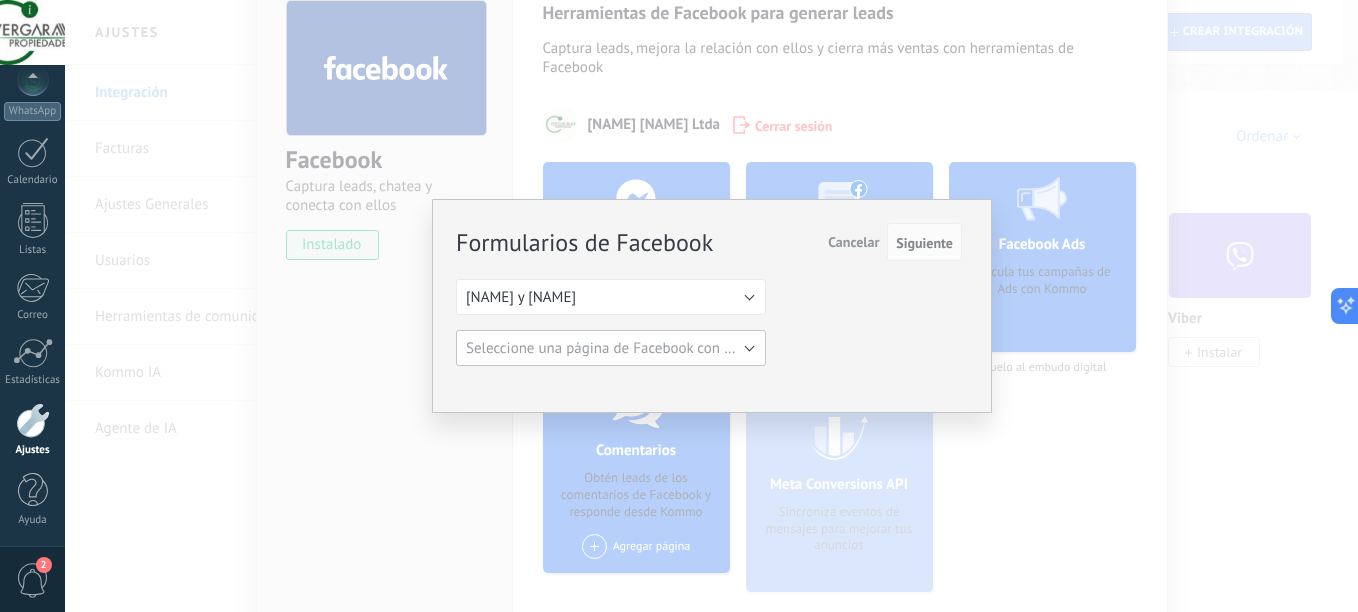 click on "Seleccione una página de Facebook con formas" at bounding box center (617, 348) 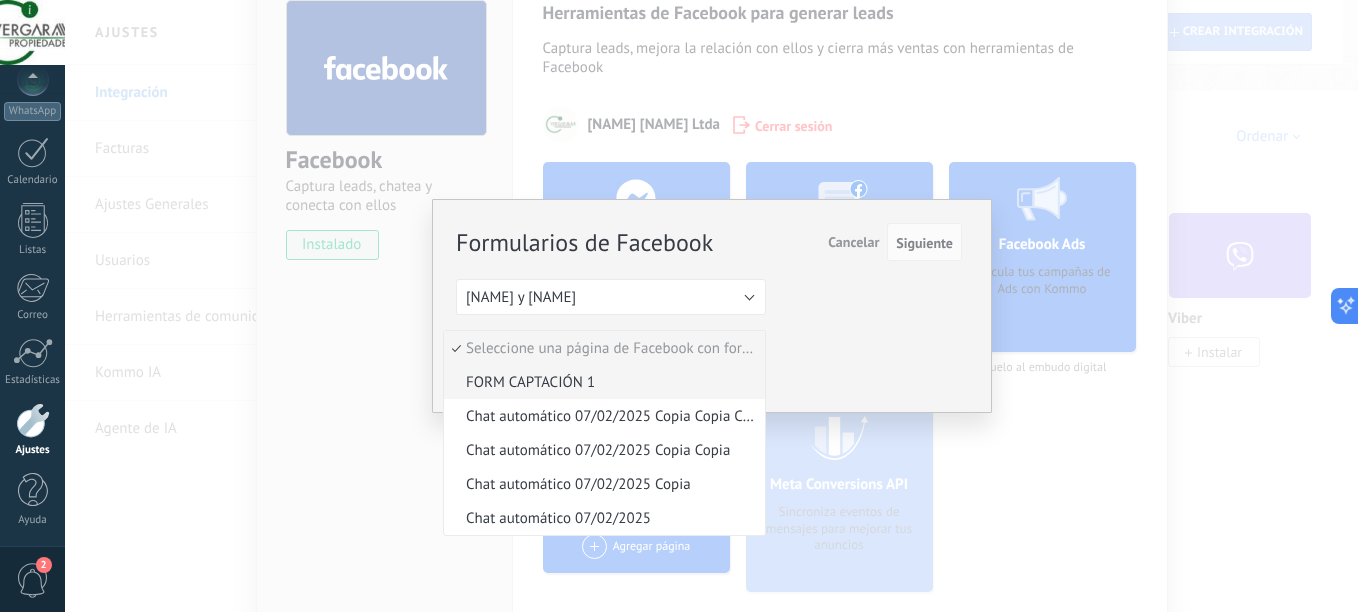click on "FORM CAPTACIÓN 1" at bounding box center [601, 382] 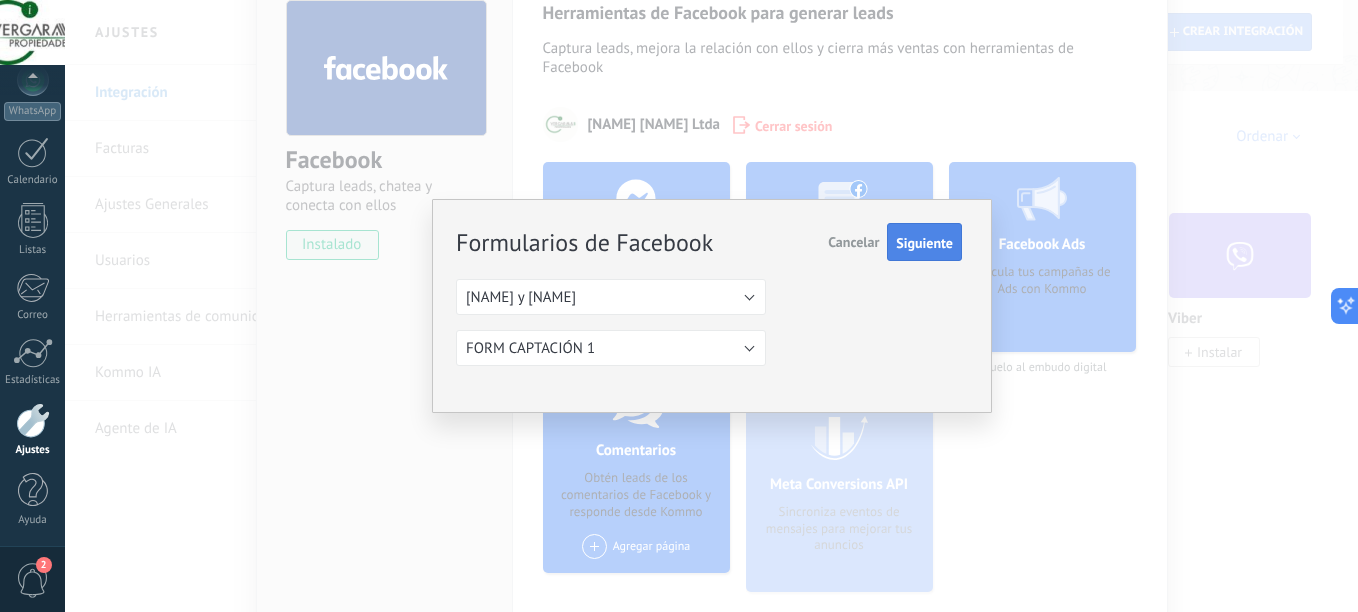 click on "Siguiente" at bounding box center (924, 243) 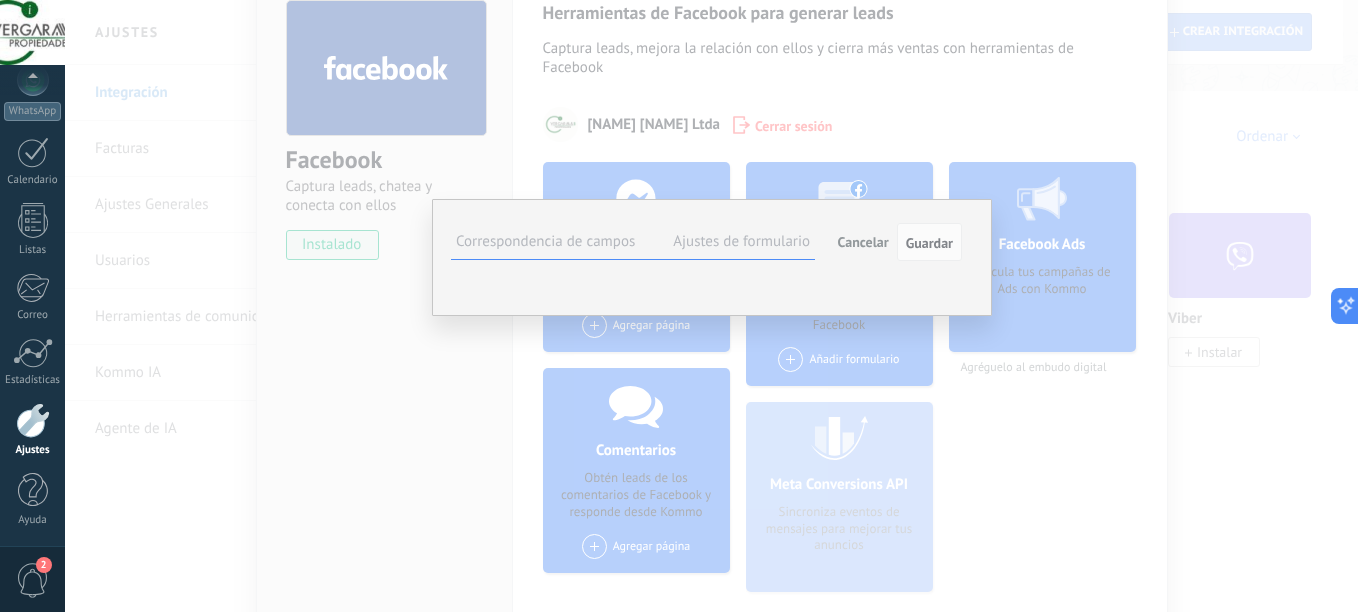 click on "Seleccionar campo" at bounding box center (0, 0) 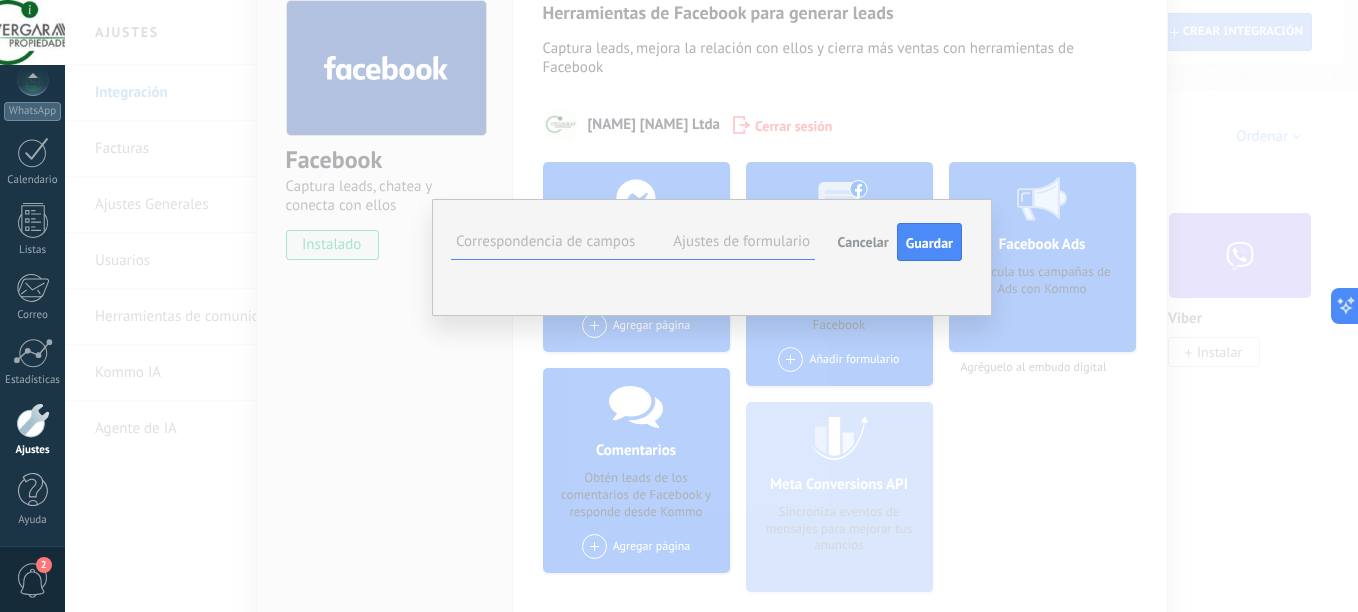 click on "Seleccionar campo" at bounding box center [0, 0] 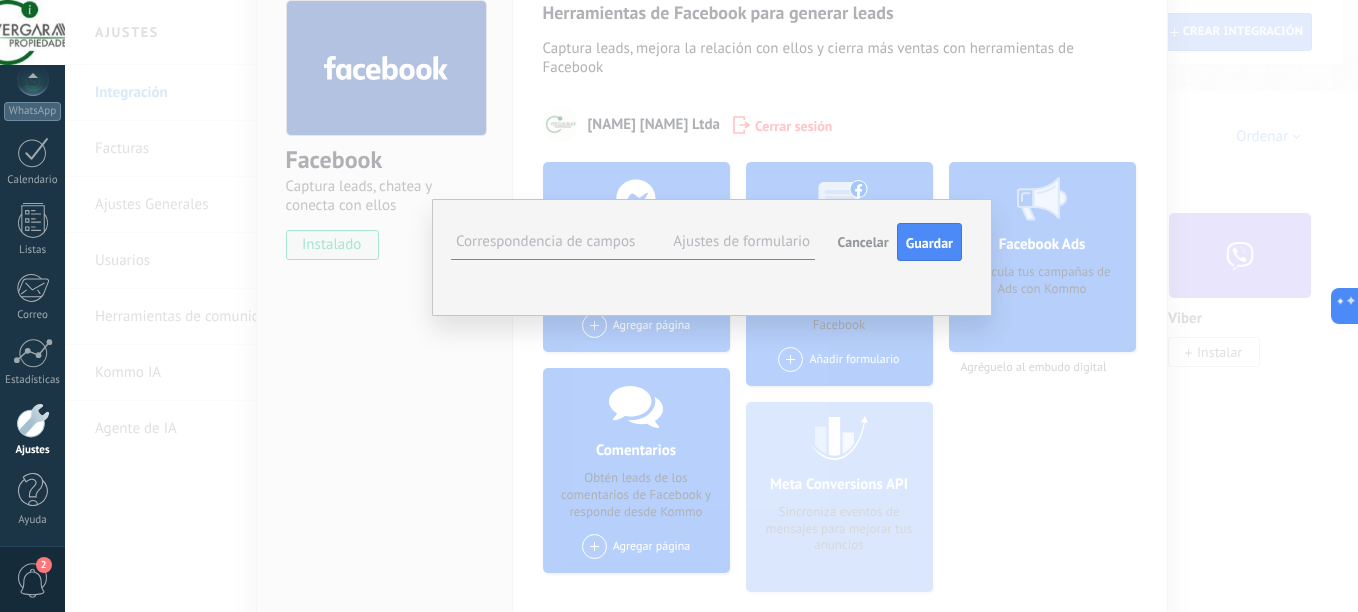 click on "Nombre del contacto (contacto)" at bounding box center (0, 0) 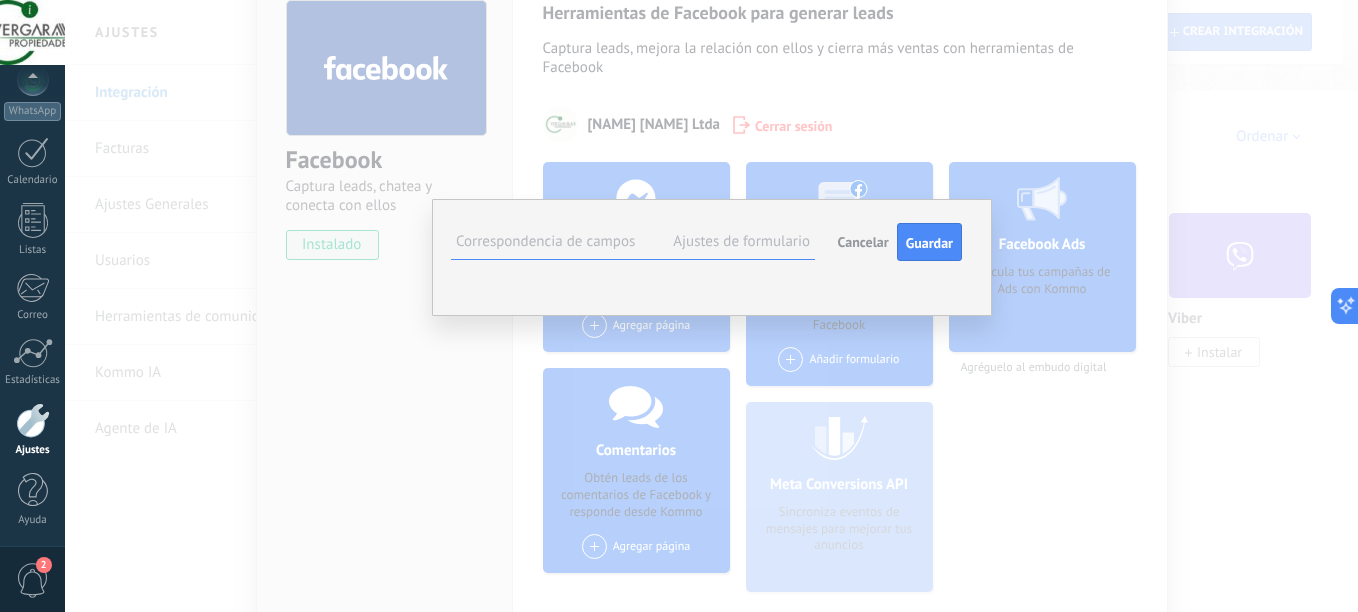 click on "Seleccionar campo" at bounding box center (0, 0) 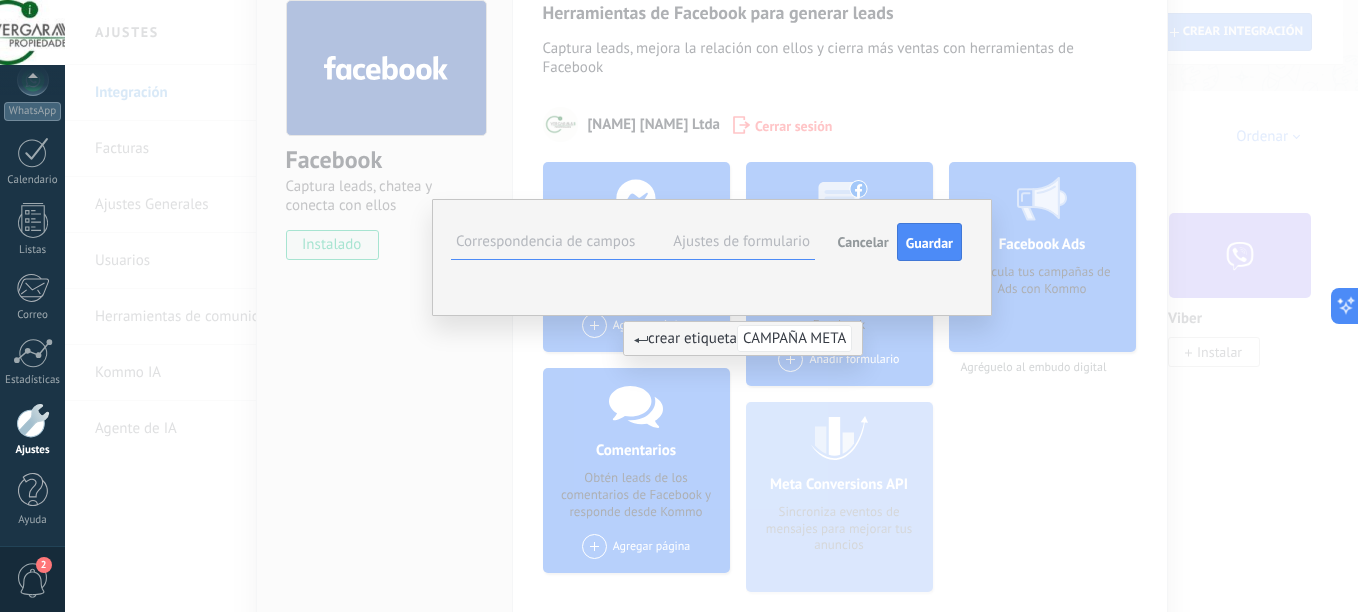 type on "**********" 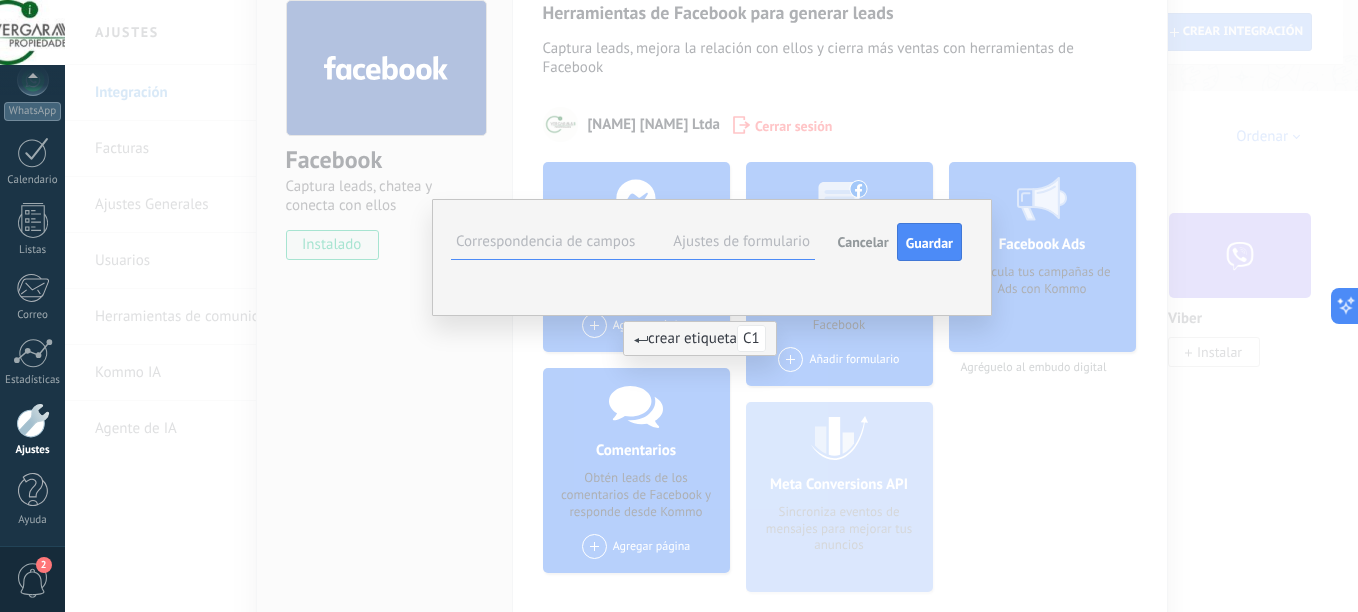 type on "**" 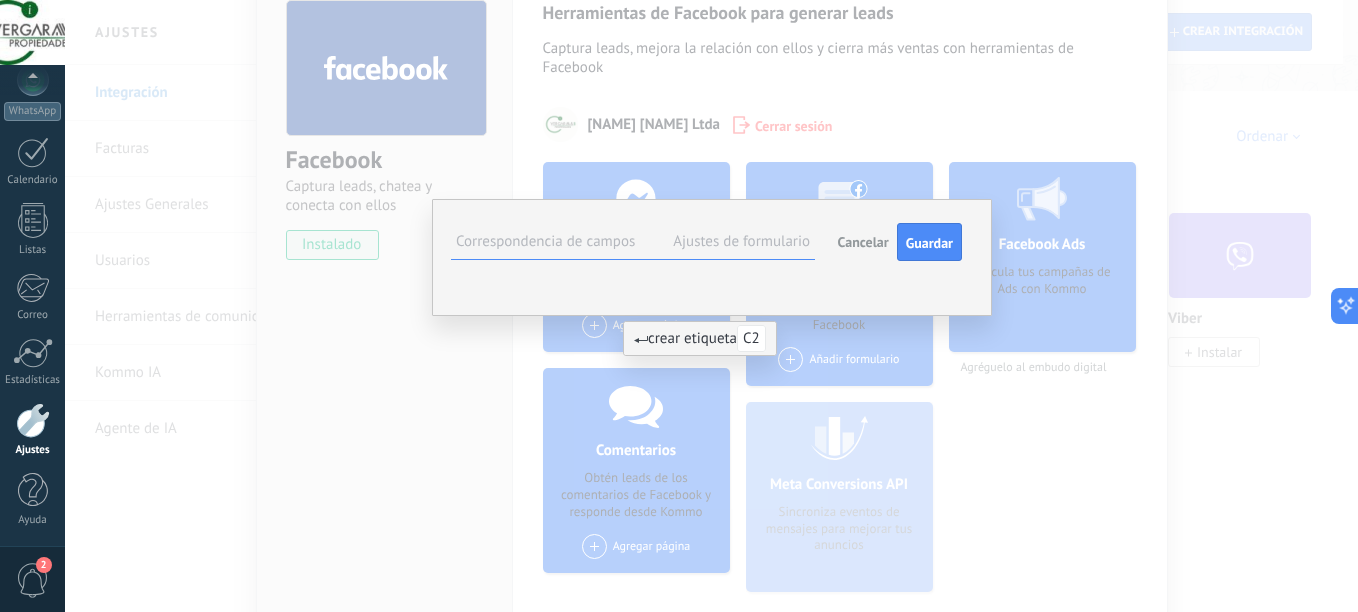 type on "**" 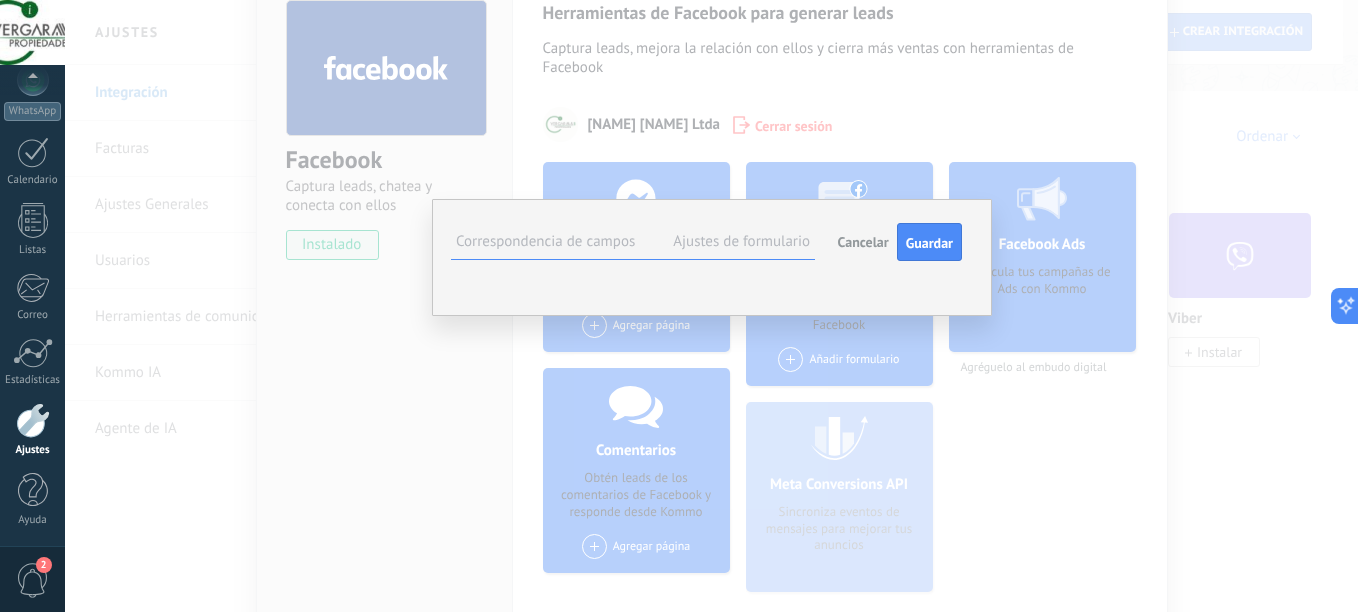 type 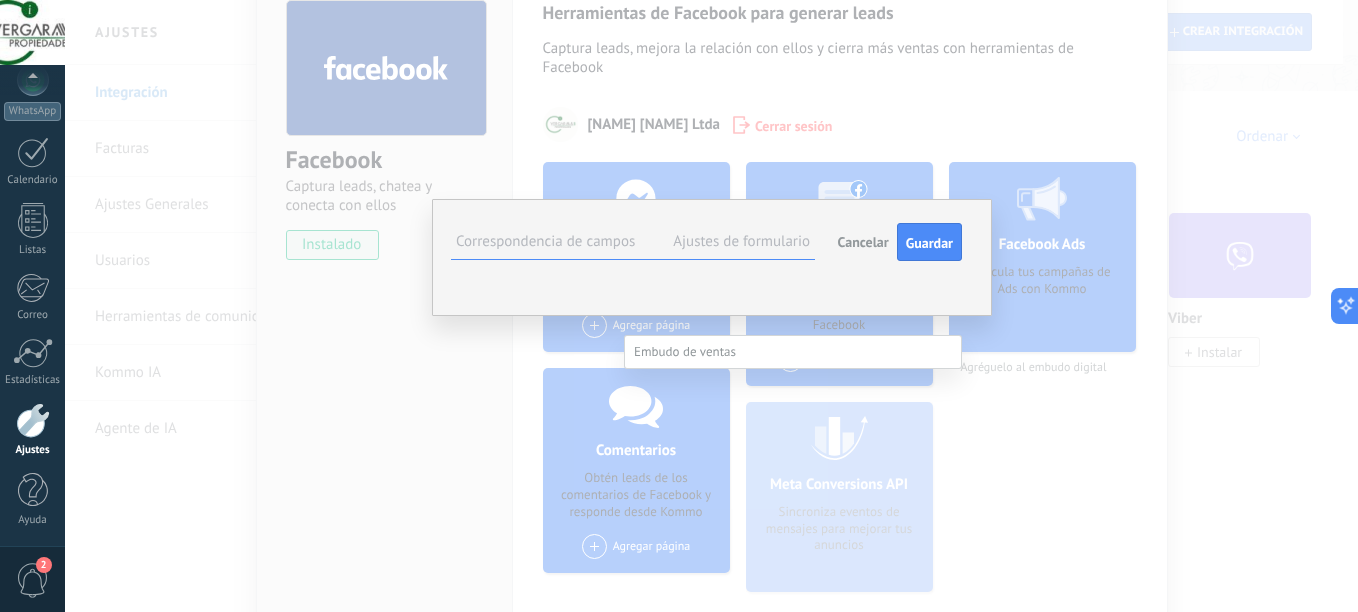 click on "Contacto inicial" at bounding box center (0, 0) 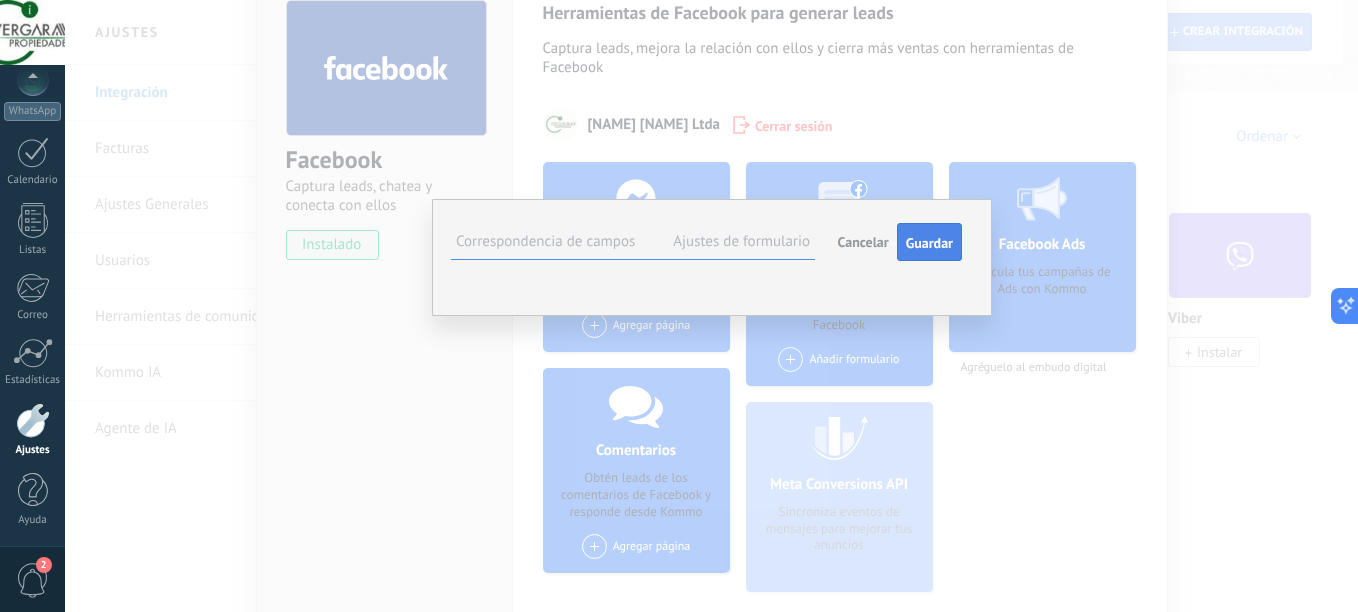 click on "Guardar" at bounding box center (929, 243) 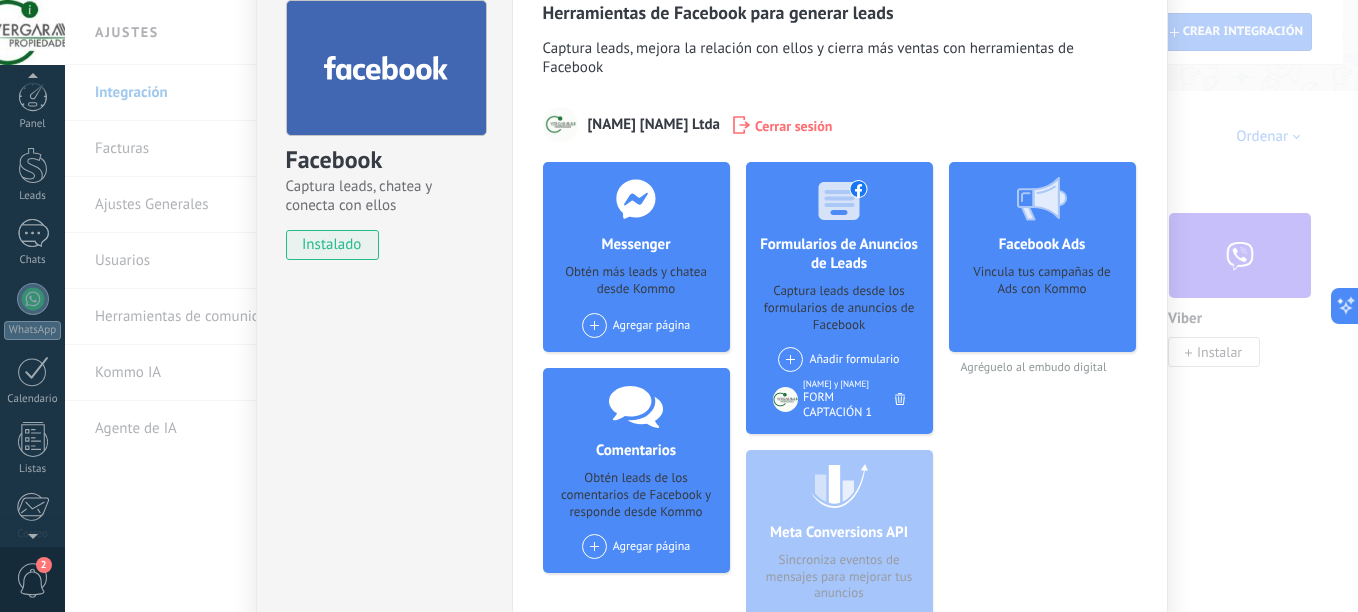 scroll, scrollTop: 0, scrollLeft: 0, axis: both 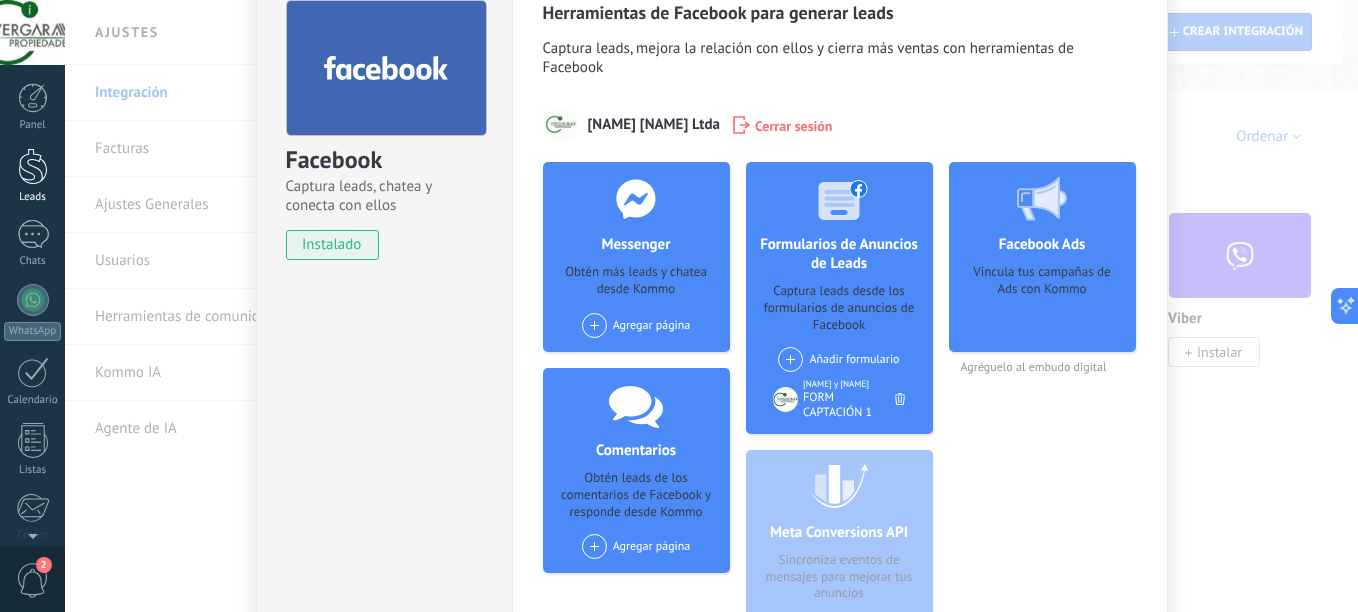 click at bounding box center [33, 166] 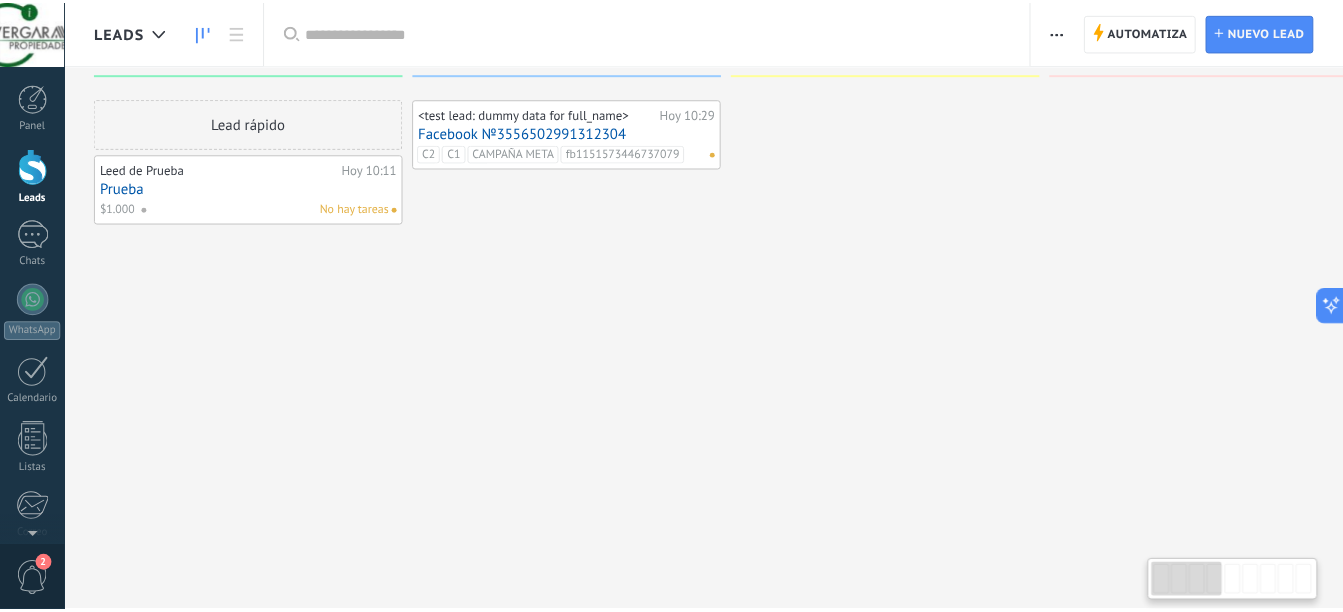 scroll, scrollTop: 0, scrollLeft: 0, axis: both 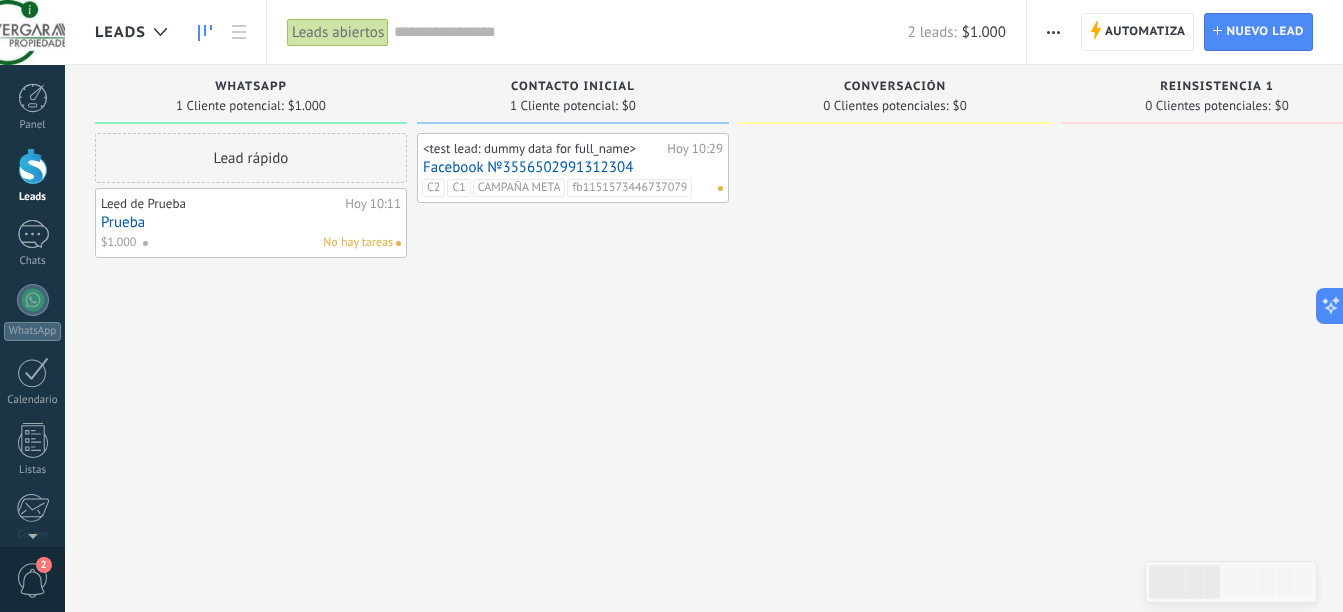 click at bounding box center [1053, 32] 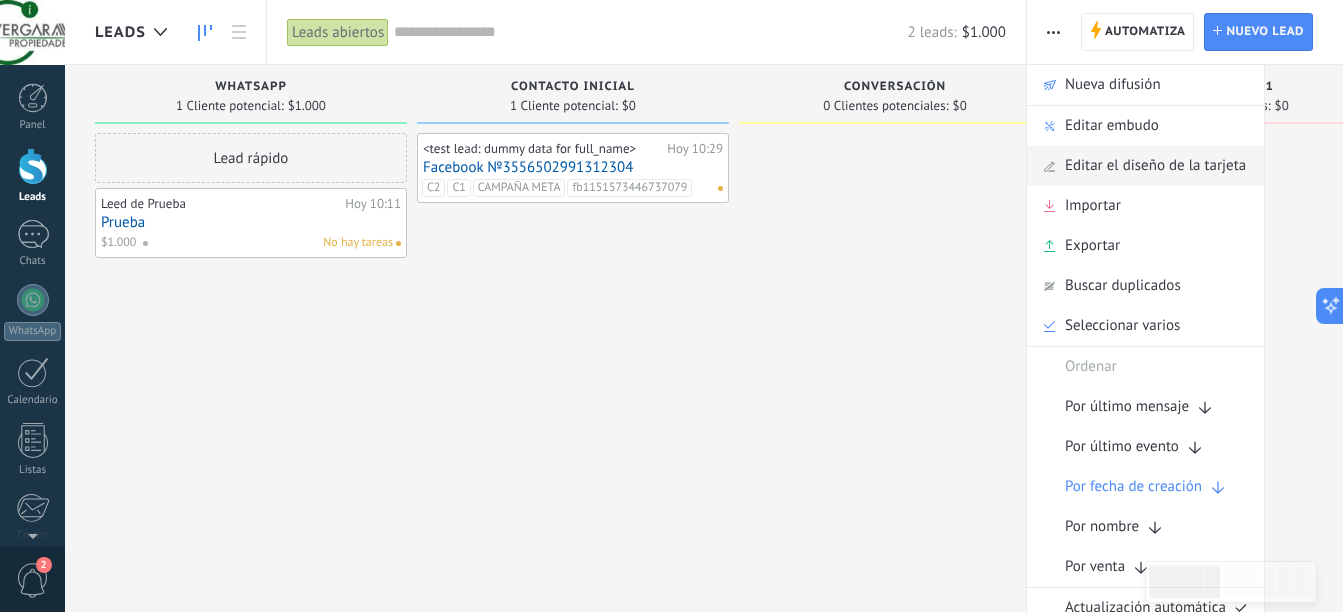 click on "Editar el diseño de la tarjeta" at bounding box center (1155, 166) 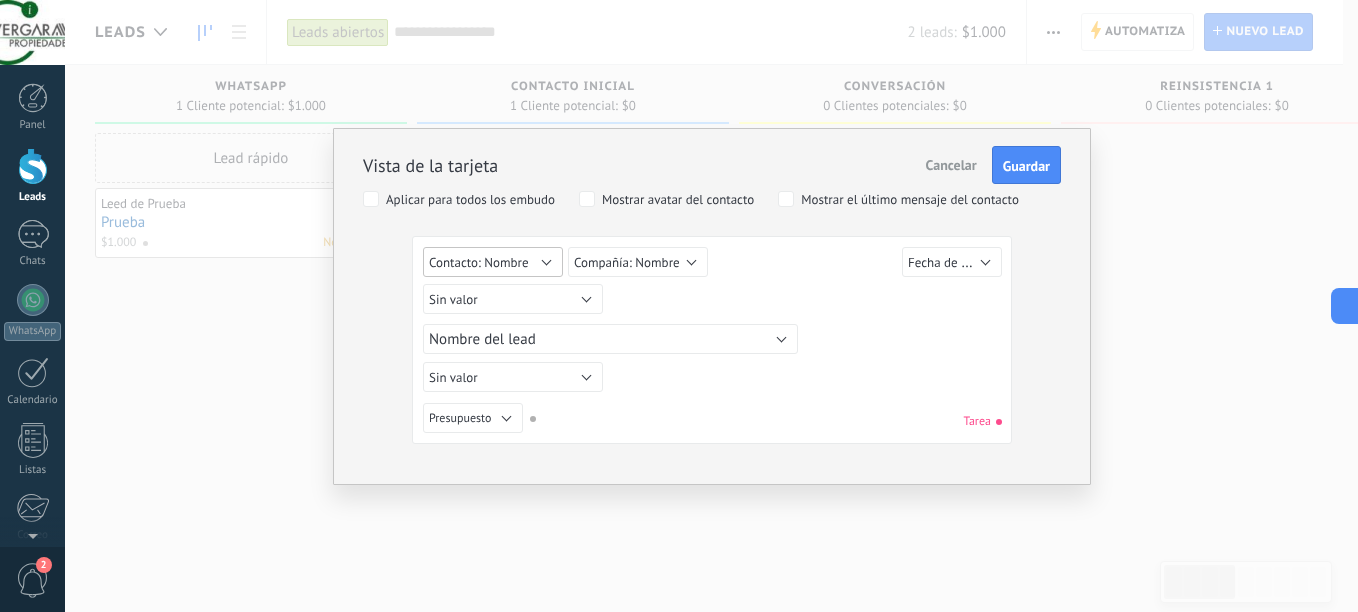 drag, startPoint x: 449, startPoint y: 260, endPoint x: 399, endPoint y: 246, distance: 51.92302 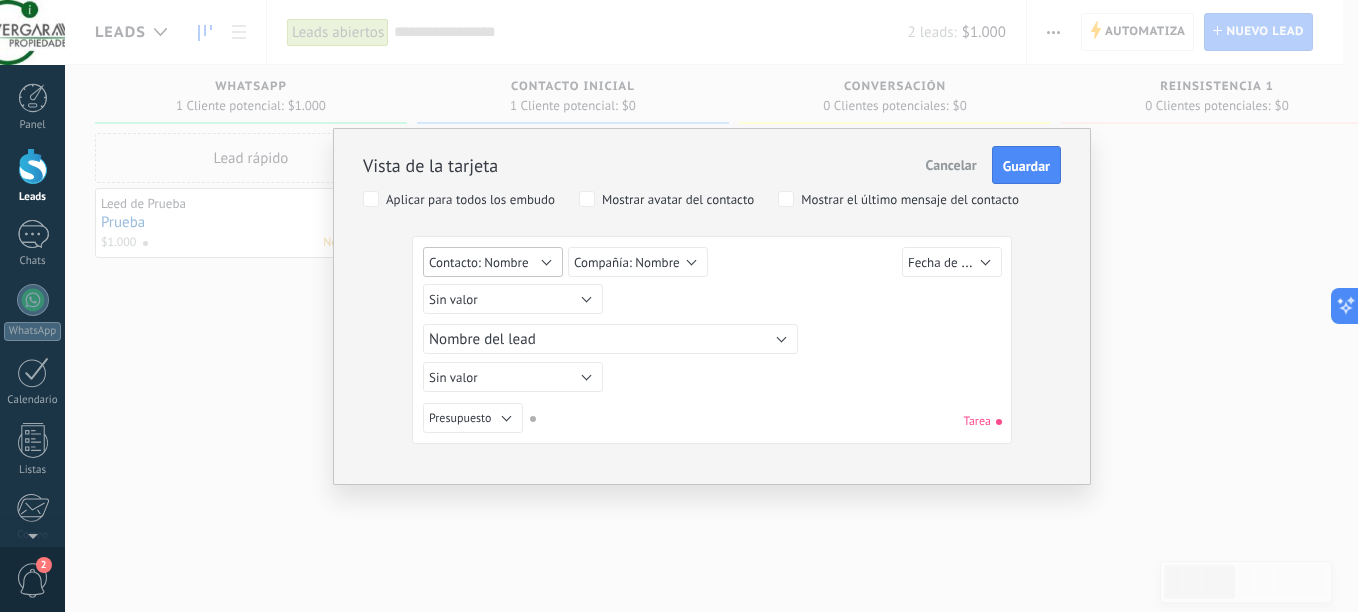 click on "Contacto: Nombre" at bounding box center (493, 262) 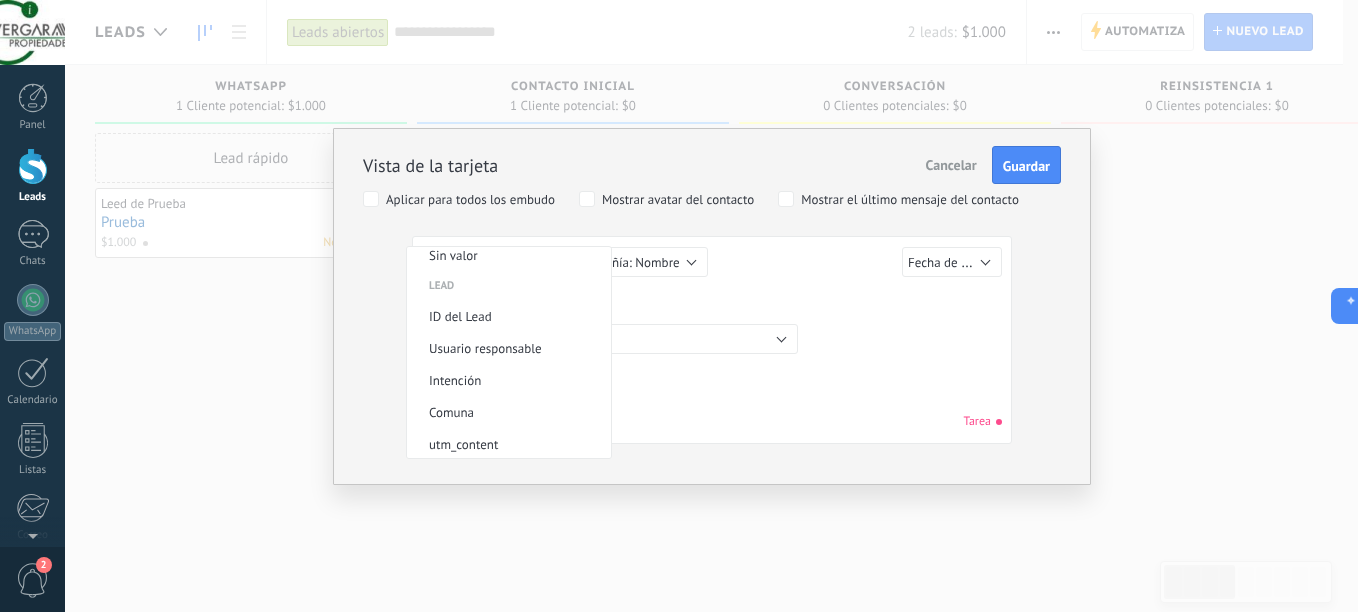 scroll, scrollTop: 0, scrollLeft: 0, axis: both 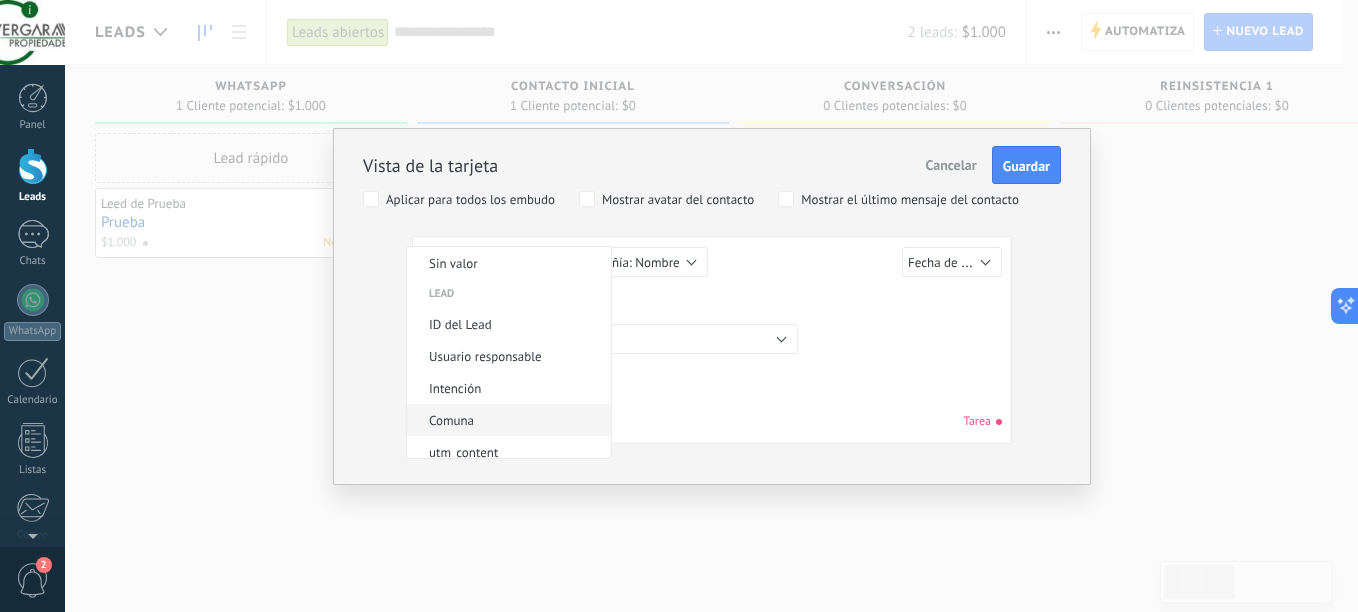 click on "Comuna" at bounding box center [506, 420] 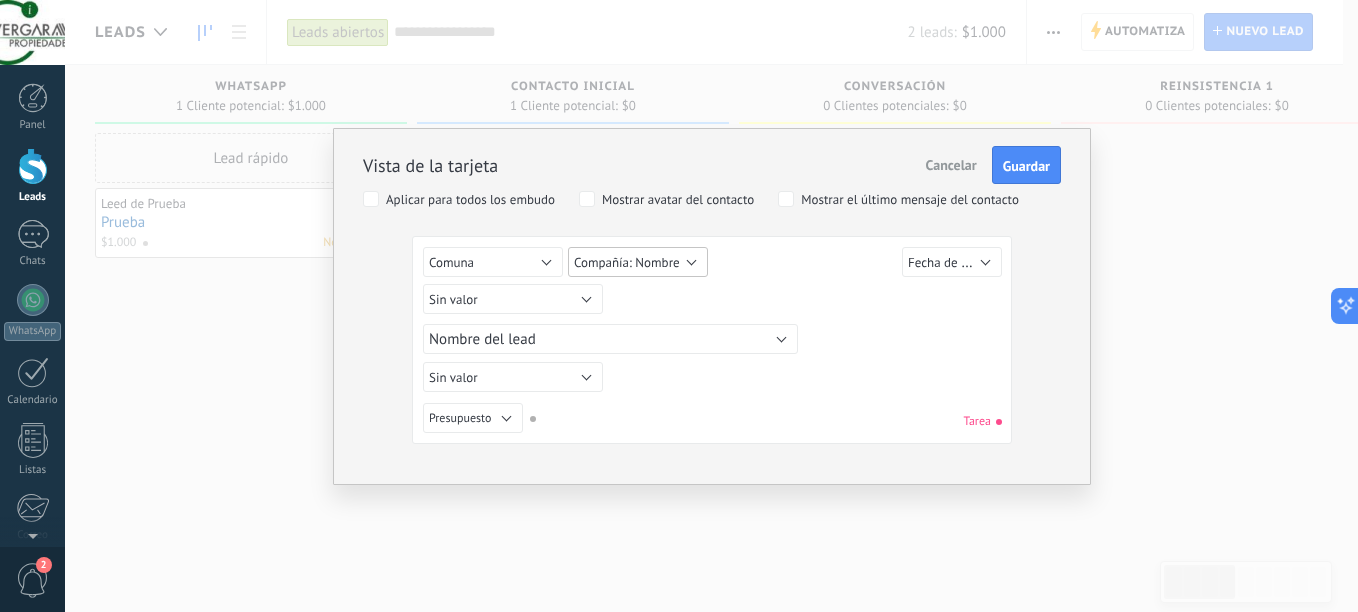click on "Compañía: Nombre" at bounding box center [627, 262] 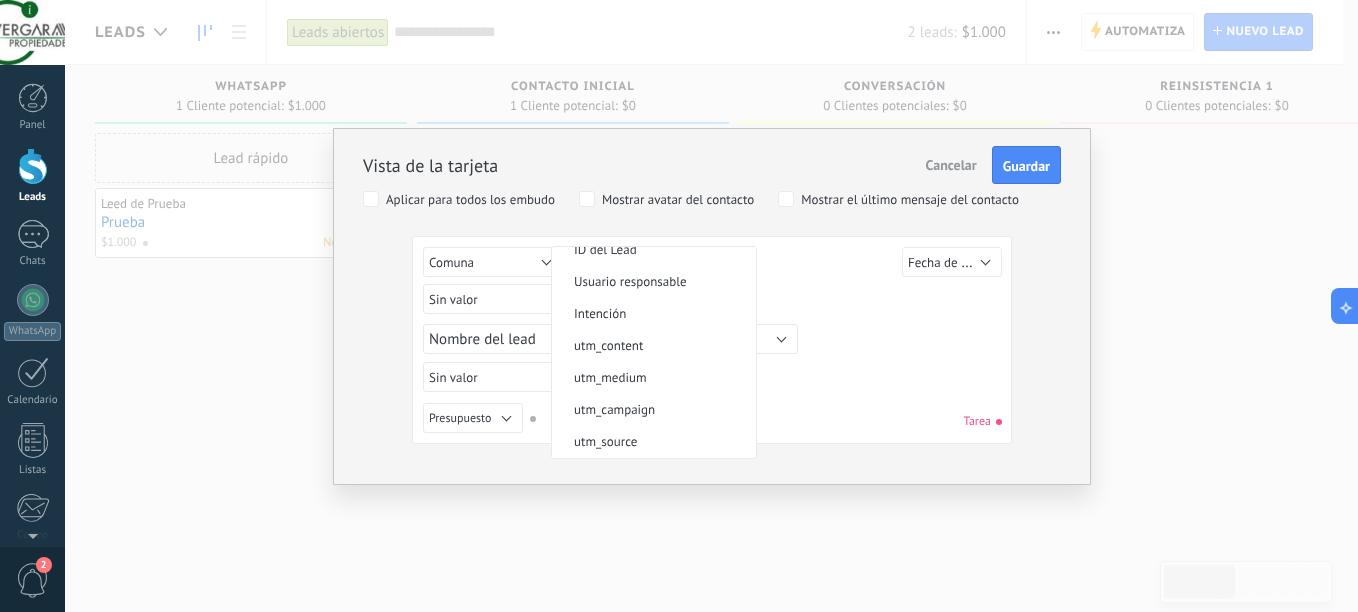 scroll, scrollTop: 0, scrollLeft: 0, axis: both 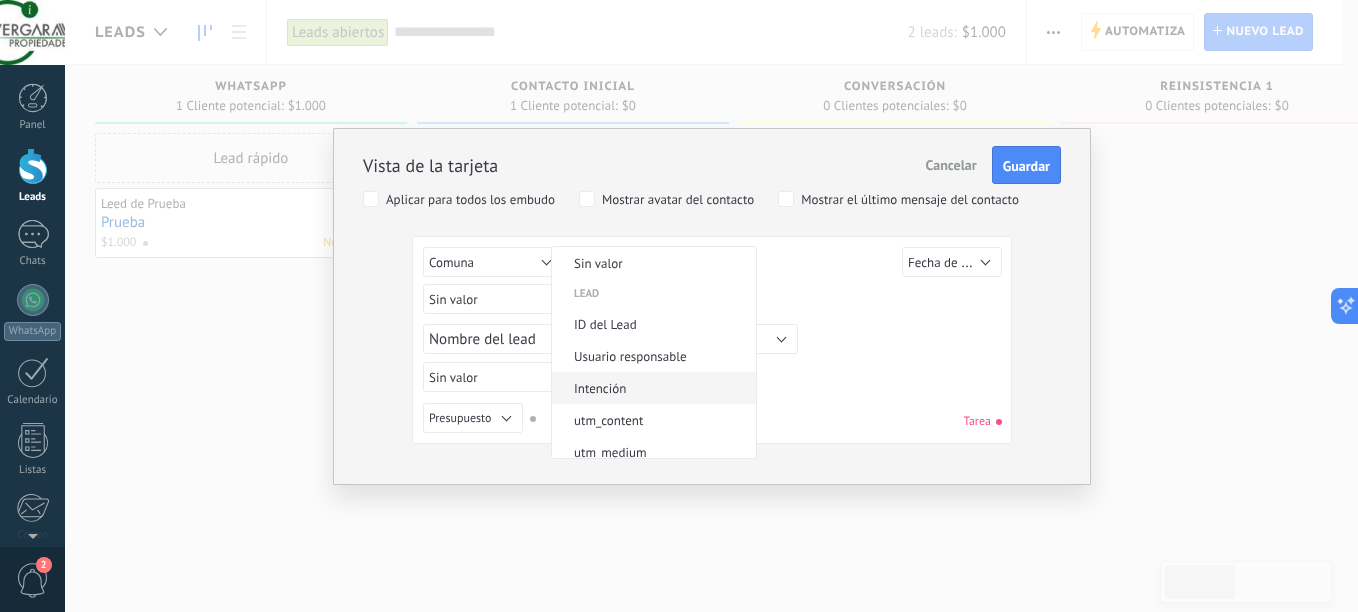 click on "Intención" at bounding box center [651, 388] 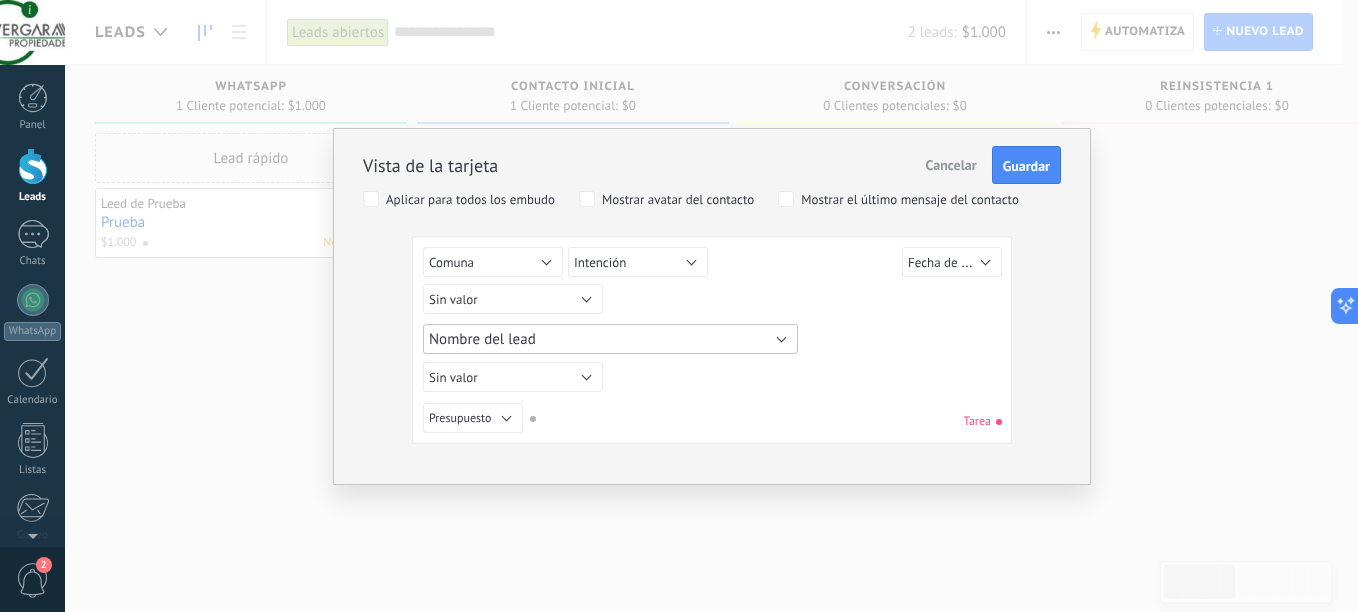 click on "Nombre del lead" at bounding box center (610, 339) 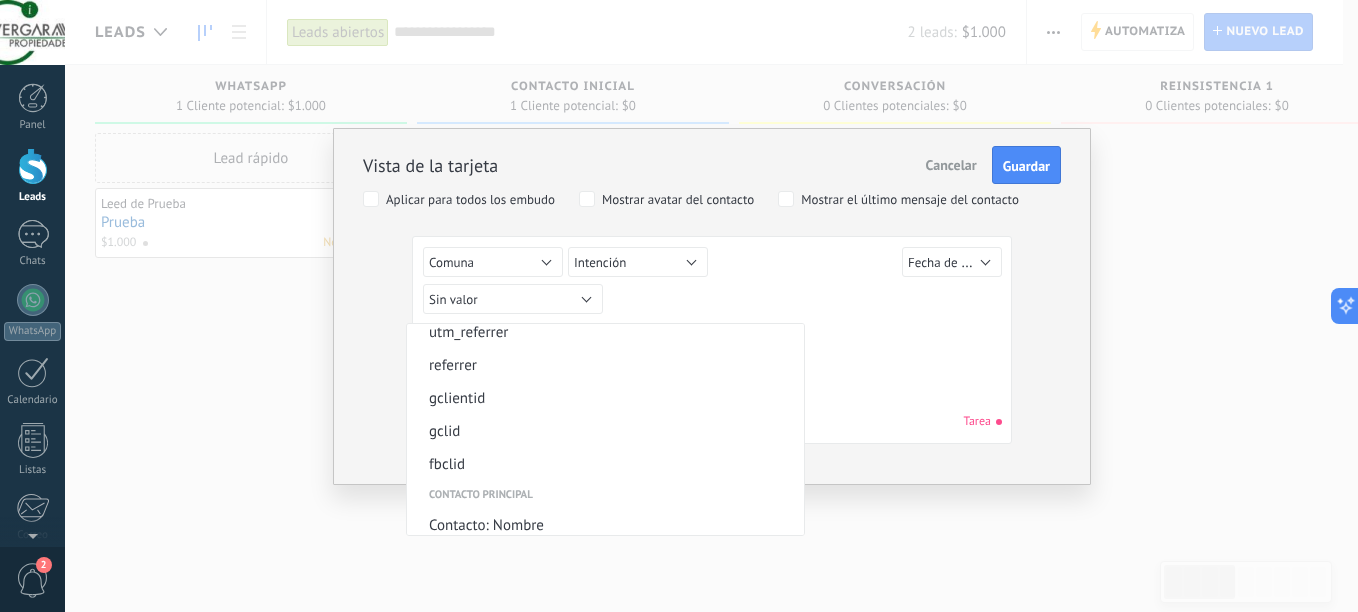 scroll, scrollTop: 400, scrollLeft: 0, axis: vertical 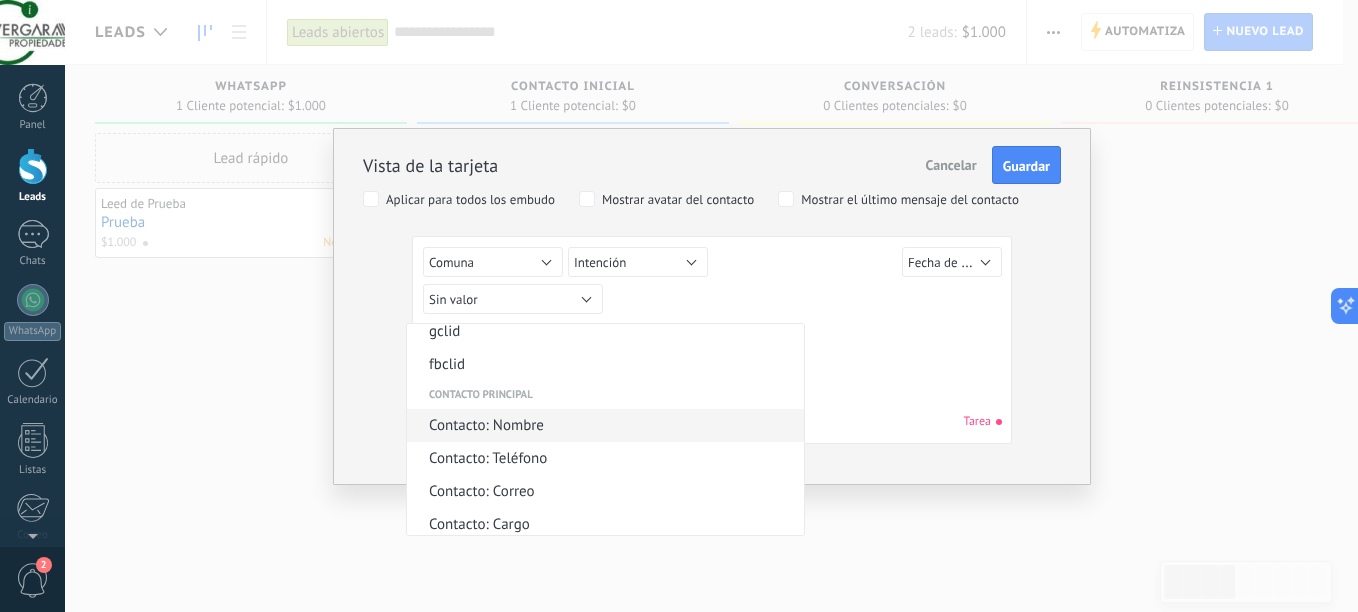 click on "Contacto: Nombre" at bounding box center [602, 425] 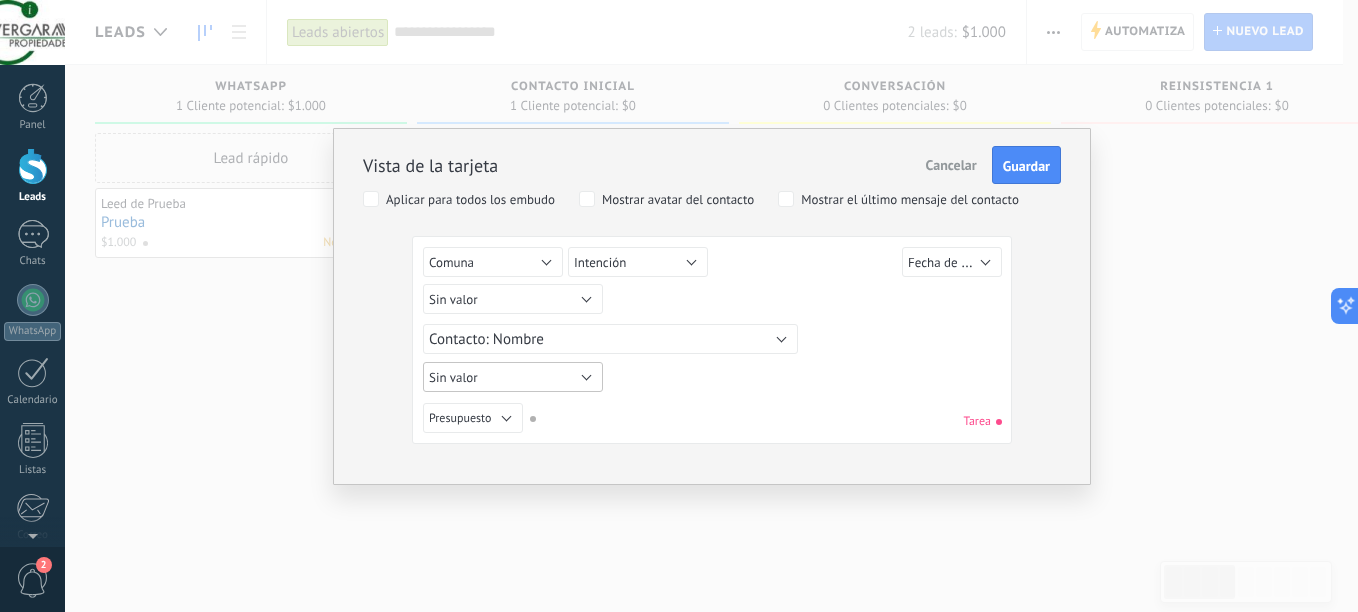 click on "Sin valor" at bounding box center (453, 377) 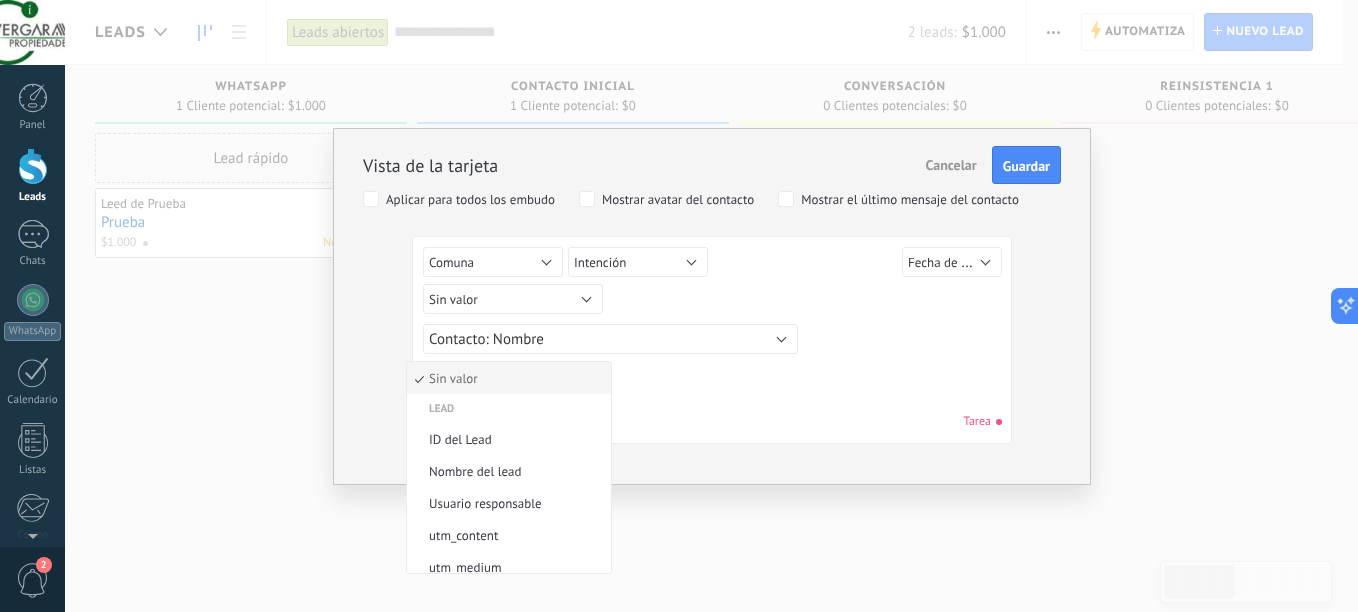 click on "Sin valor" at bounding box center [506, 378] 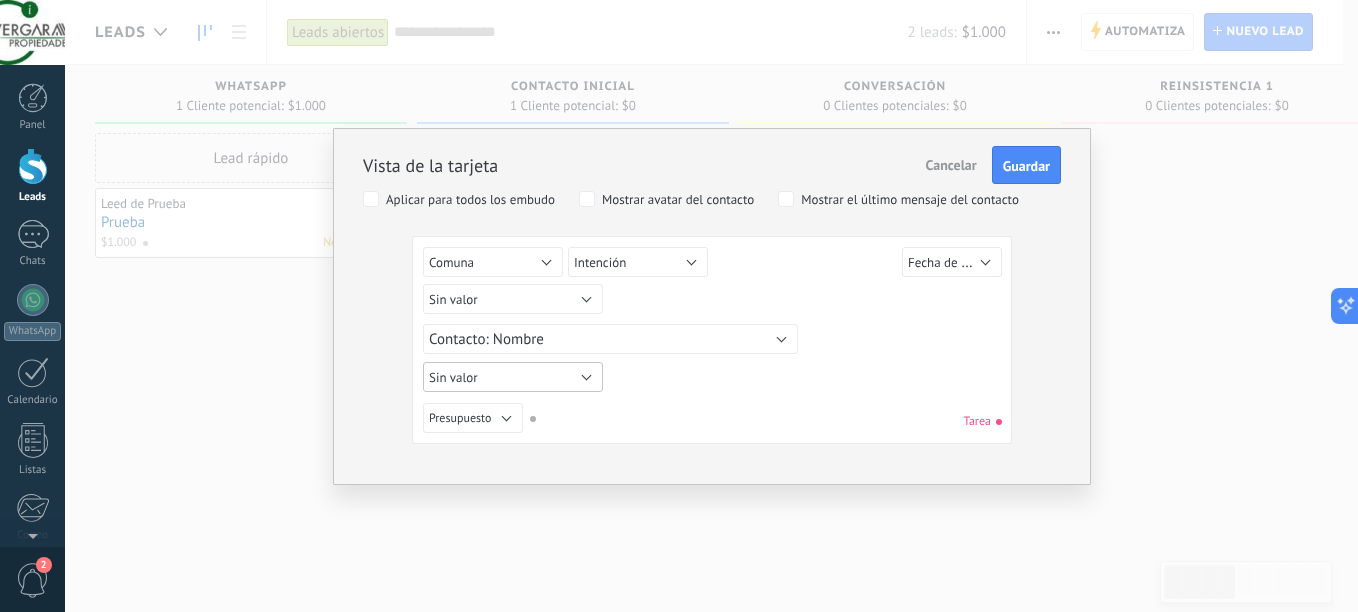 click on "Sin valor" at bounding box center [453, 377] 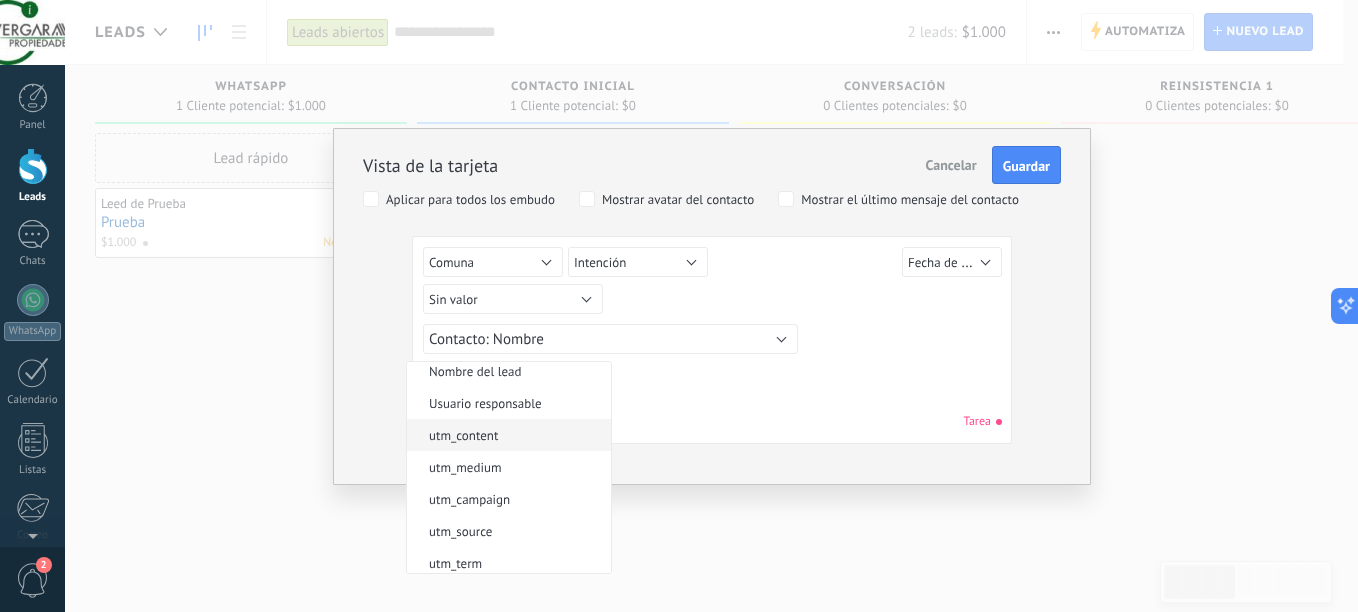 scroll, scrollTop: 0, scrollLeft: 0, axis: both 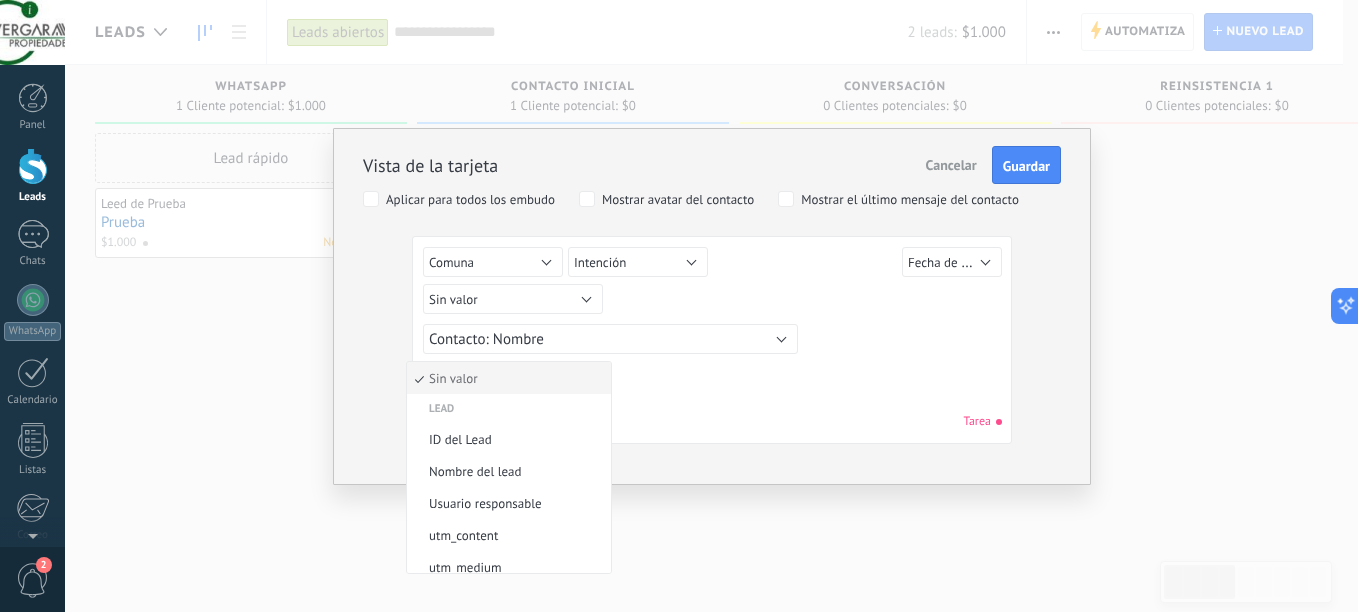 click on "Vista de la tarjeta Cancelar Guardar Aplicar para todos los embudo Mostrar avatar del contacto Mostrar el último mensaje del contacto Sin valor Lead ID del Lead Nombre del lead Fecha de Creación Presupuesto Usuario responsable Intención Comuna utm_content utm_medium utm_campaign utm_source utm_term utm_referrer referrer gclientid gclid fbclid Contacto principal Contacto: Nombre Contacto: Teléfono Contacto: Correo Contacto: Cargo Compañía Compañía: Nombre Compañía: Teléfono Compañía: Correo Compañía: Página web Compañía: Dirección Comuna Sin valor Lead ID del Lead Nombre del lead Fecha de Creación Presupuesto Usuario responsable Intención Comuna utm_content utm_medium utm_campaign utm_source utm_term utm_referrer referrer gclientid gclid fbclid Contacto principal Contacto: Nombre Contacto: Teléfono Contacto: Correo Contacto: Cargo Compañía Compañía: Nombre Compañía: Teléfono Compañía: Correo Compañía: Página web Compañía: Dirección Intención Sin valor Lead ID del Lead Lead" at bounding box center [712, 306] 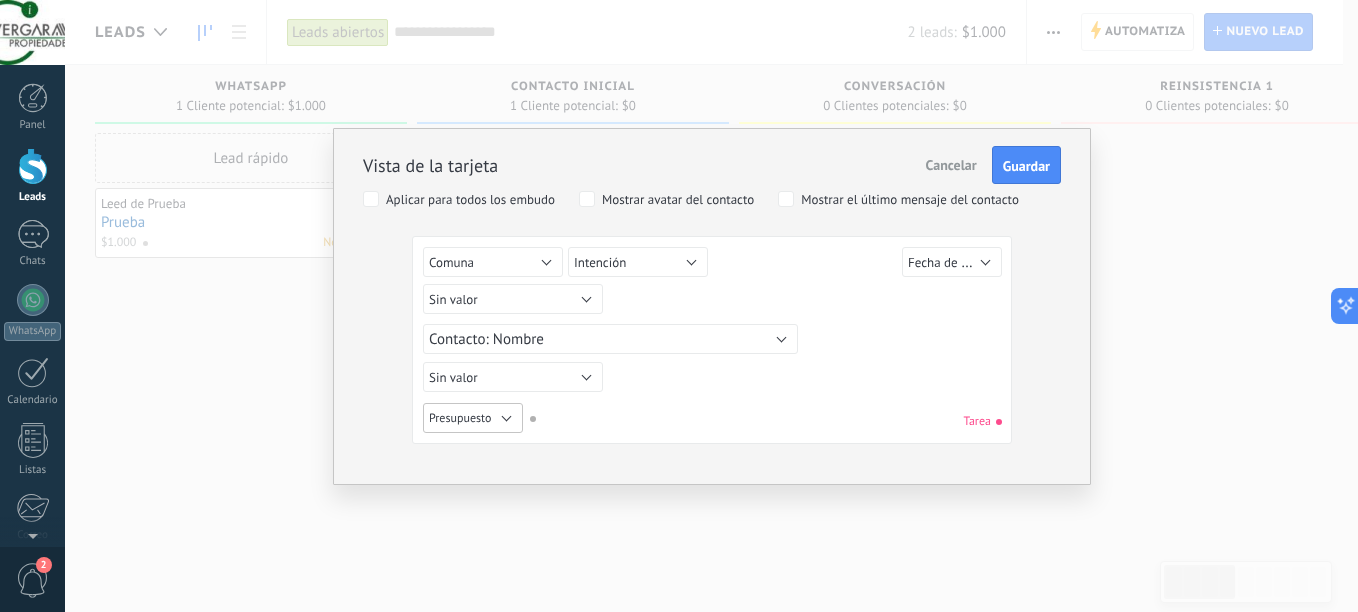 click on "Presupuesto" at bounding box center [473, 418] 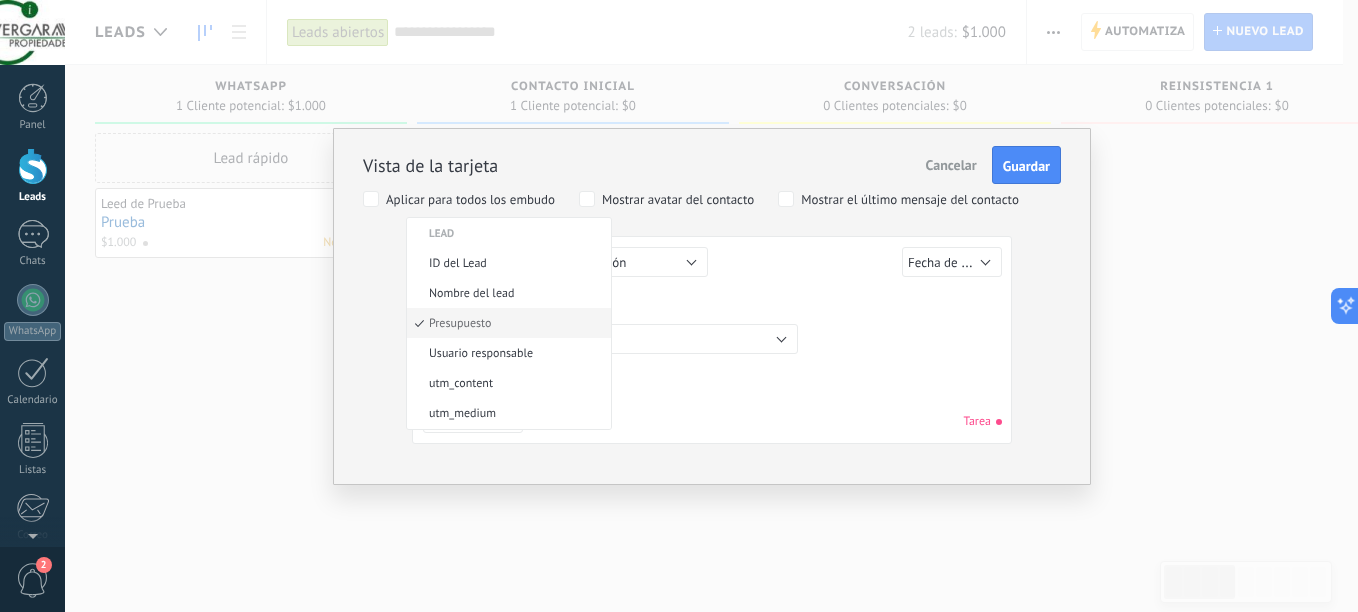 click on "Vista de la tarjeta Cancelar Guardar Aplicar para todos los embudo Mostrar avatar del contacto Mostrar el último mensaje del contacto Sin valor Lead ID del Lead Nombre del lead Fecha de Creación Presupuesto Usuario responsable Intención Comuna utm_content utm_medium utm_campaign utm_source utm_term utm_referrer referrer gclientid gclid fbclid Contacto principal Contacto: Nombre Contacto: Teléfono Contacto: Correo Contacto: Cargo Compañía Compañía: Nombre Compañía: Teléfono Compañía: Correo Compañía: Página web Compañía: Dirección Comuna Sin valor Lead ID del Lead Nombre del lead Fecha de Creación Presupuesto Usuario responsable Intención Comuna utm_content utm_medium utm_campaign utm_source utm_term utm_referrer referrer gclientid gclid fbclid Contacto principal Contacto: Nombre Contacto: Teléfono Contacto: Correo Contacto: Cargo Compañía Compañía: Nombre Compañía: Teléfono Compañía: Correo Compañía: Página web Compañía: Dirección Intención Sin valor Lead ID del Lead Lead" at bounding box center (712, 283) 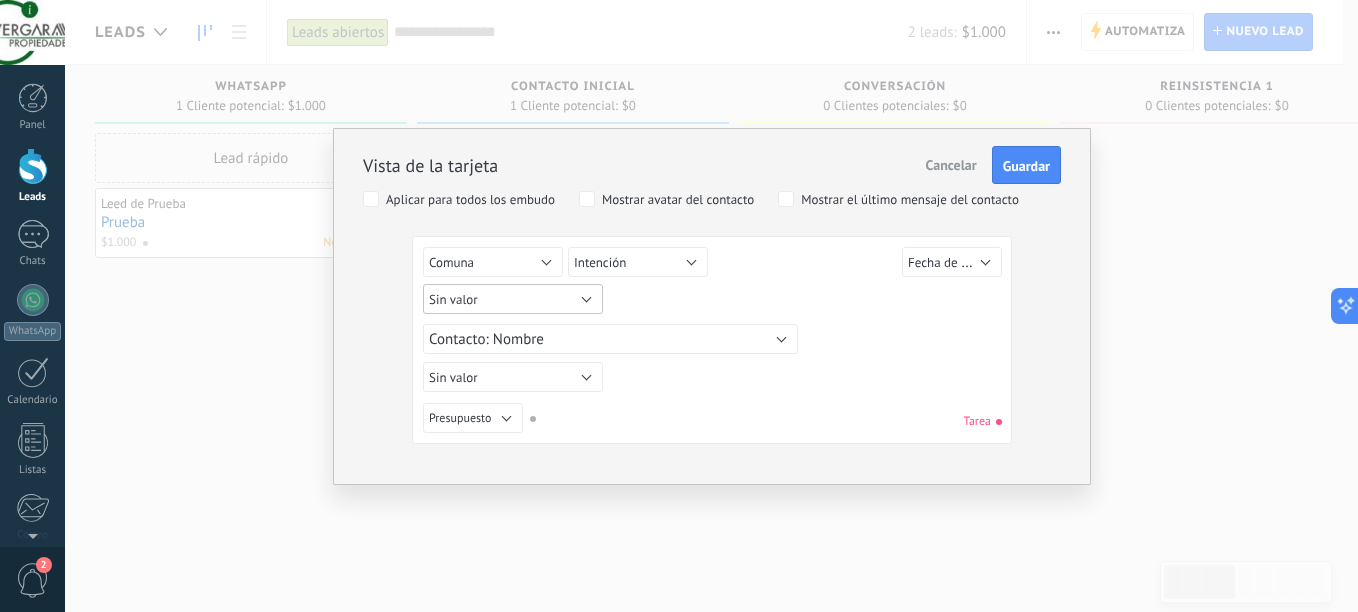 click on "Sin valor" at bounding box center [513, 299] 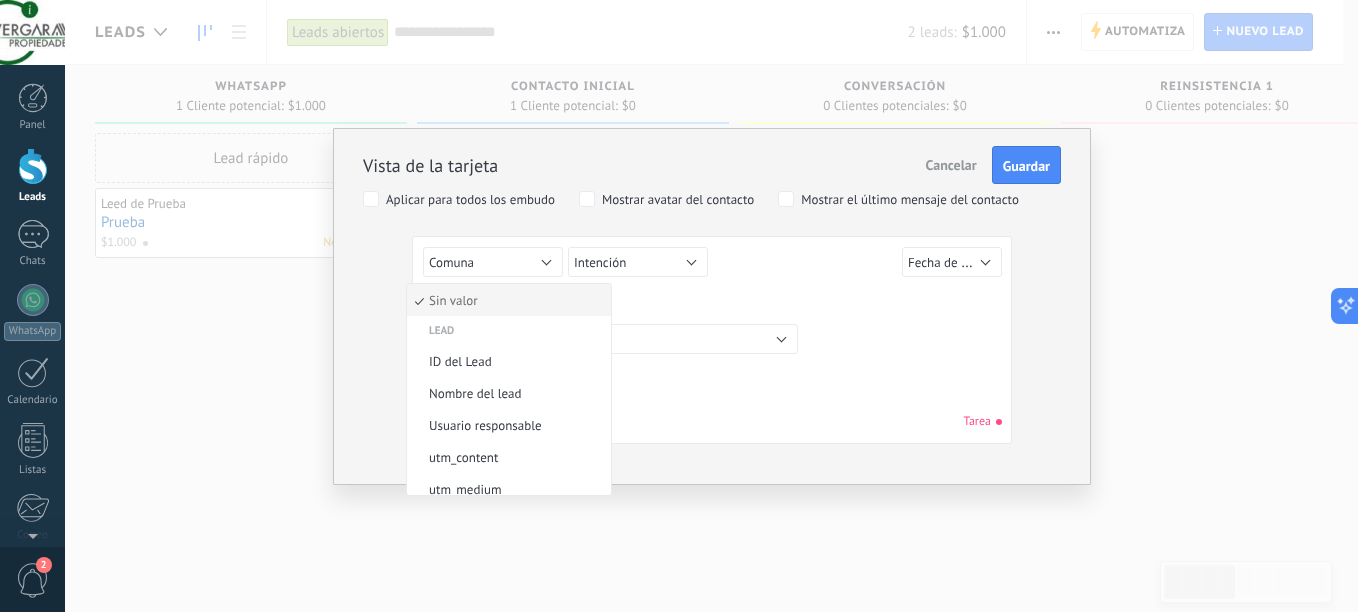 click on "Sin valor" at bounding box center [506, 300] 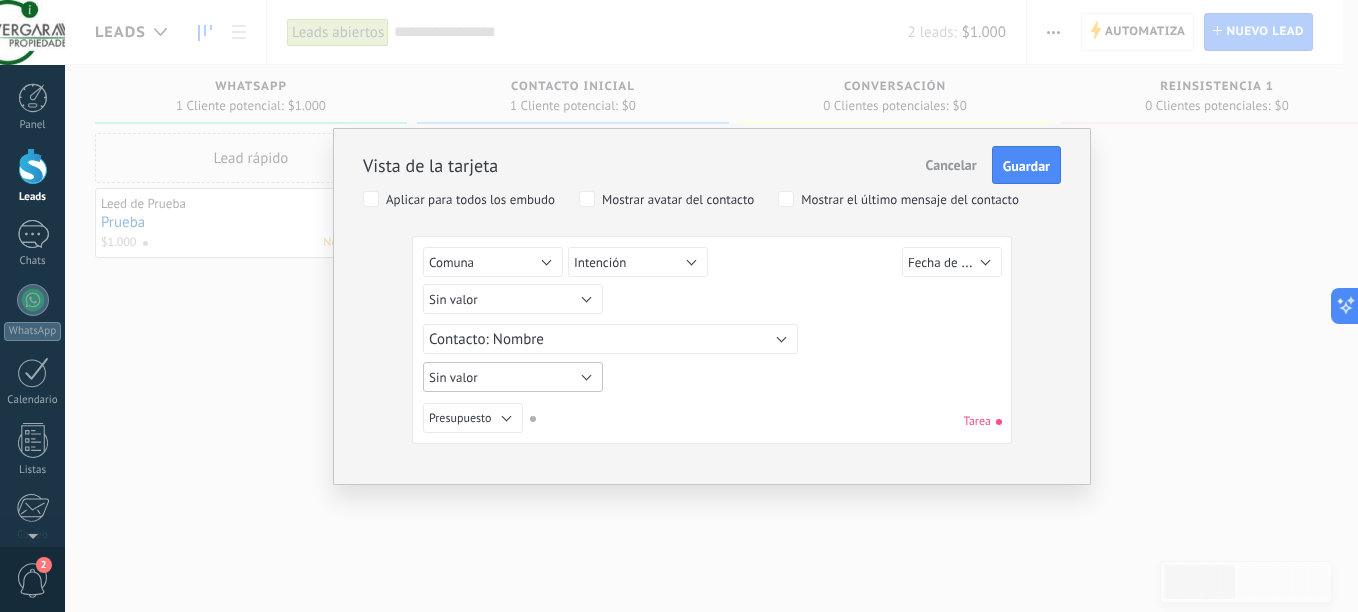 click on "Sin valor" at bounding box center [453, 377] 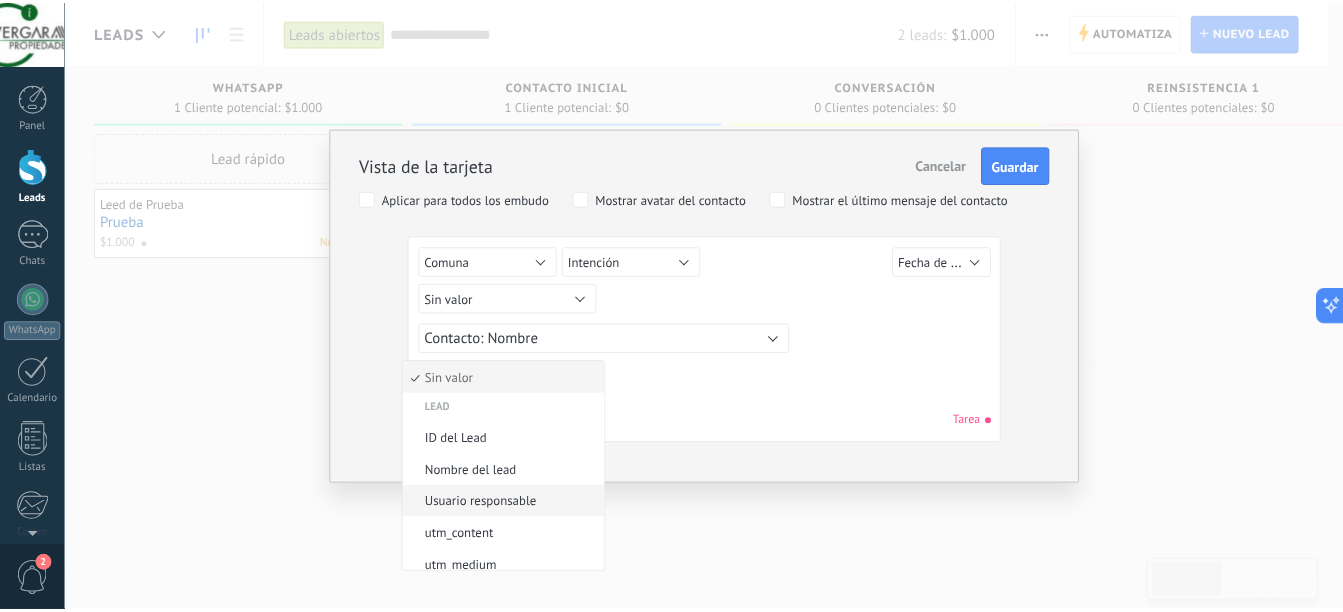 scroll, scrollTop: 100, scrollLeft: 0, axis: vertical 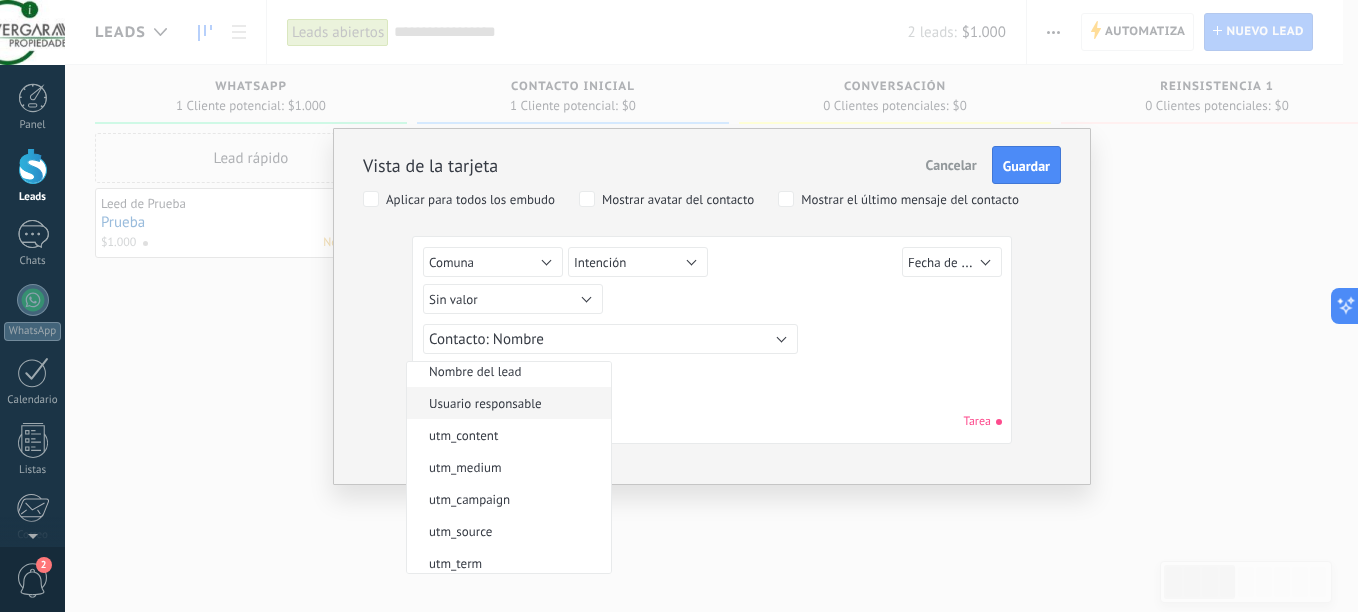 click on "Usuario responsable" at bounding box center (506, 403) 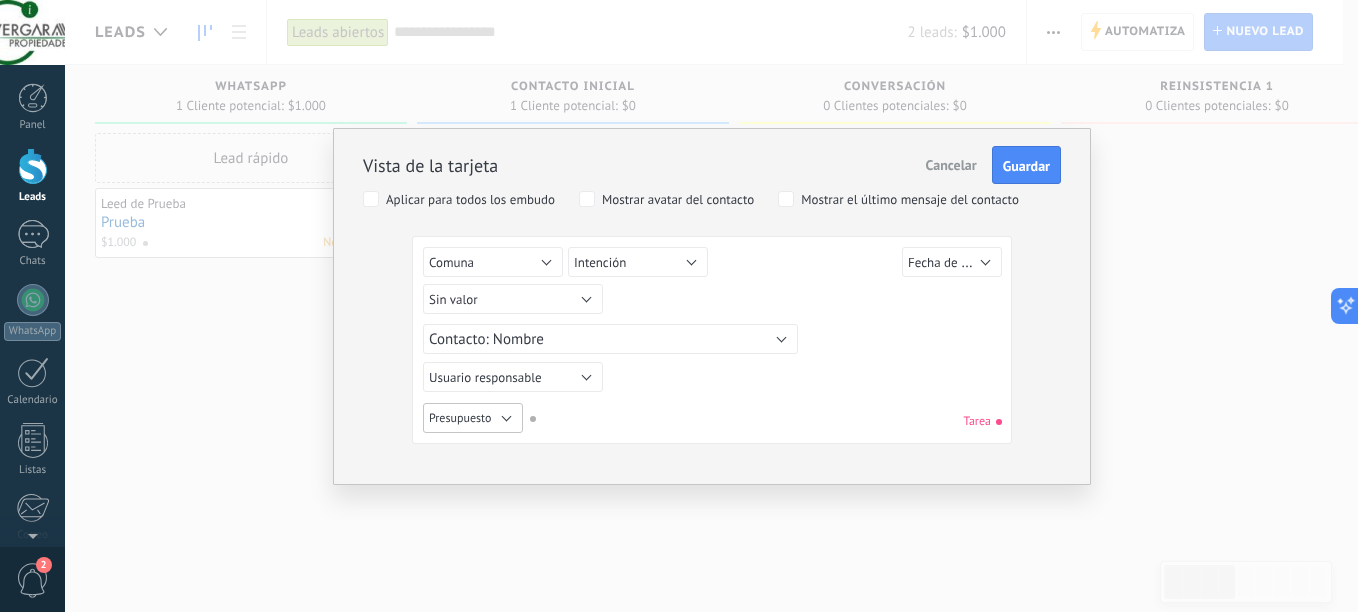 click on "Presupuesto" at bounding box center (460, 418) 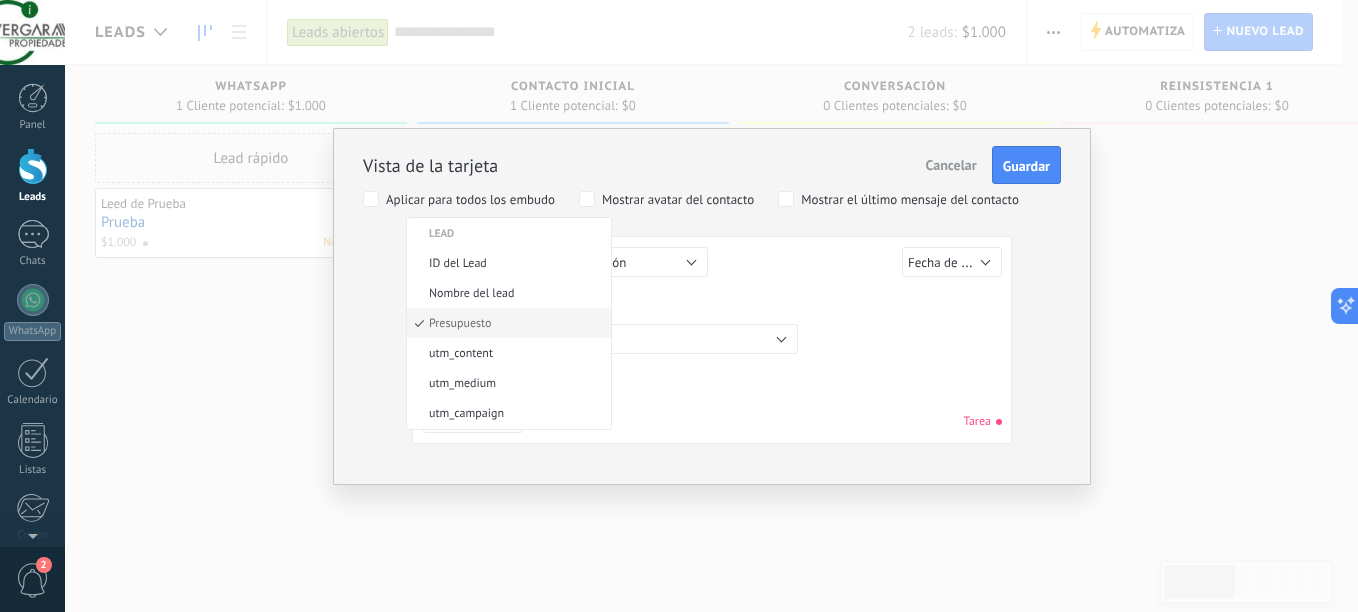 click on "Vista de la tarjeta Cancelar Guardar Aplicar para todos los embudo Mostrar avatar del contacto Mostrar el último mensaje del contacto Sin valor Lead ID del Lead Nombre del lead Fecha de Creación Presupuesto Usuario responsable Intención Comuna utm_content utm_medium utm_campaign utm_source utm_term utm_referrer referrer gclientid gclid fbclid Contacto principal Contacto: Nombre Contacto: Teléfono Contacto: Correo Contacto: Cargo Compañía Compañía: Nombre Compañía: Teléfono Compañía: Correo Compañía: Página web Compañía: Dirección Comuna Sin valor Lead ID del Lead Nombre del lead Fecha de Creación Presupuesto Usuario responsable Intención Comuna utm_content utm_medium utm_campaign utm_source utm_term utm_referrer referrer gclientid gclid fbclid Contacto principal Contacto: Nombre Contacto: Teléfono Contacto: Correo Contacto: Cargo Compañía Compañía: Nombre Compañía: Teléfono Compañía: Correo Compañía: Página web Compañía: Dirección Intención Sin valor Lead ID del Lead Lead" at bounding box center [712, 283] 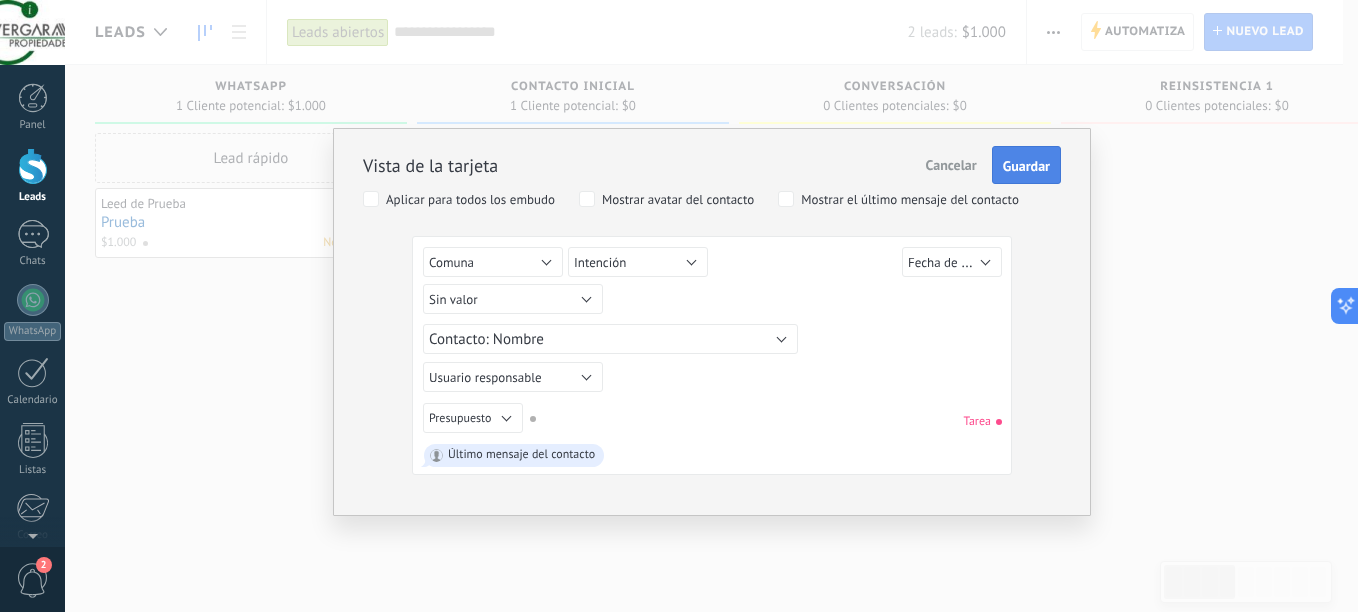 click on "Guardar" at bounding box center (1026, 166) 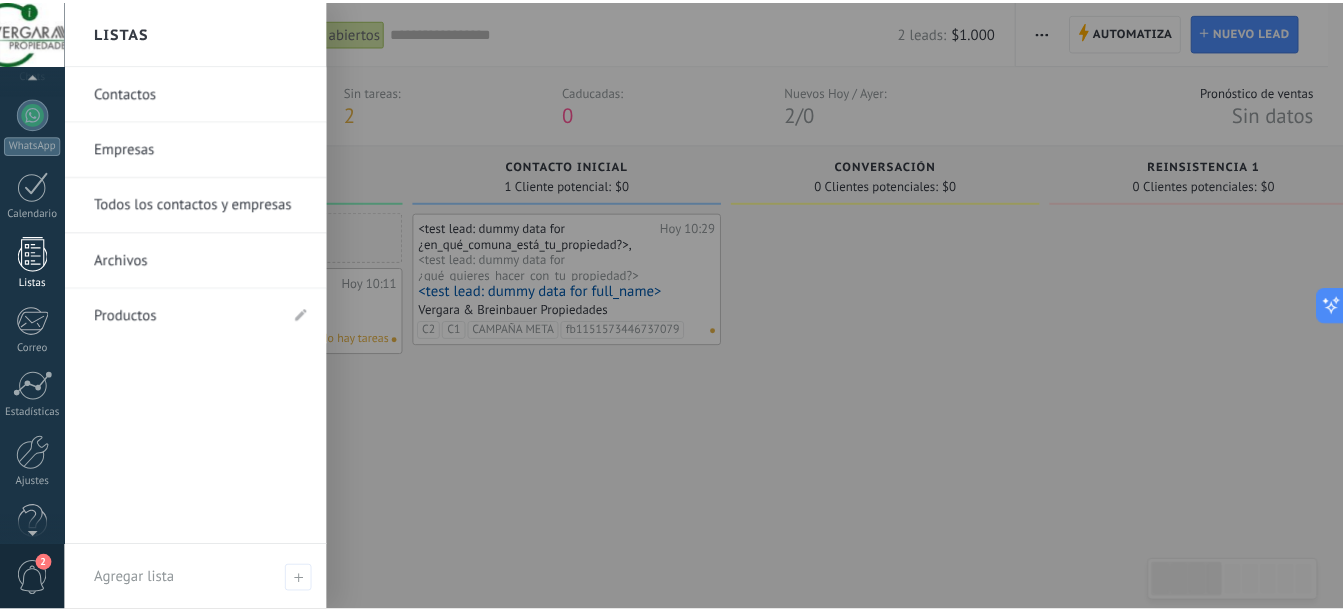 scroll, scrollTop: 220, scrollLeft: 0, axis: vertical 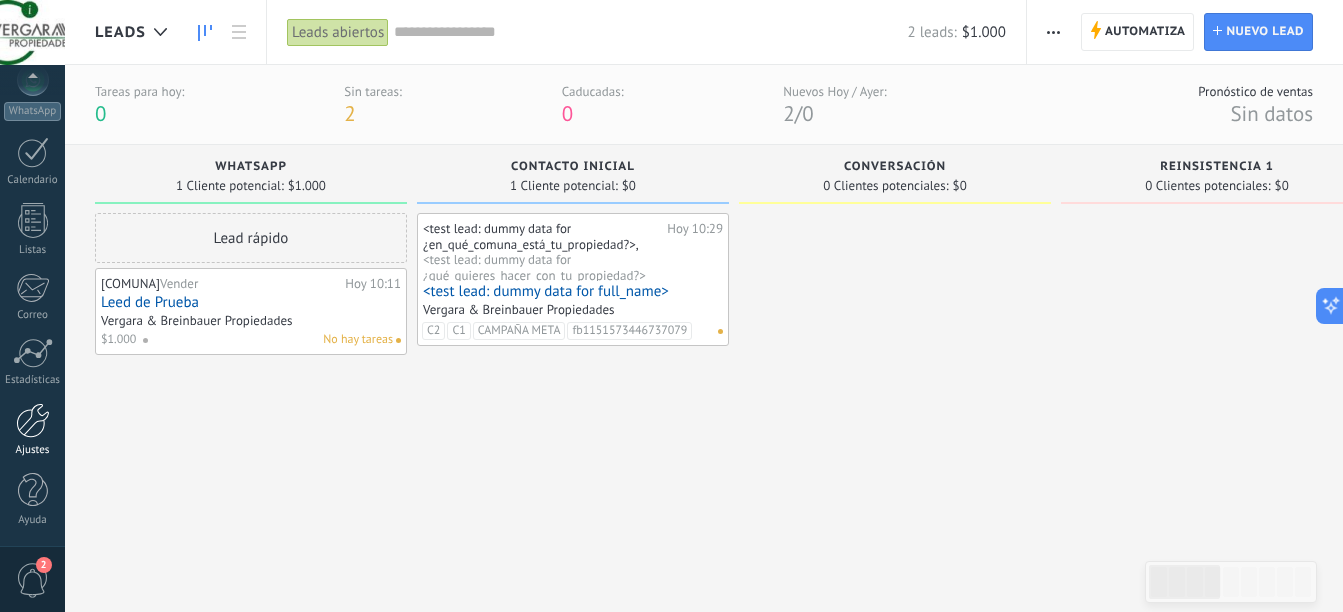 click at bounding box center [33, 420] 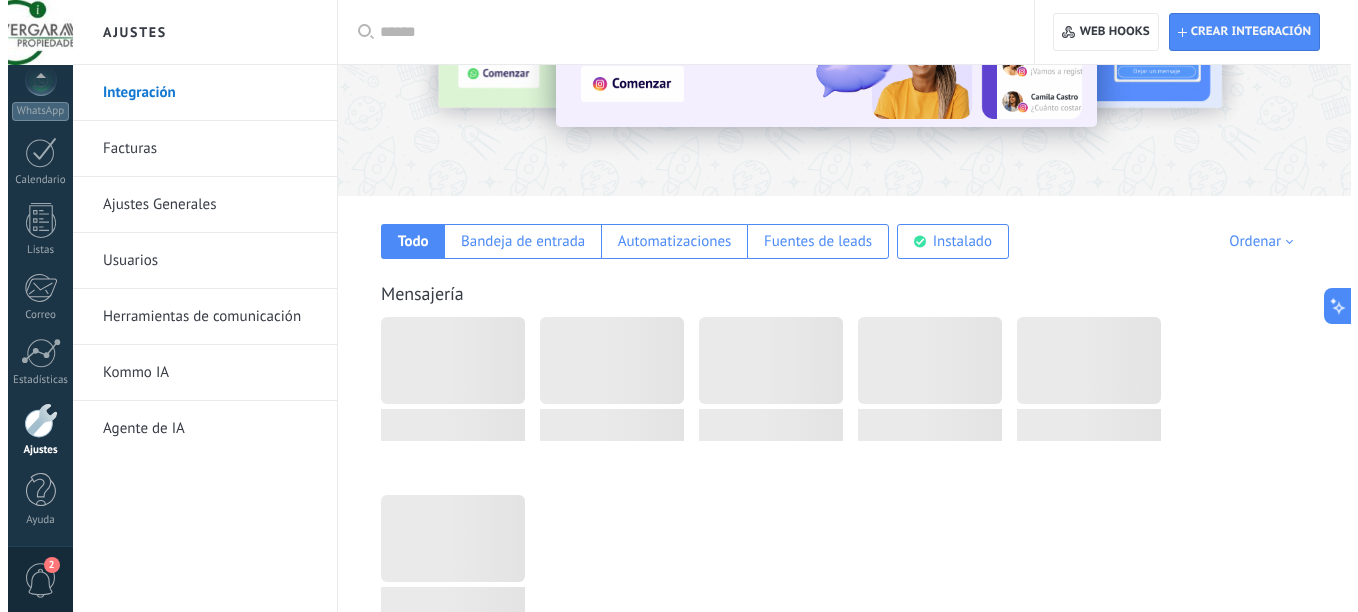 scroll, scrollTop: 200, scrollLeft: 0, axis: vertical 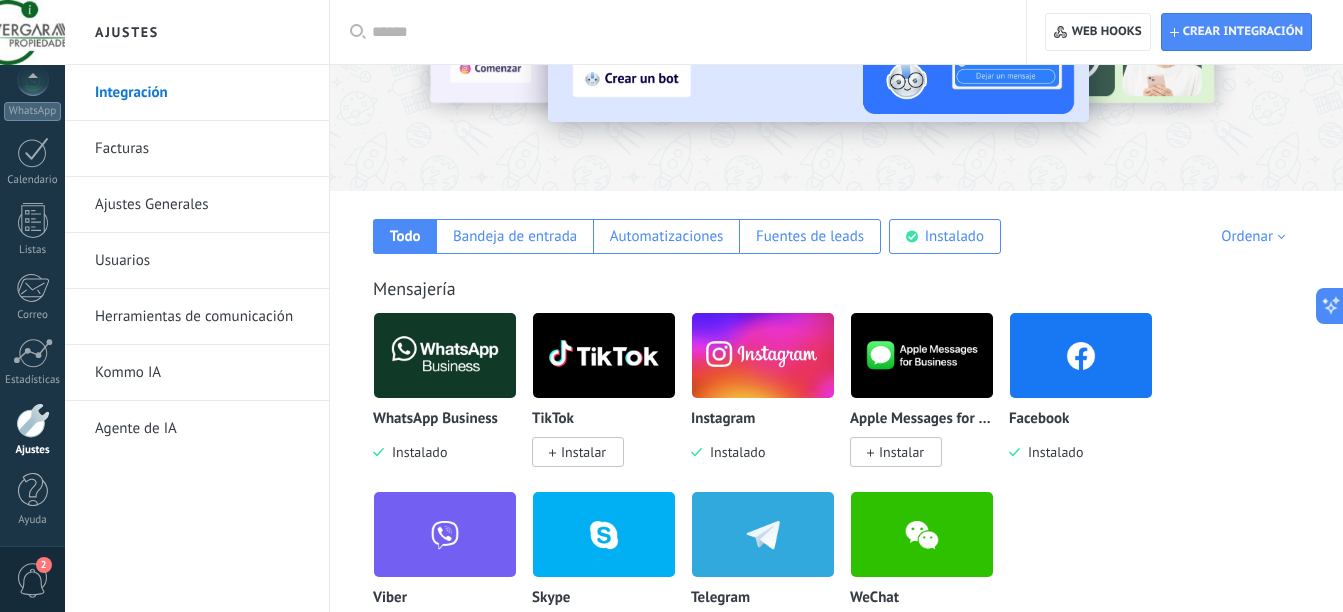 click at bounding box center (445, 355) 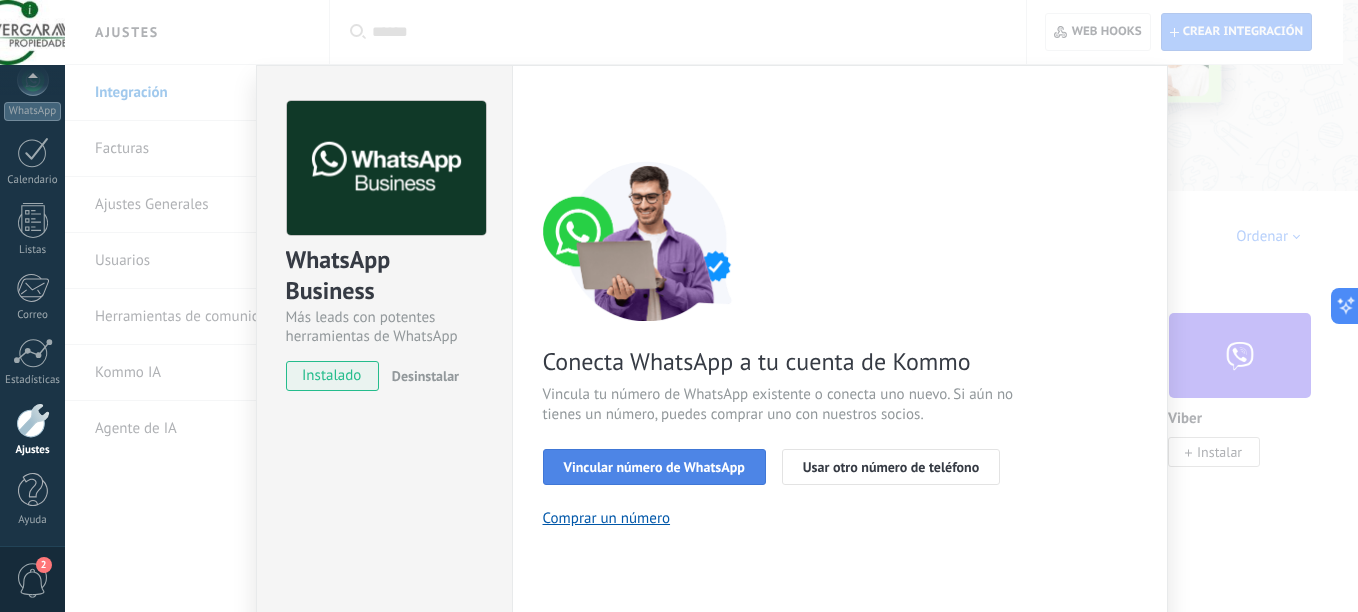 click on "Vincular número de WhatsApp" at bounding box center (654, 467) 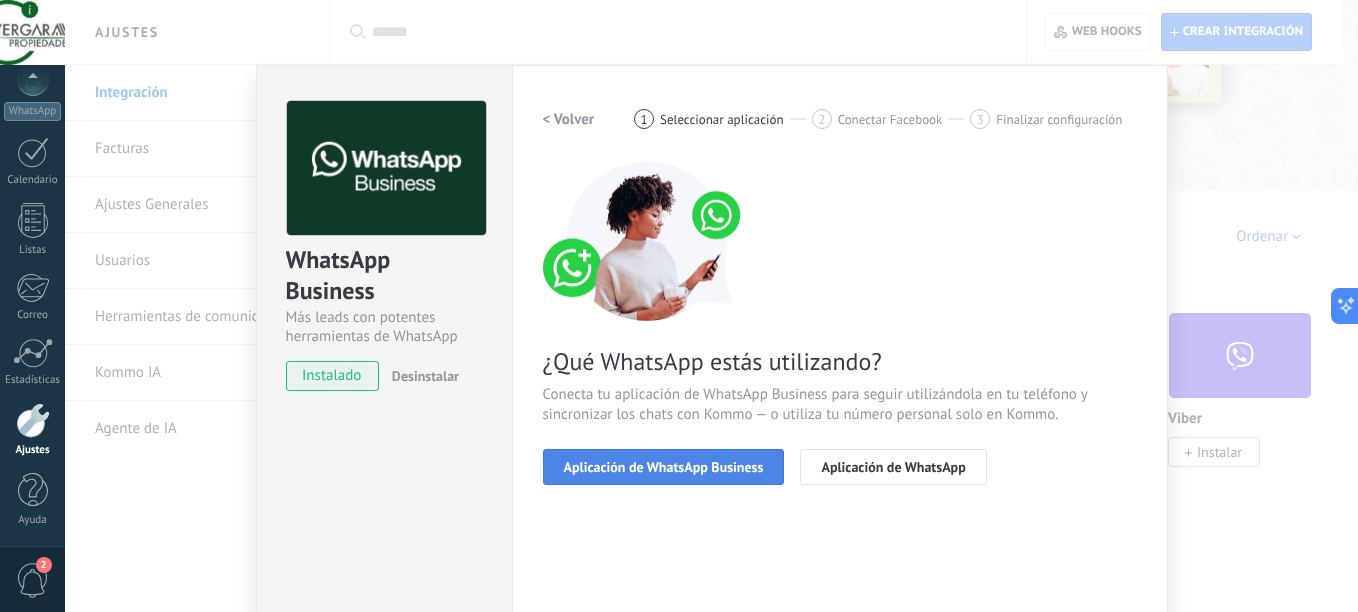 click on "Aplicación de WhatsApp Business" at bounding box center [664, 467] 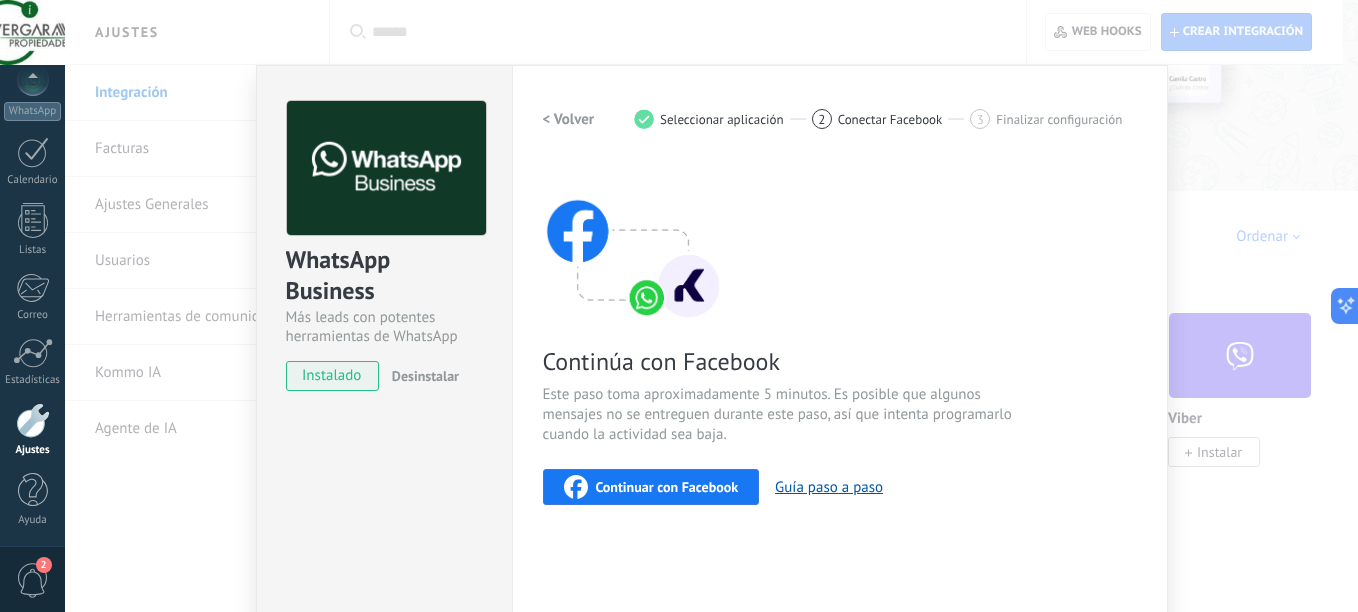 click on "Continuar con Facebook" at bounding box center (667, 487) 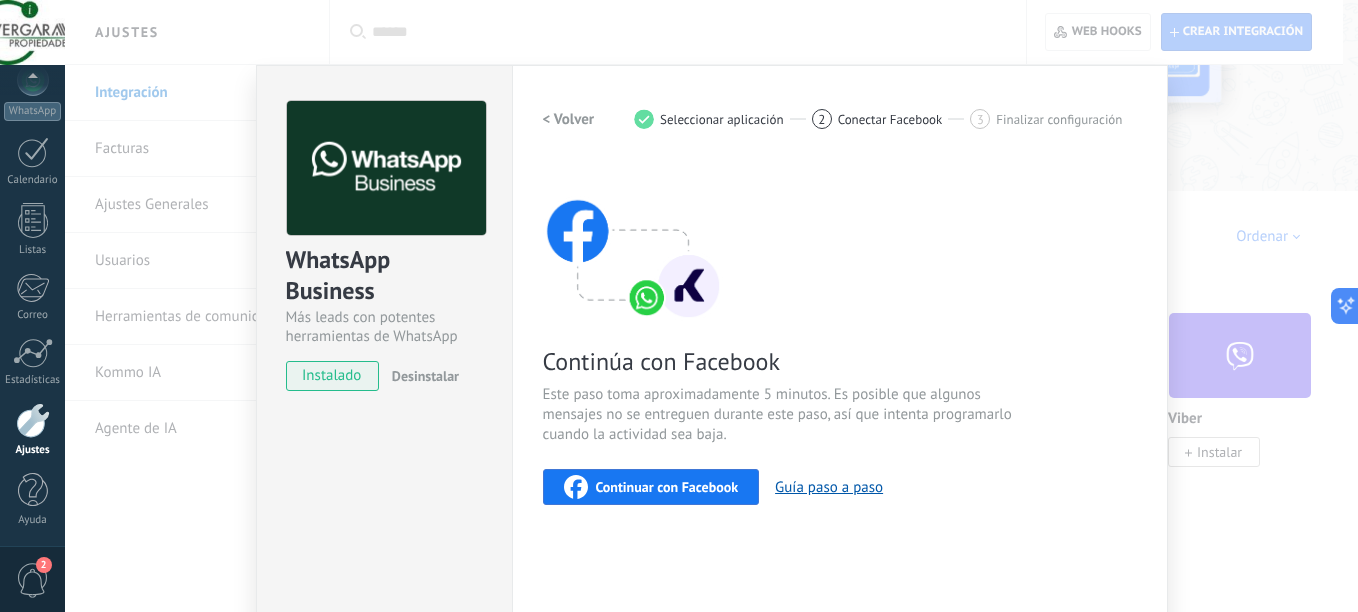 click at bounding box center [33, 420] 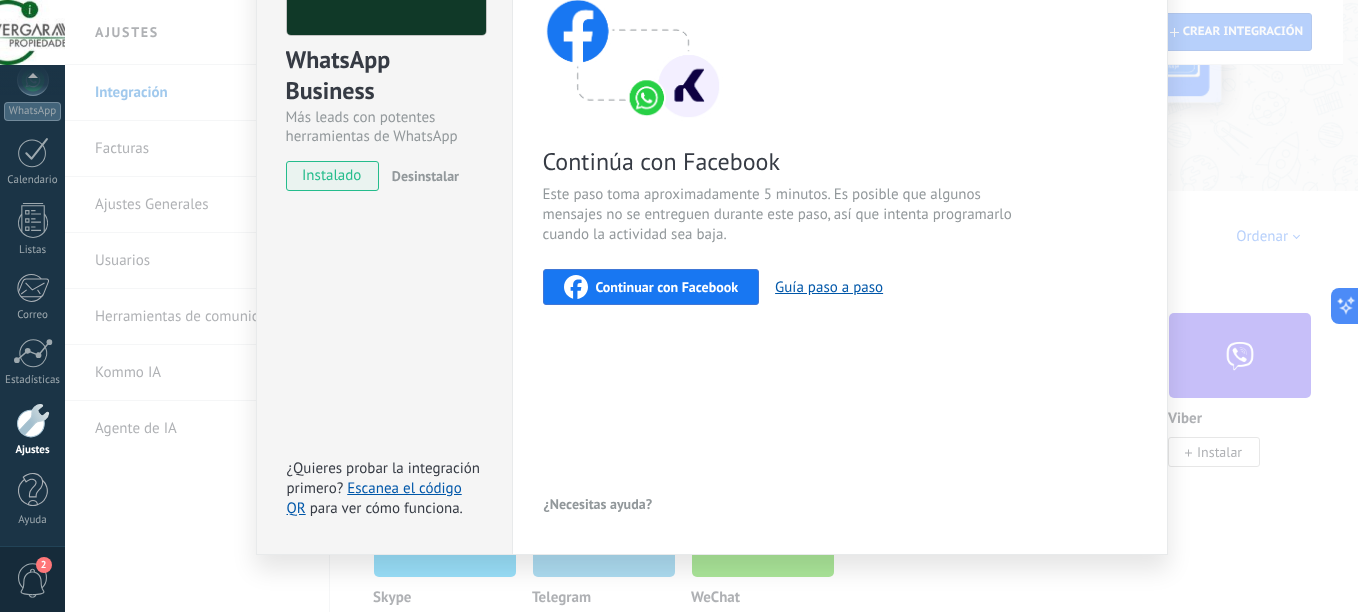 scroll, scrollTop: 100, scrollLeft: 0, axis: vertical 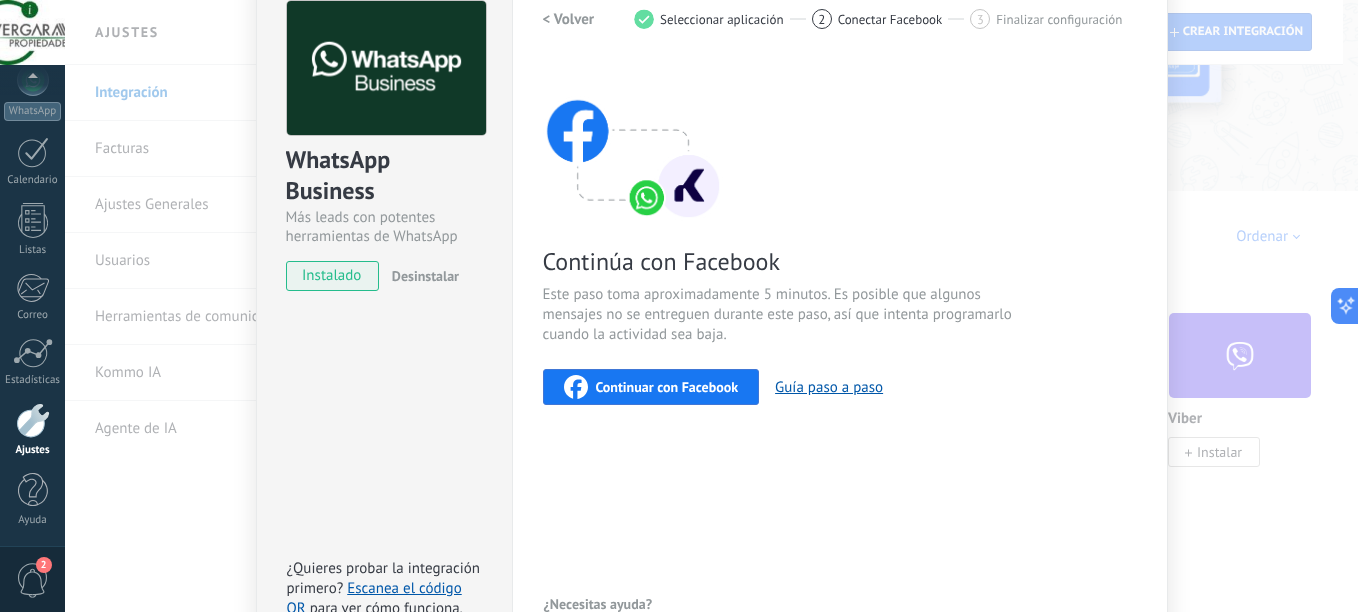 click on "Continuar con Facebook" at bounding box center [667, 387] 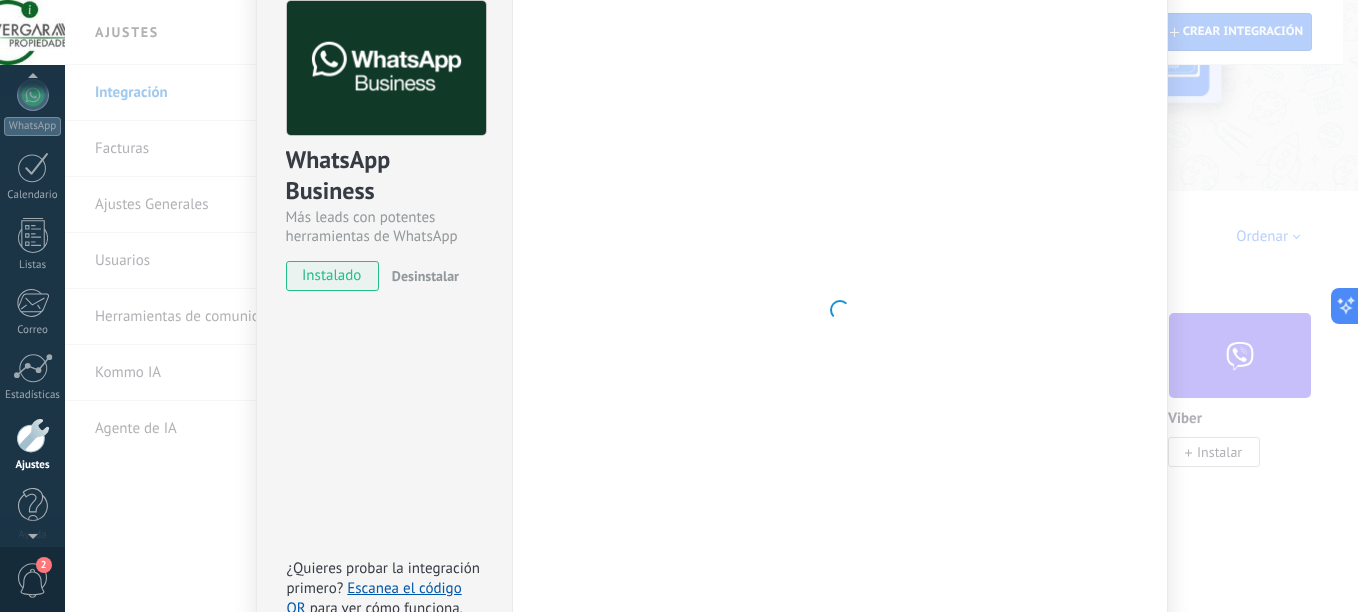 scroll, scrollTop: 220, scrollLeft: 0, axis: vertical 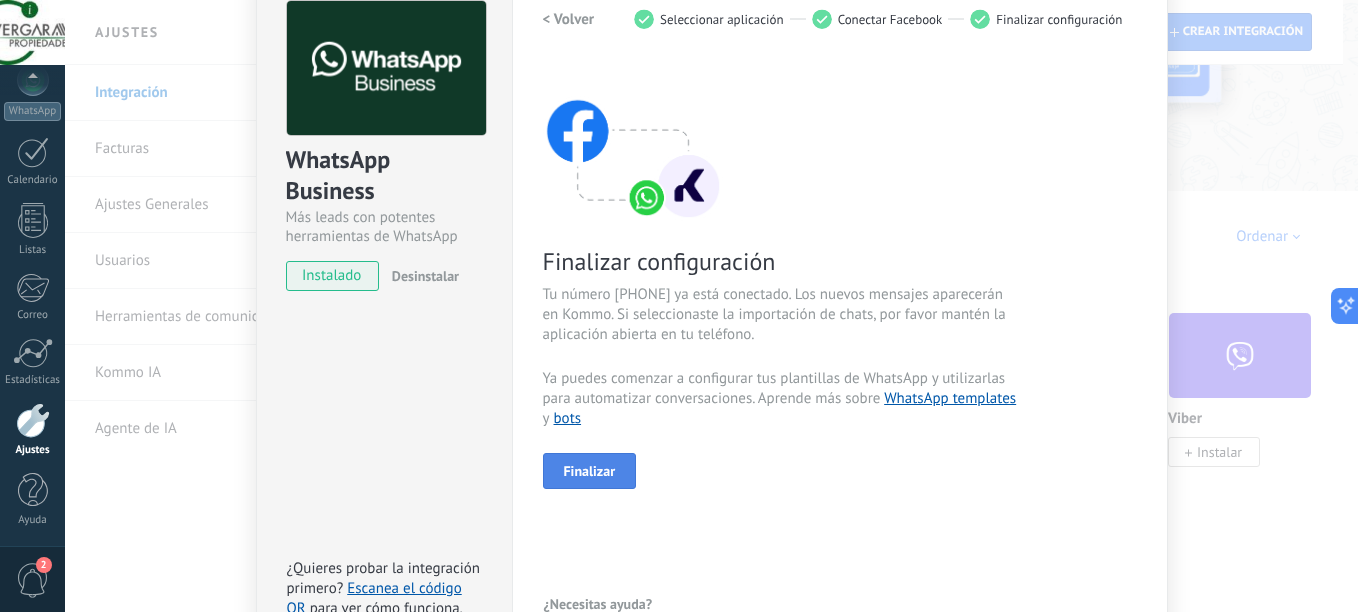 click on "Finalizar" at bounding box center (590, 471) 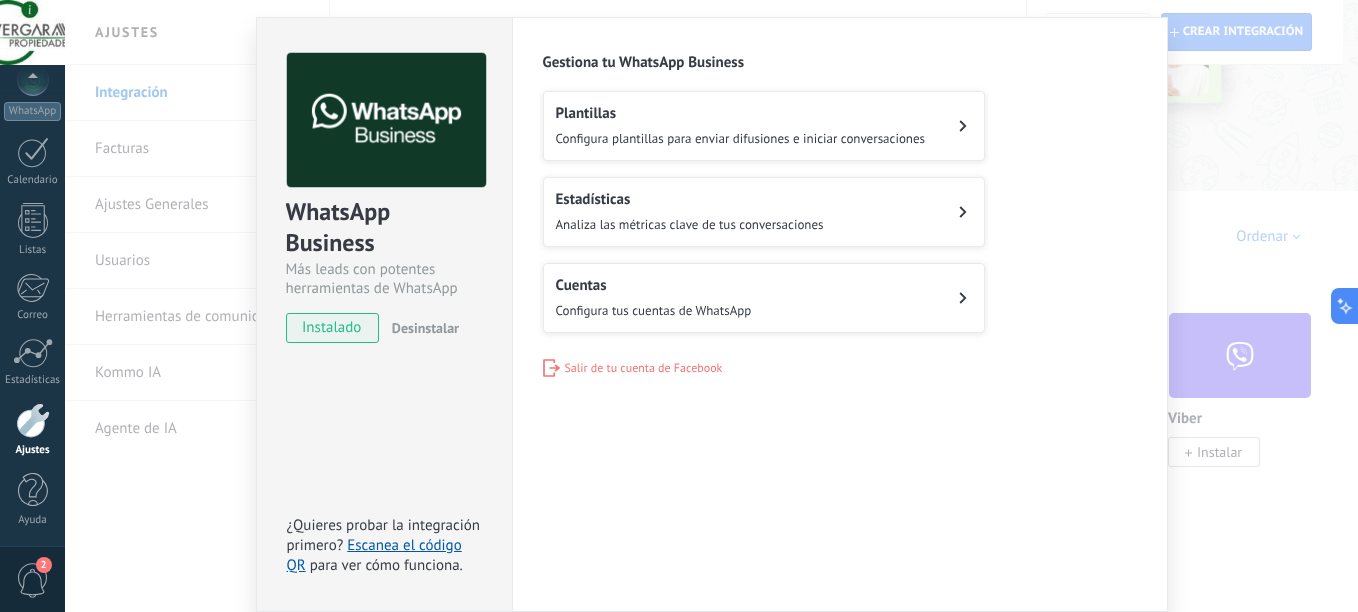scroll, scrollTop: 0, scrollLeft: 0, axis: both 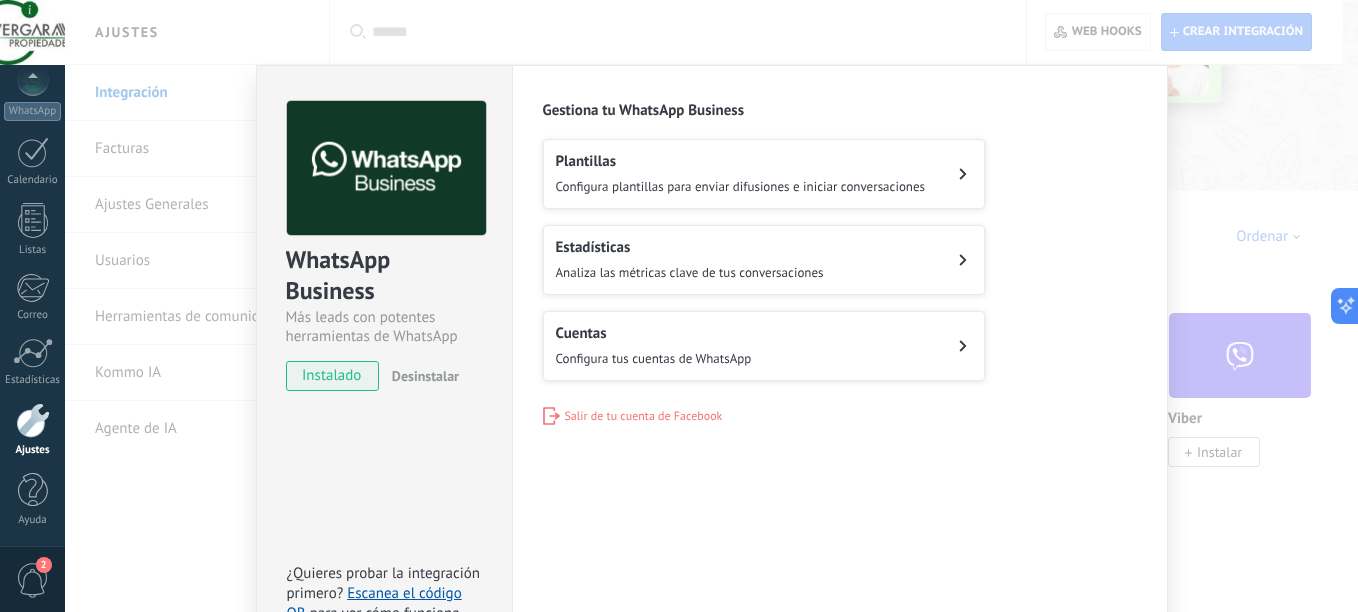 click on "Cuentas" at bounding box center [654, 333] 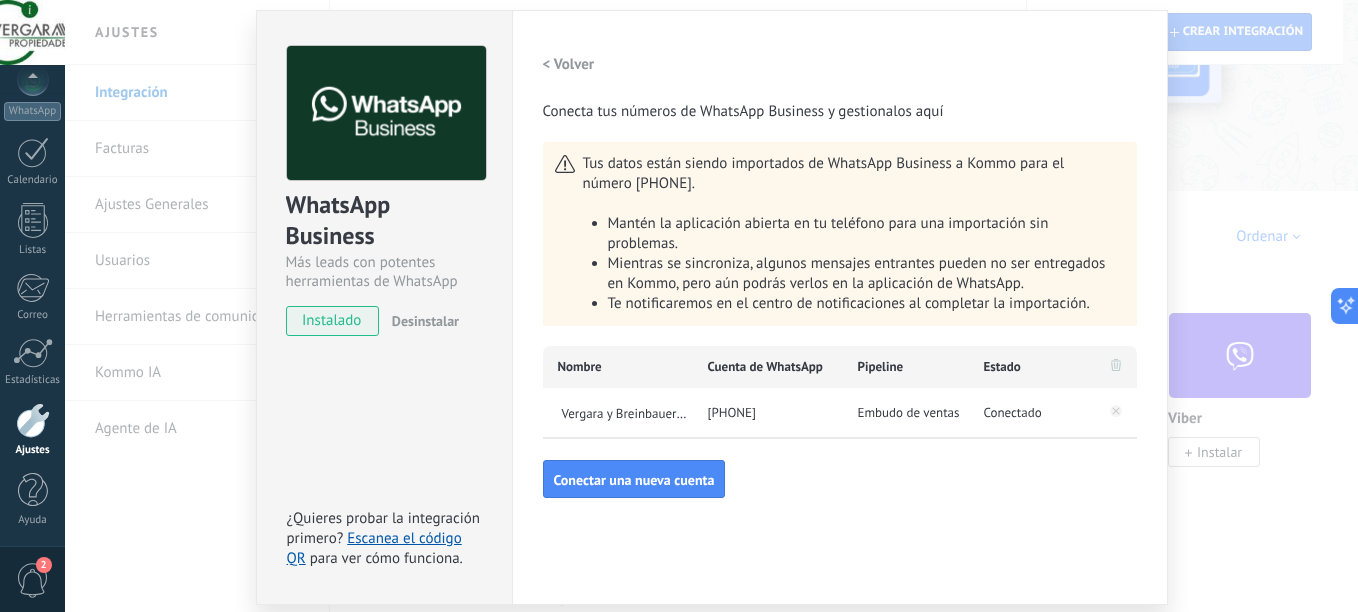 scroll, scrollTop: 100, scrollLeft: 0, axis: vertical 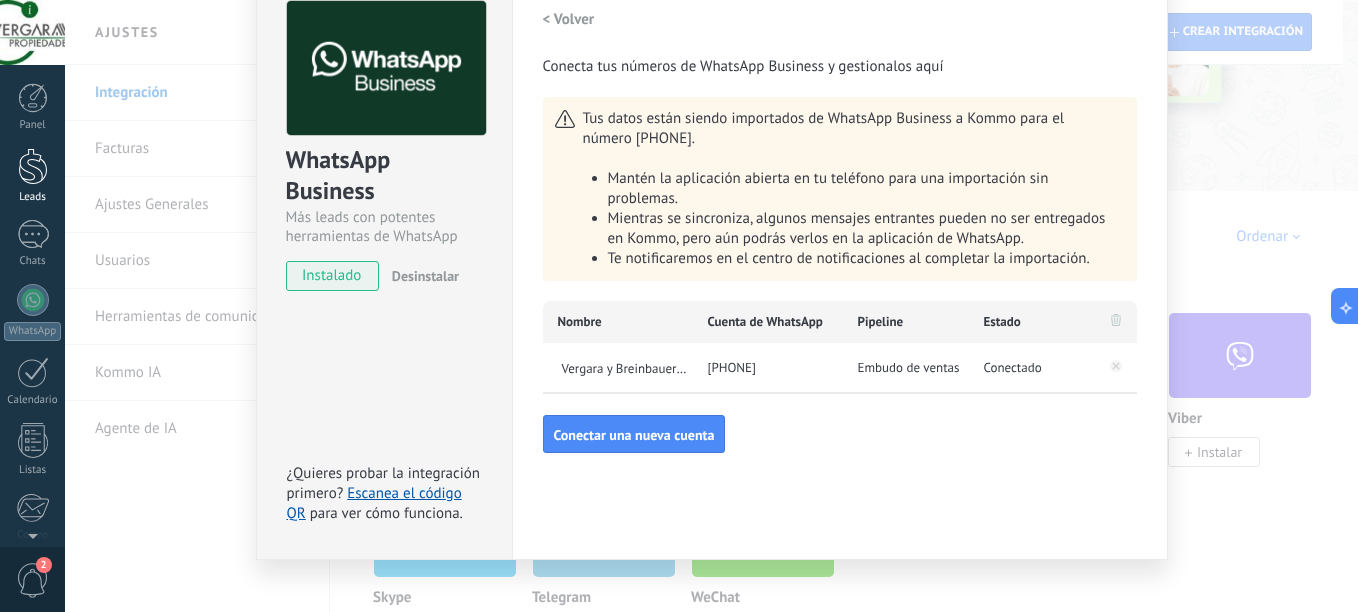 click at bounding box center (33, 166) 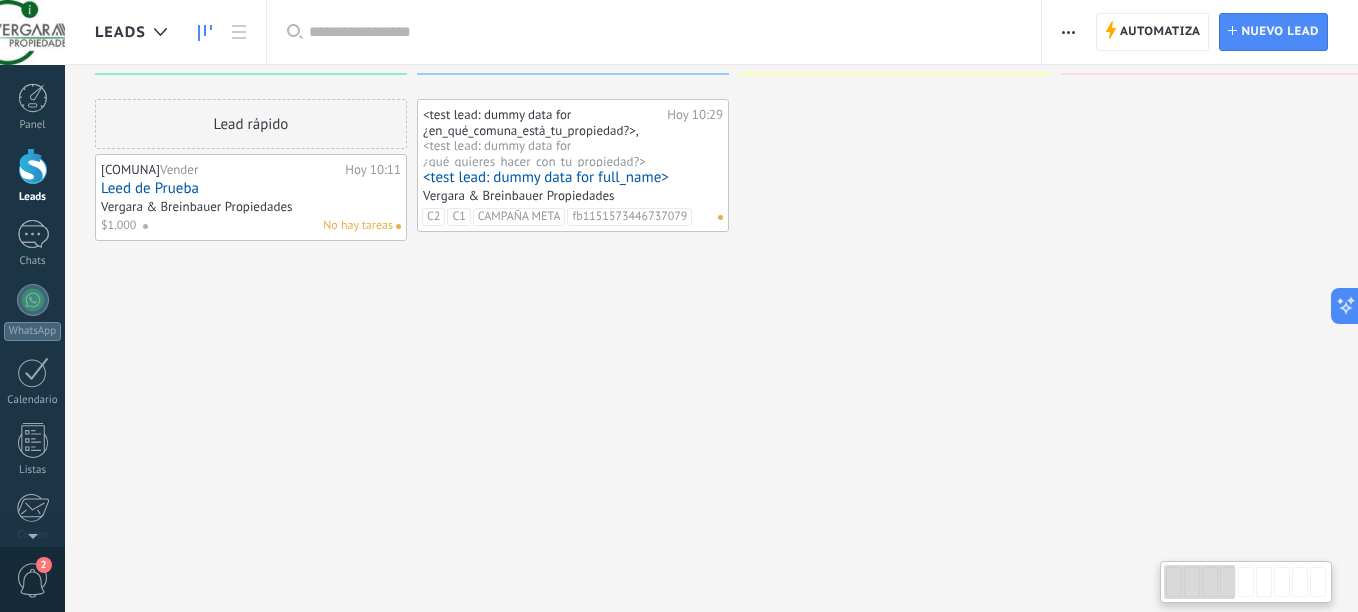 scroll, scrollTop: 0, scrollLeft: 0, axis: both 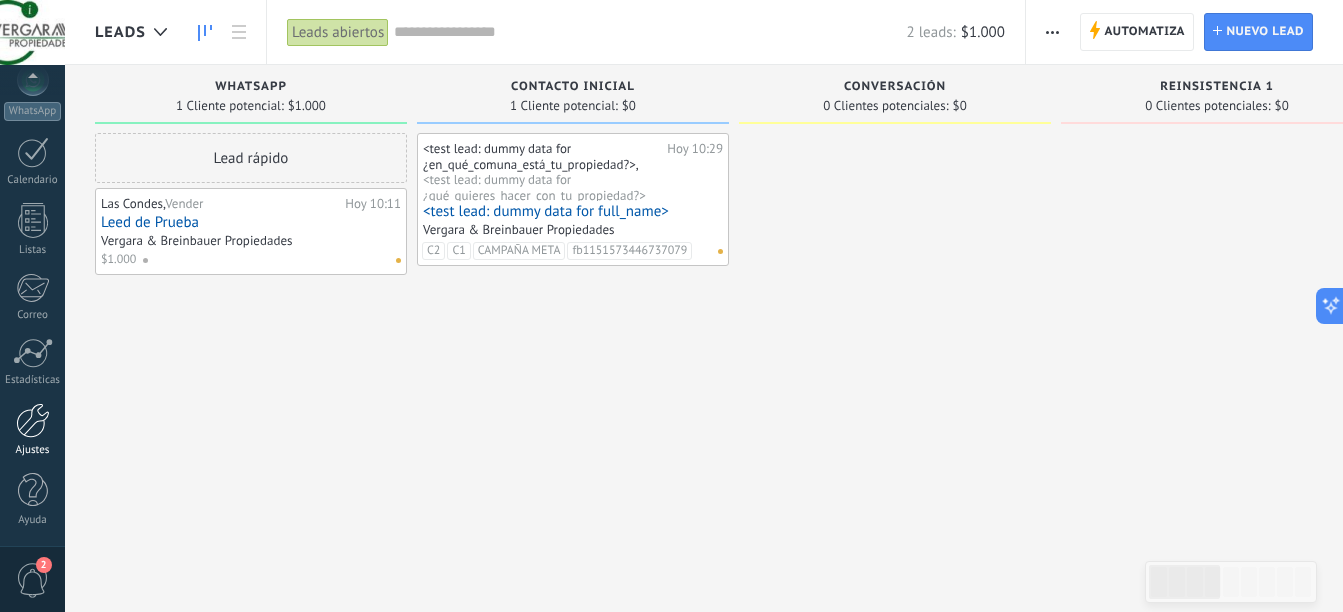 click at bounding box center [33, 420] 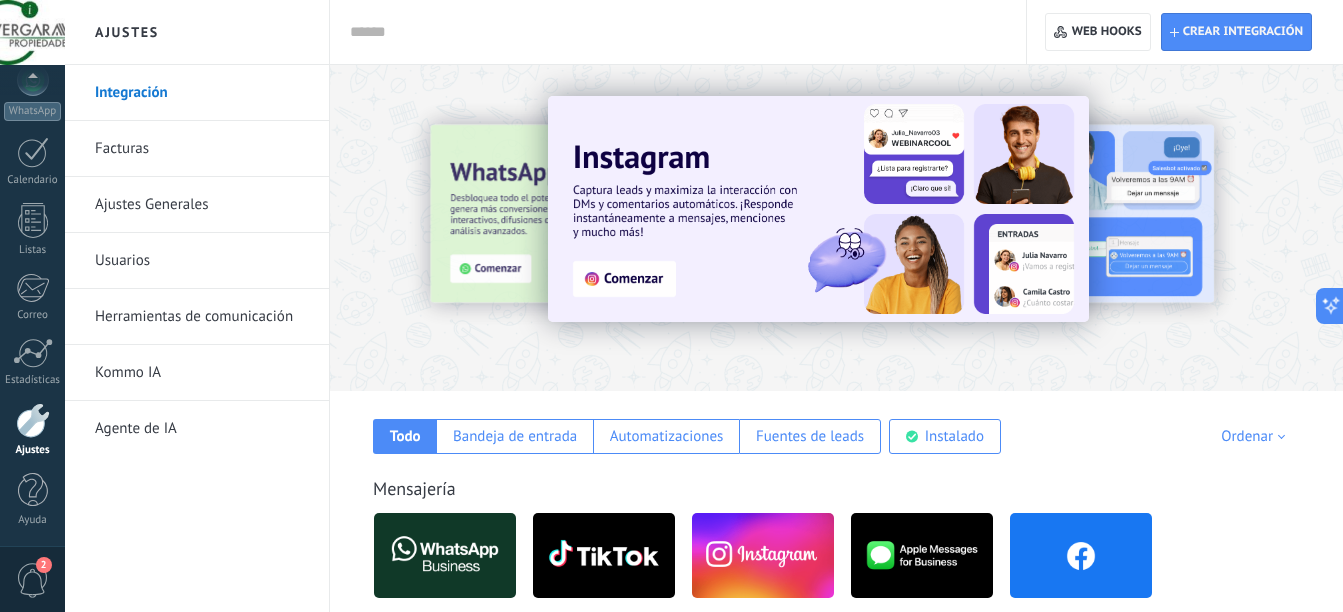 click on "Herramientas de comunicación" at bounding box center (202, 317) 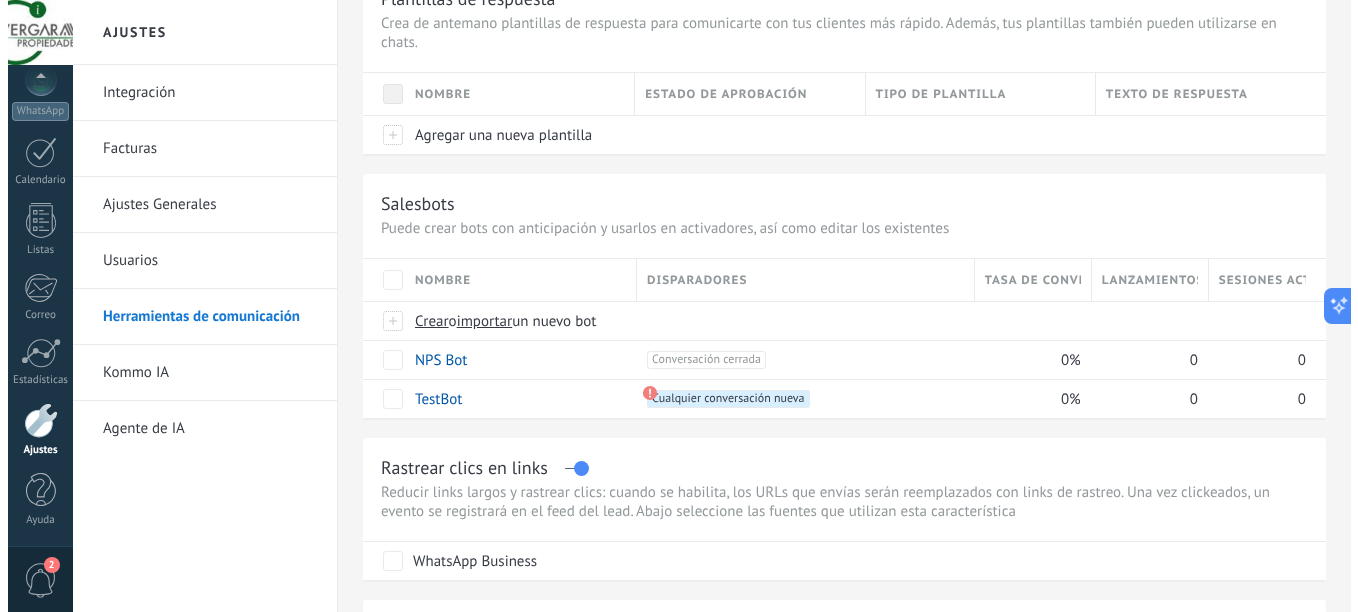 scroll, scrollTop: 100, scrollLeft: 0, axis: vertical 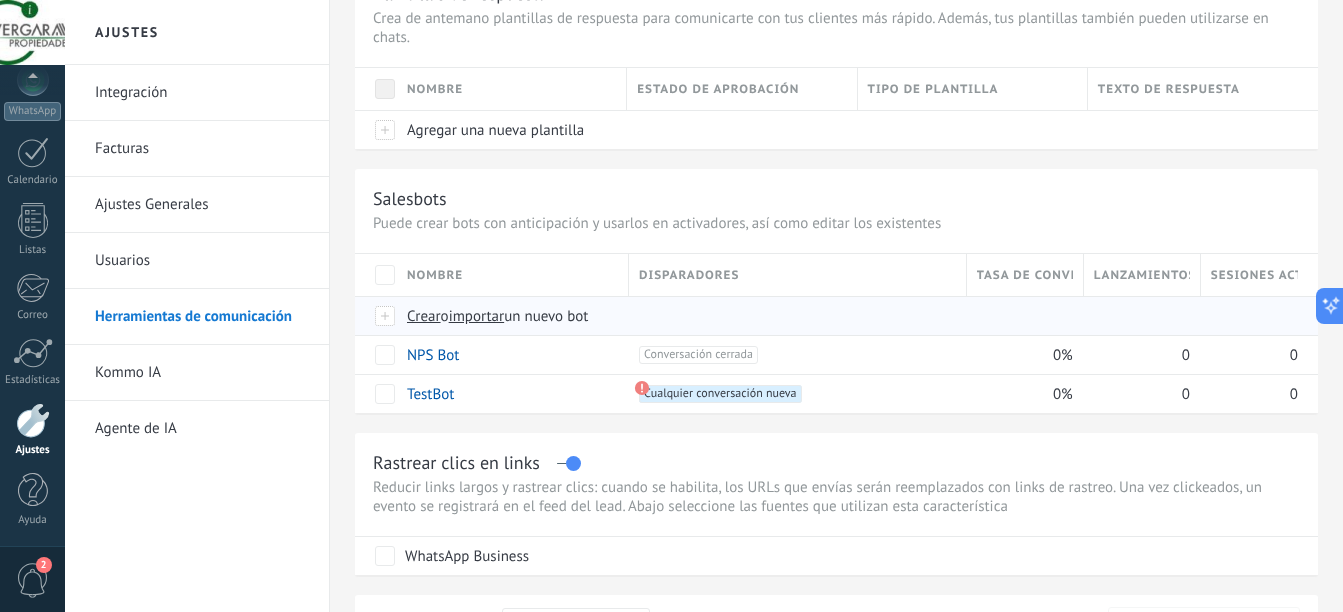 click on "Crear" at bounding box center (424, 316) 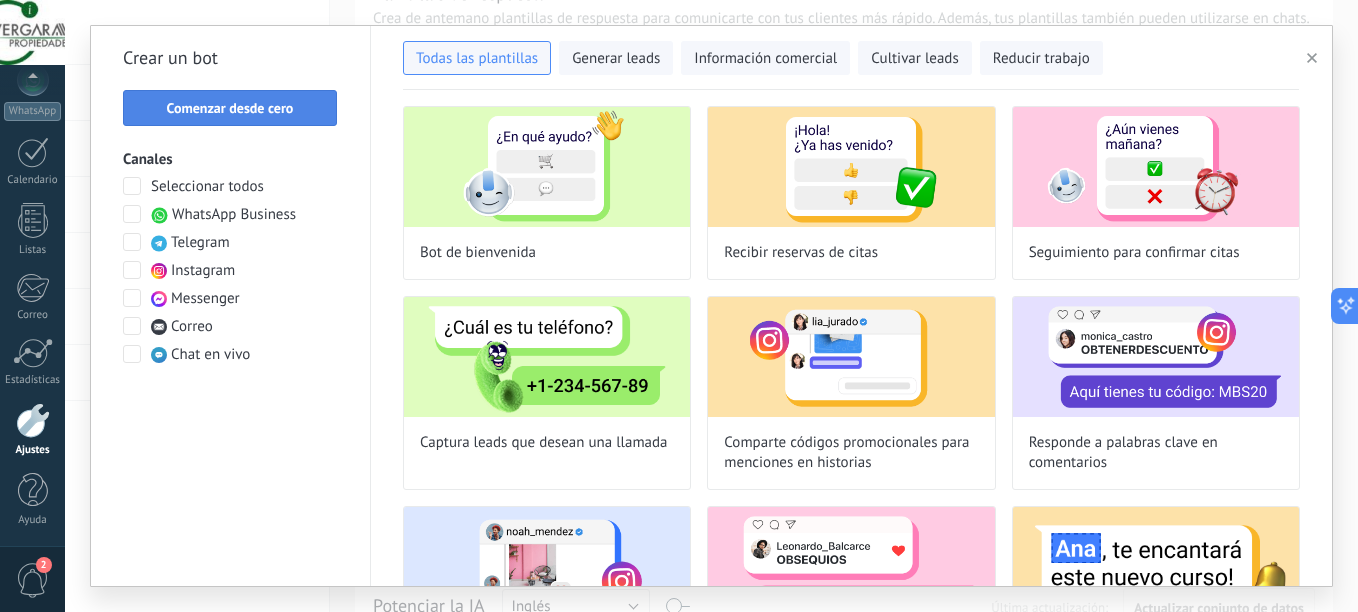click on "Comenzar desde cero" at bounding box center (230, 108) 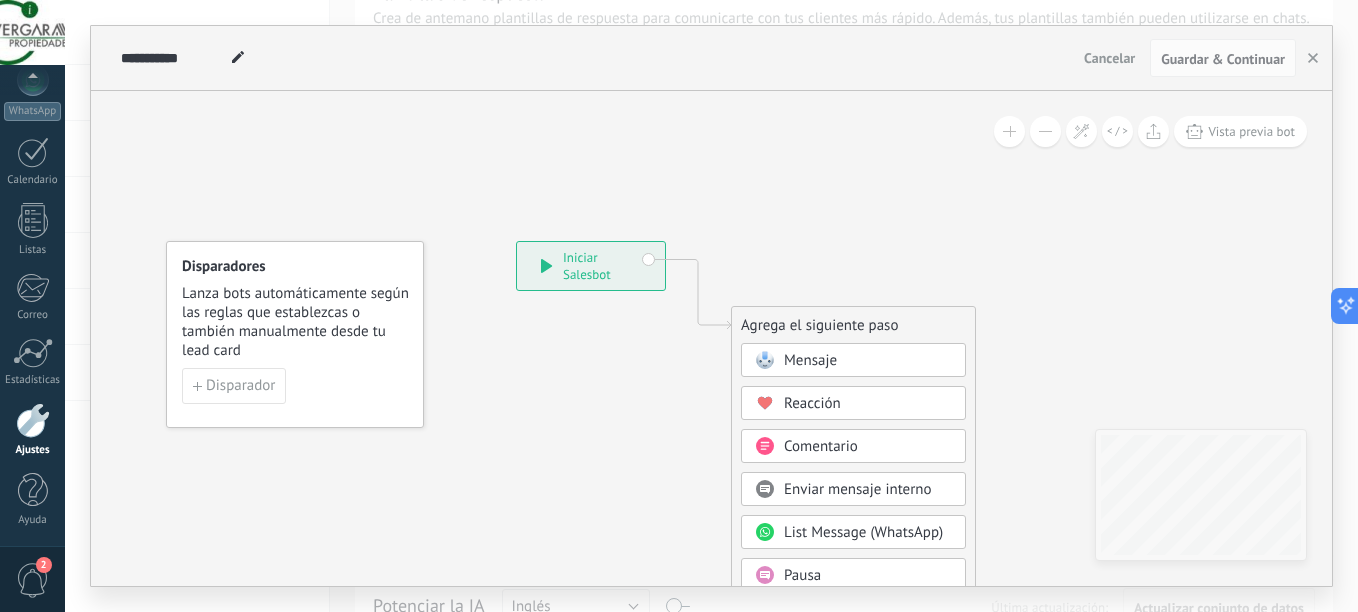 click 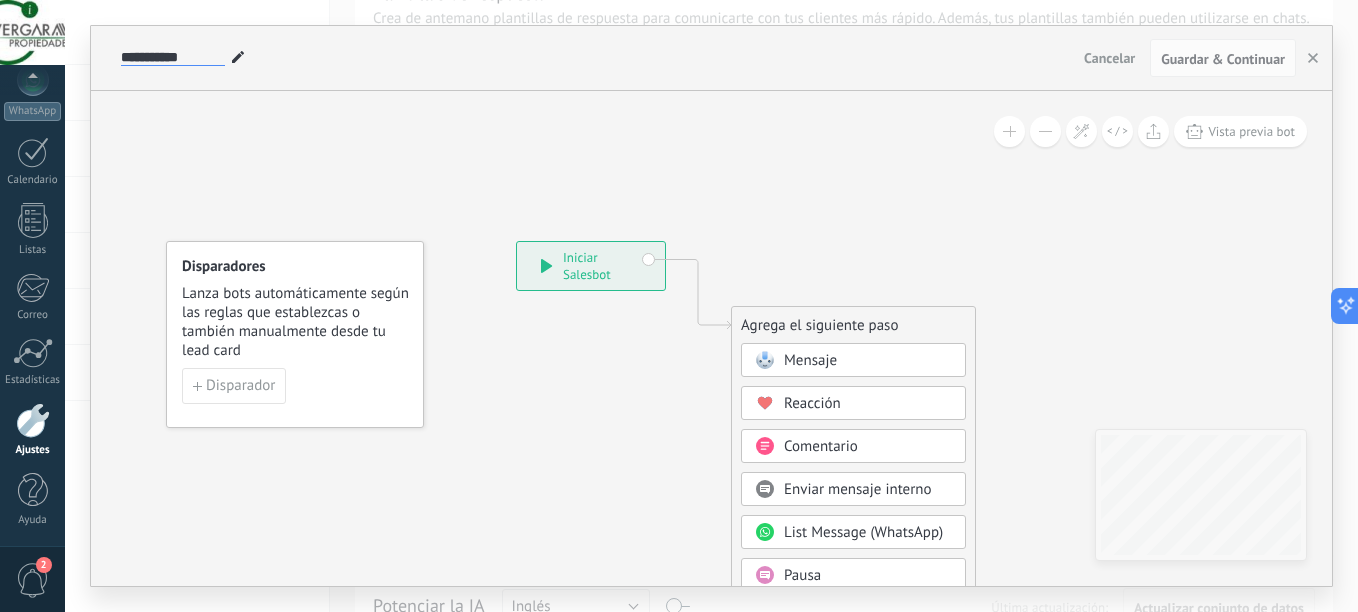 drag, startPoint x: 221, startPoint y: 53, endPoint x: 87, endPoint y: 57, distance: 134.0597 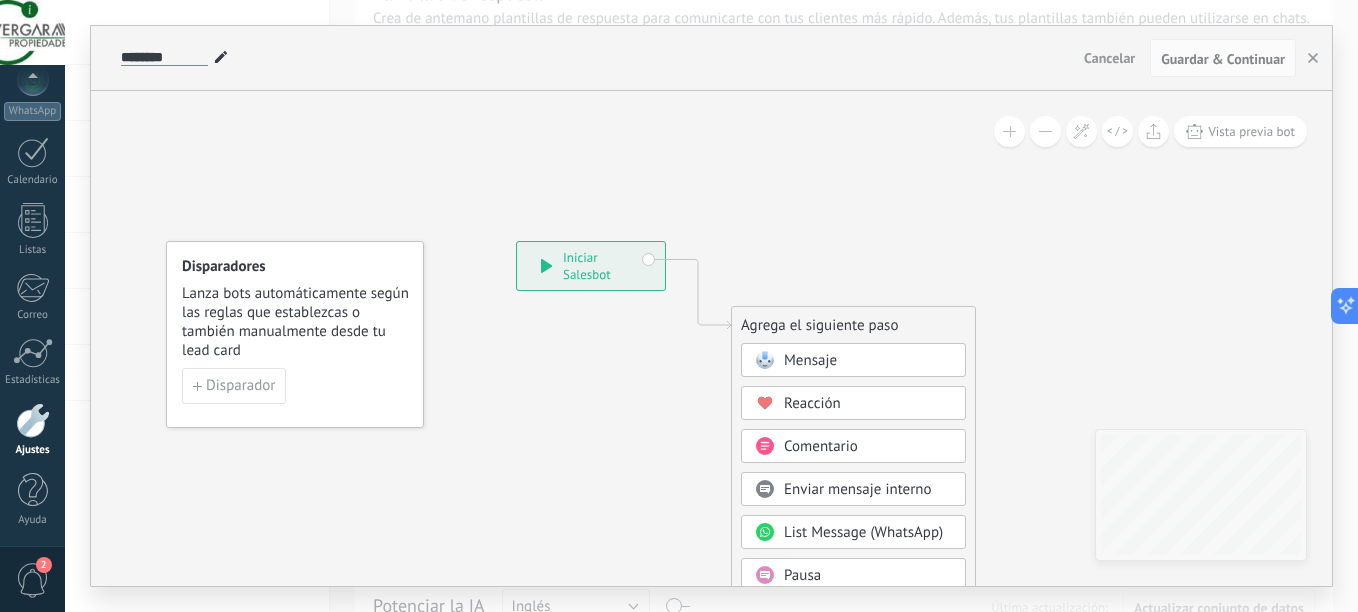 type on "********" 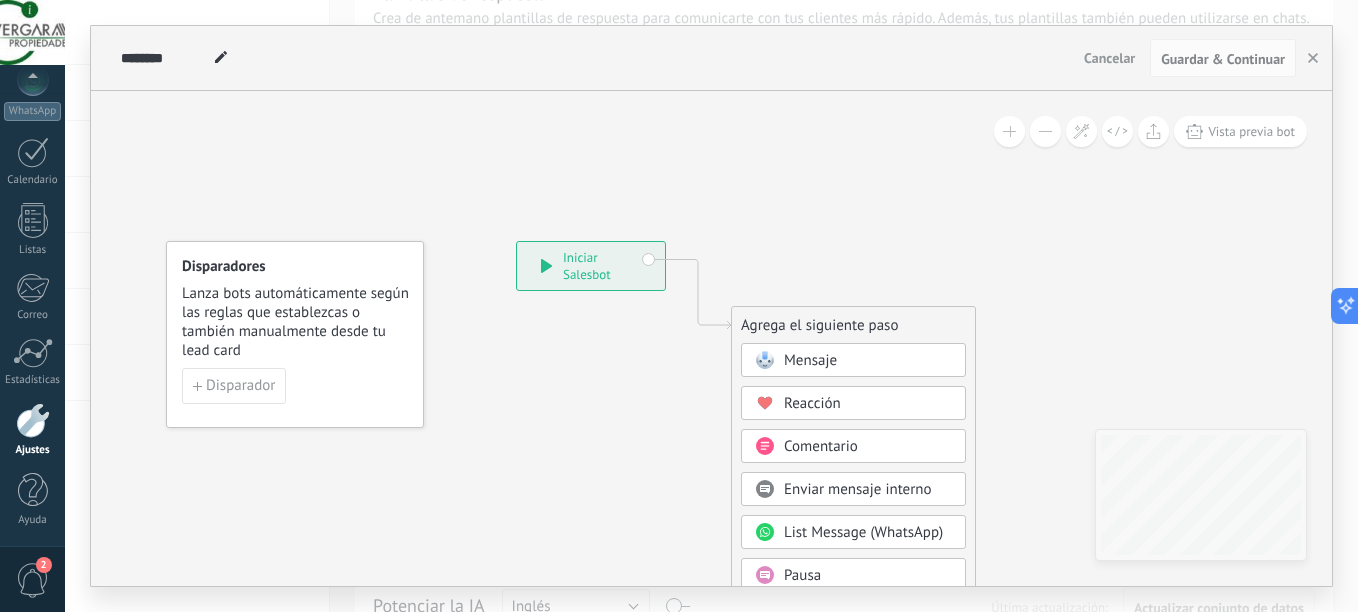 click on "******** wHATSaPP" at bounding box center [596, 58] 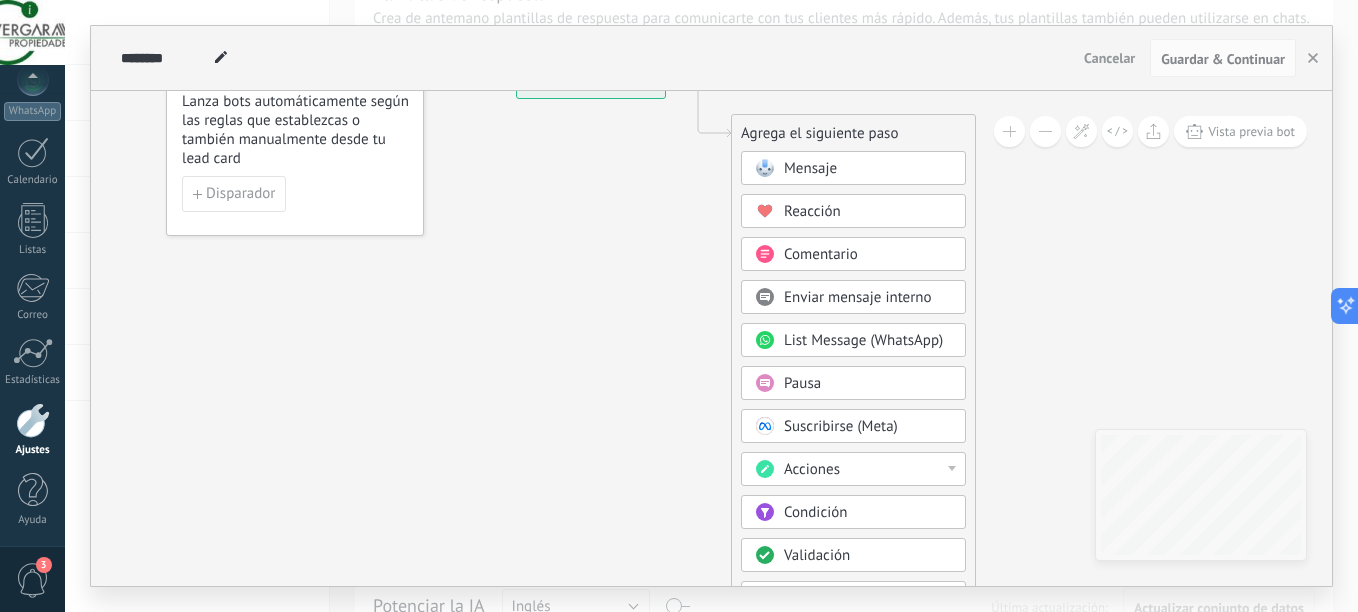 click on "Mensaje
Mensaje
Mensaje
Reacción
Comentario
Enviar mensaje interno" at bounding box center [853, 462] 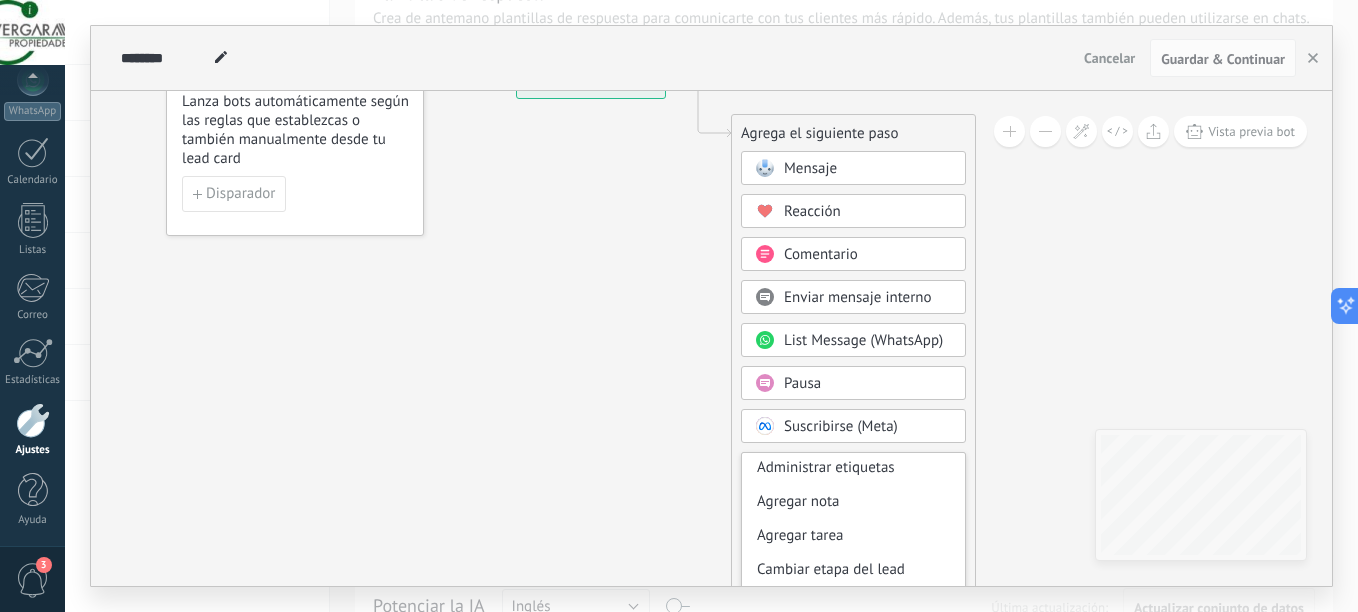 scroll, scrollTop: 0, scrollLeft: 0, axis: both 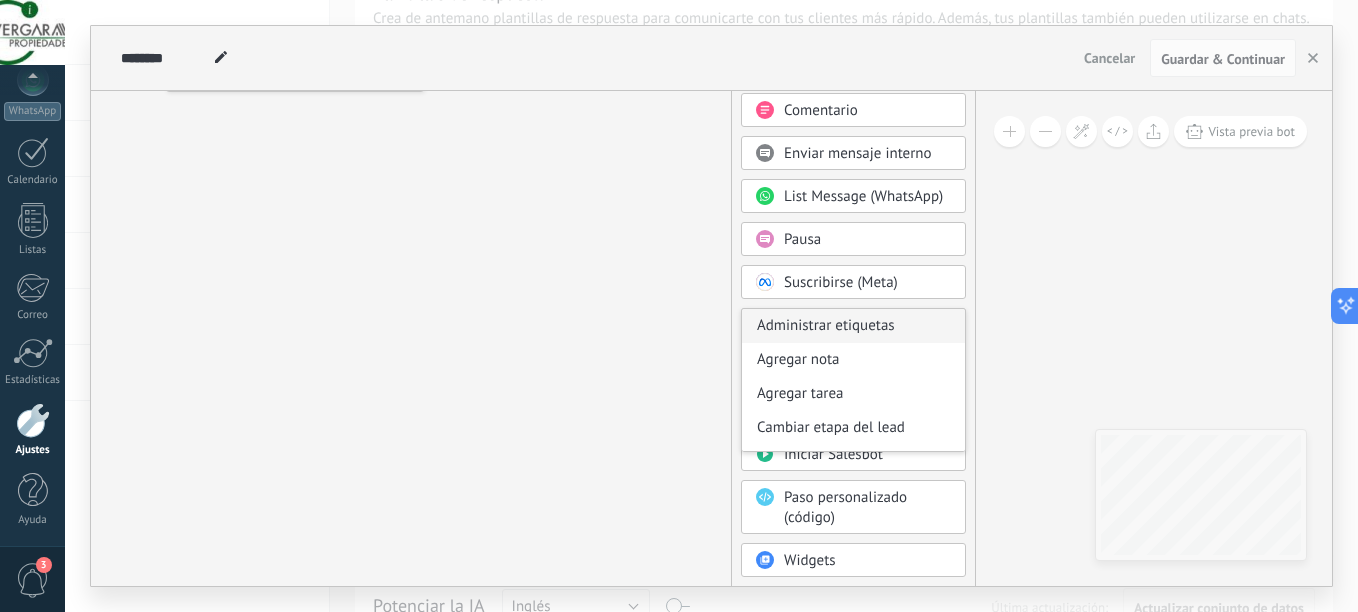 click on "Administrar etiquetas" at bounding box center [853, 326] 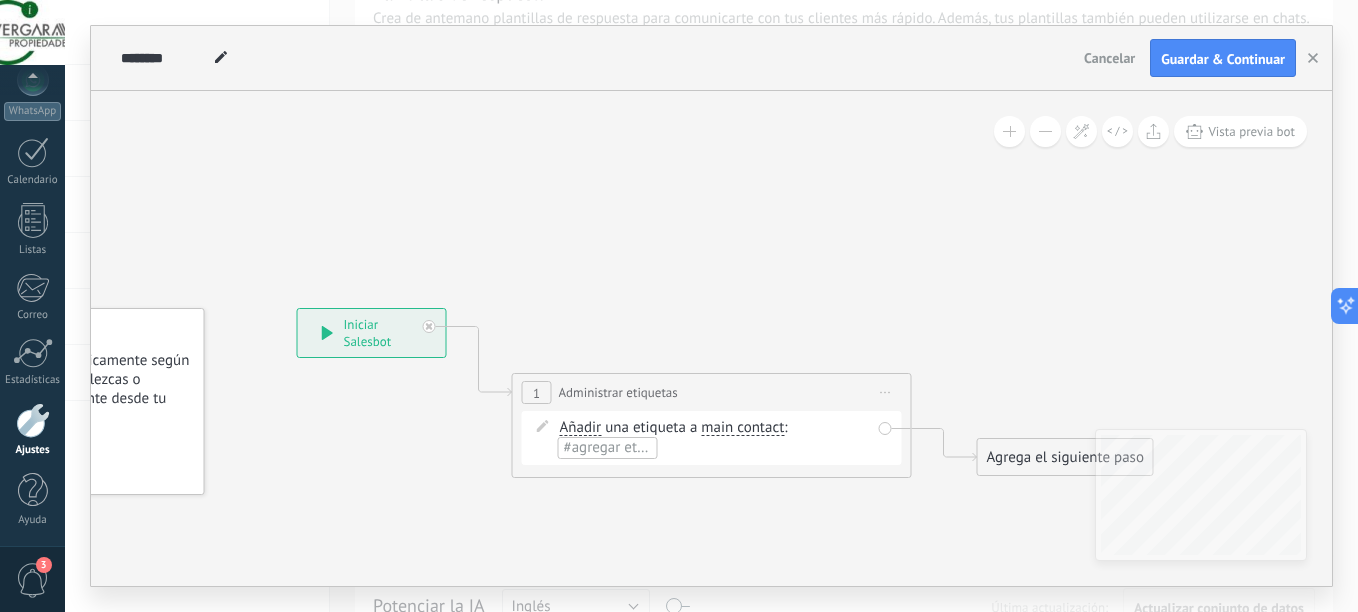 click on "Añadir" at bounding box center [581, 428] 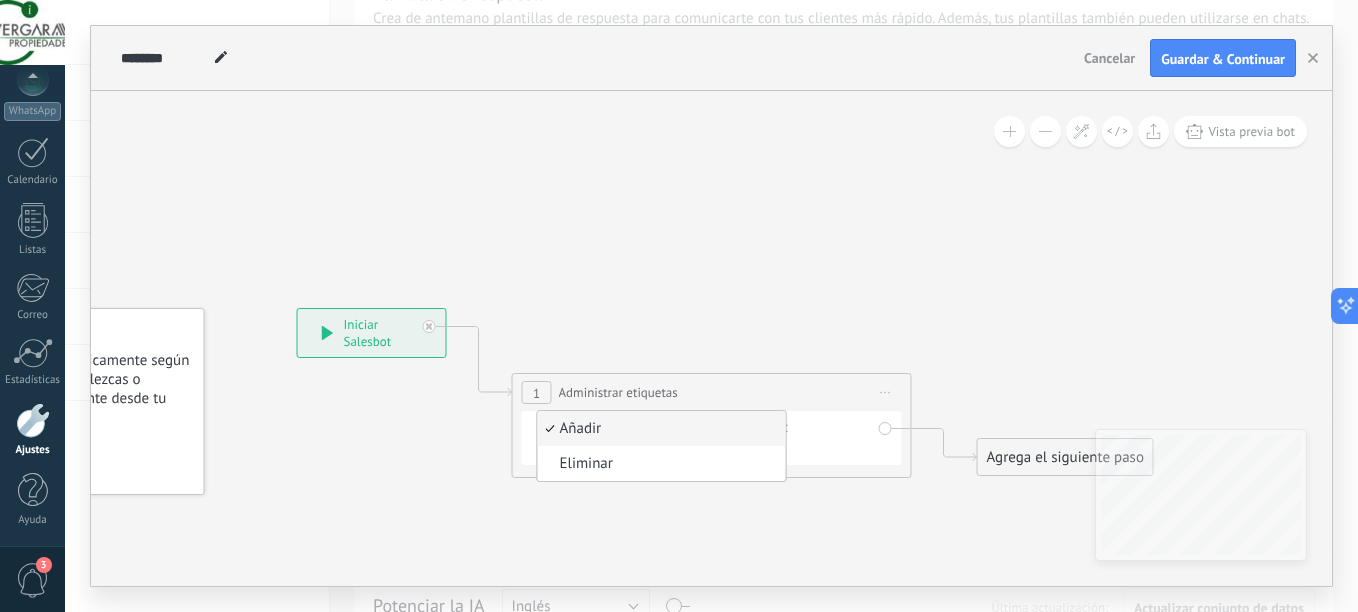 click on "Añadir" at bounding box center [659, 429] 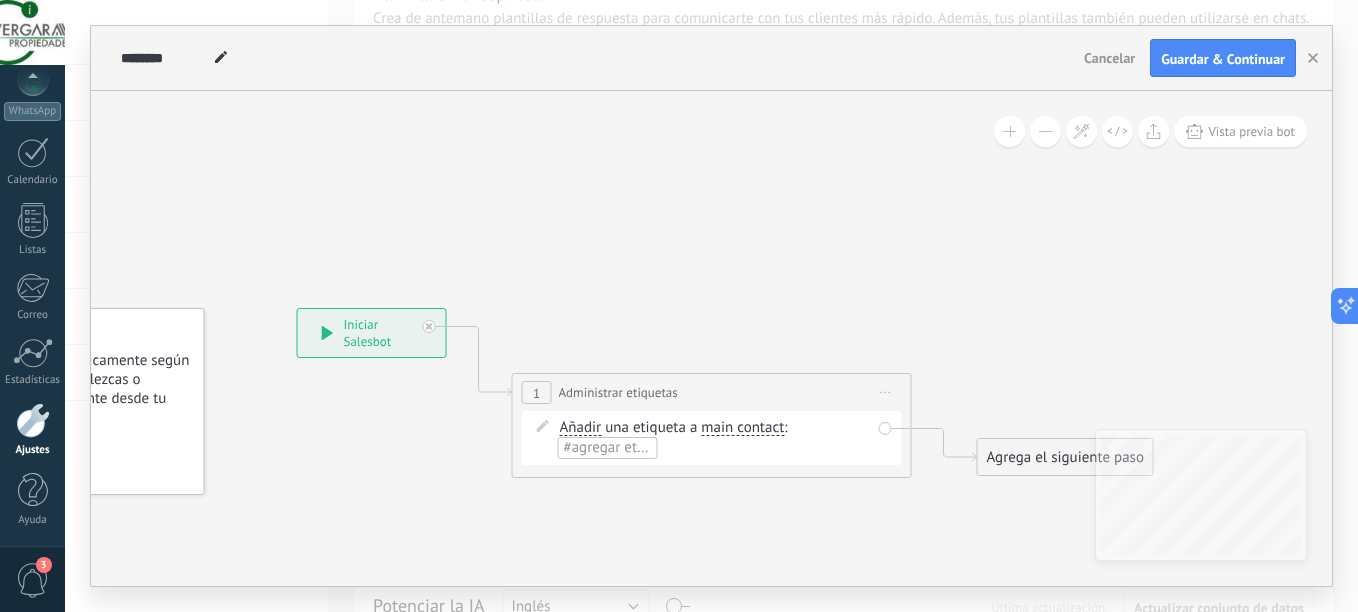 click on "#agregar etiquetas" at bounding box center [624, 447] 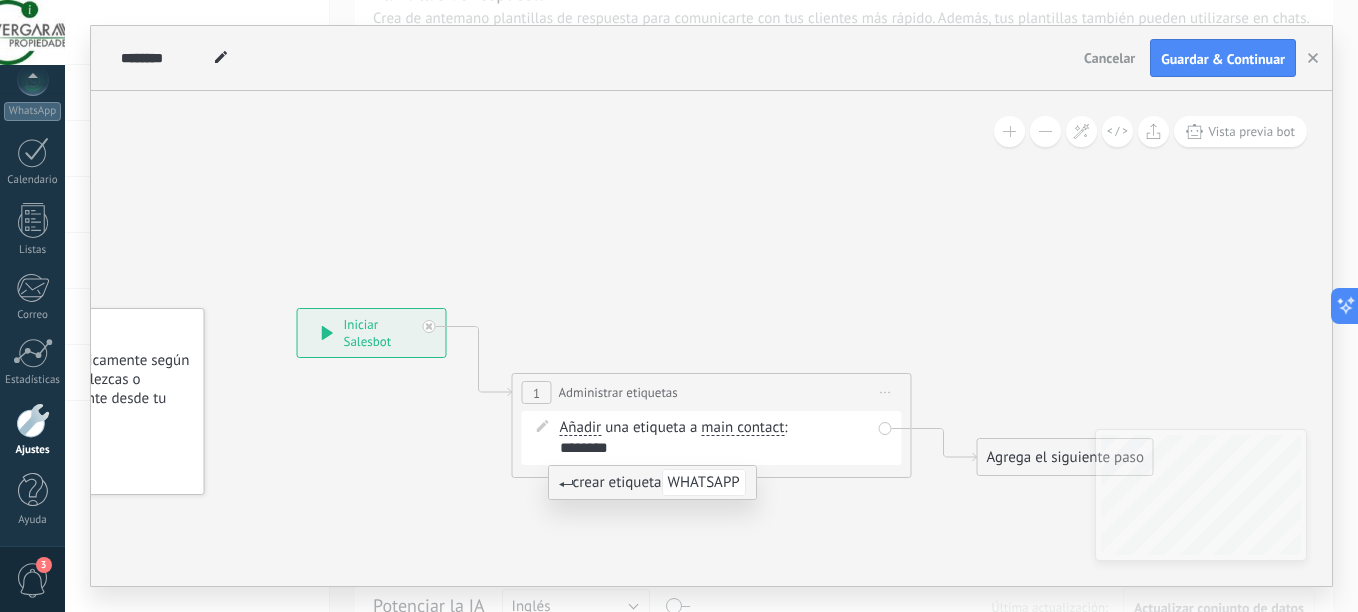 type on "********" 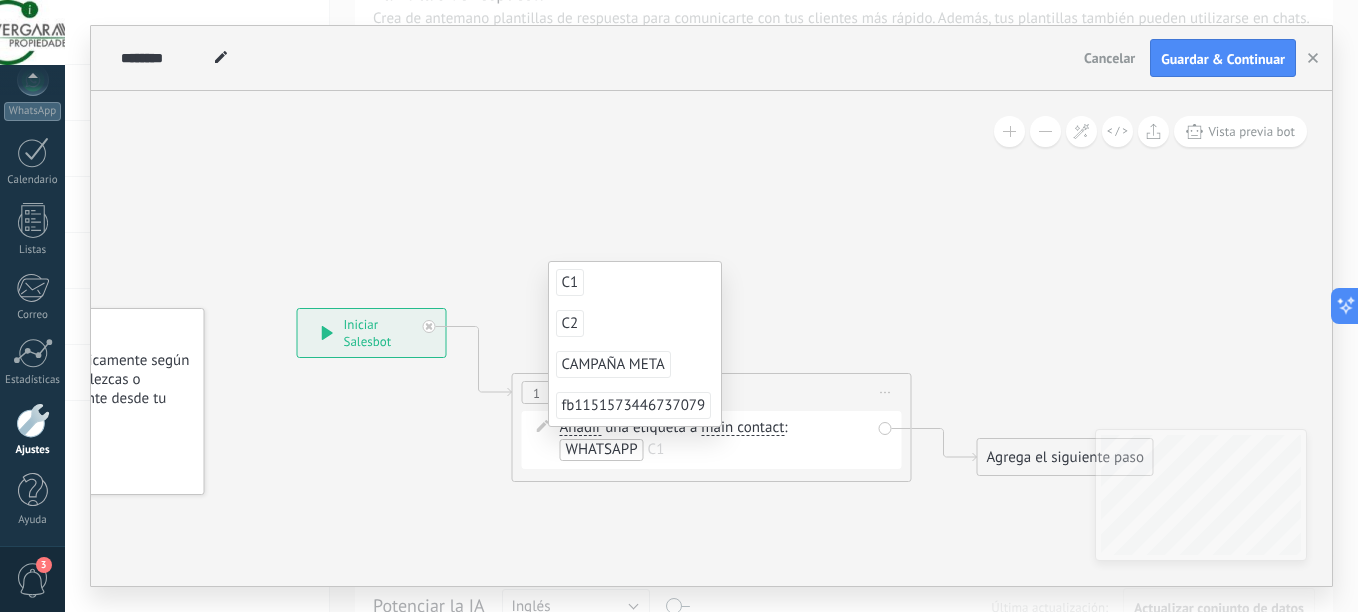click 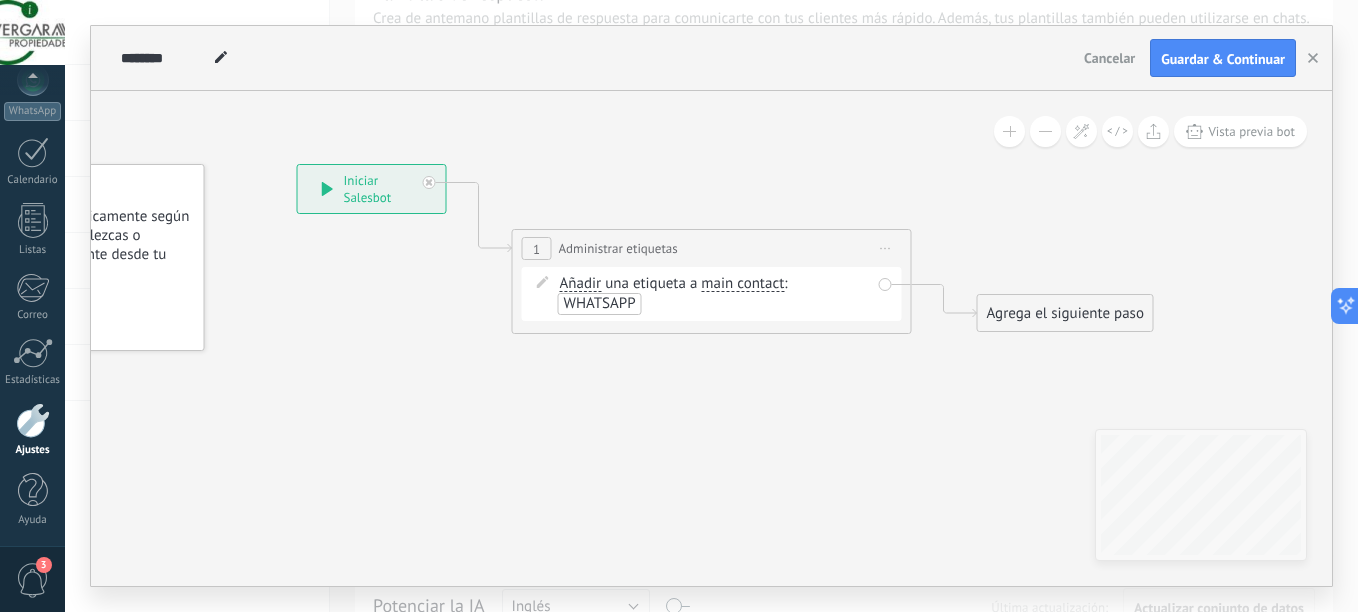 click on "main contact" at bounding box center [742, 284] 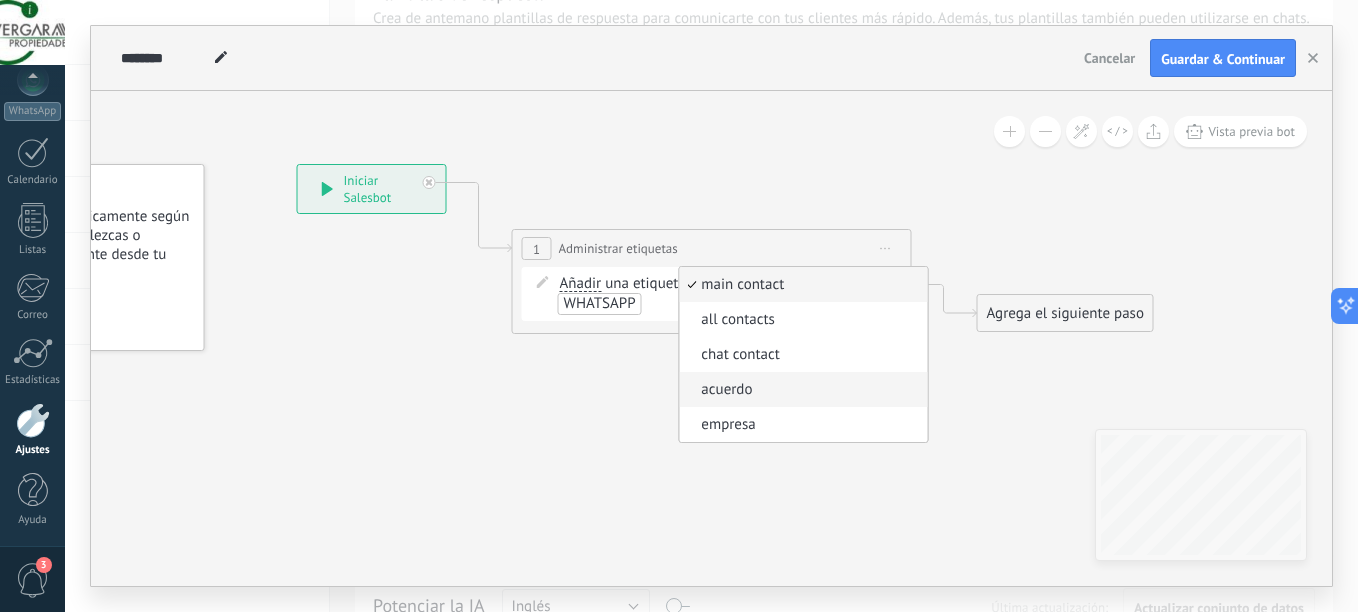 click on "acuerdo" at bounding box center [800, 390] 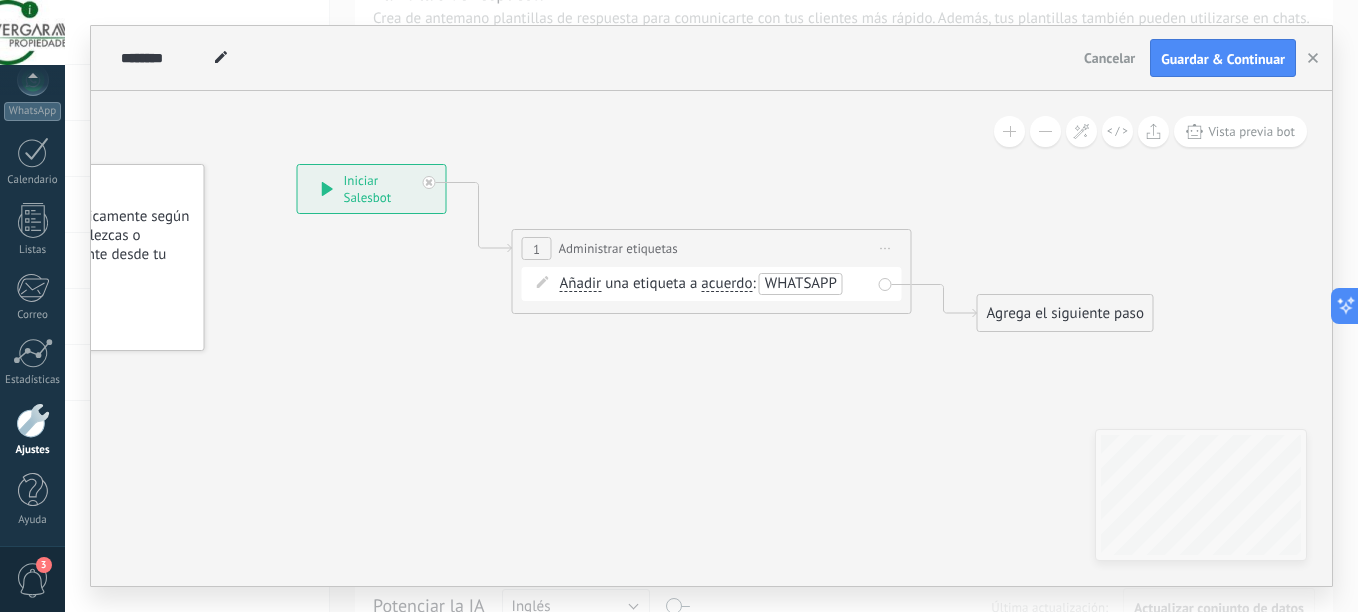 click 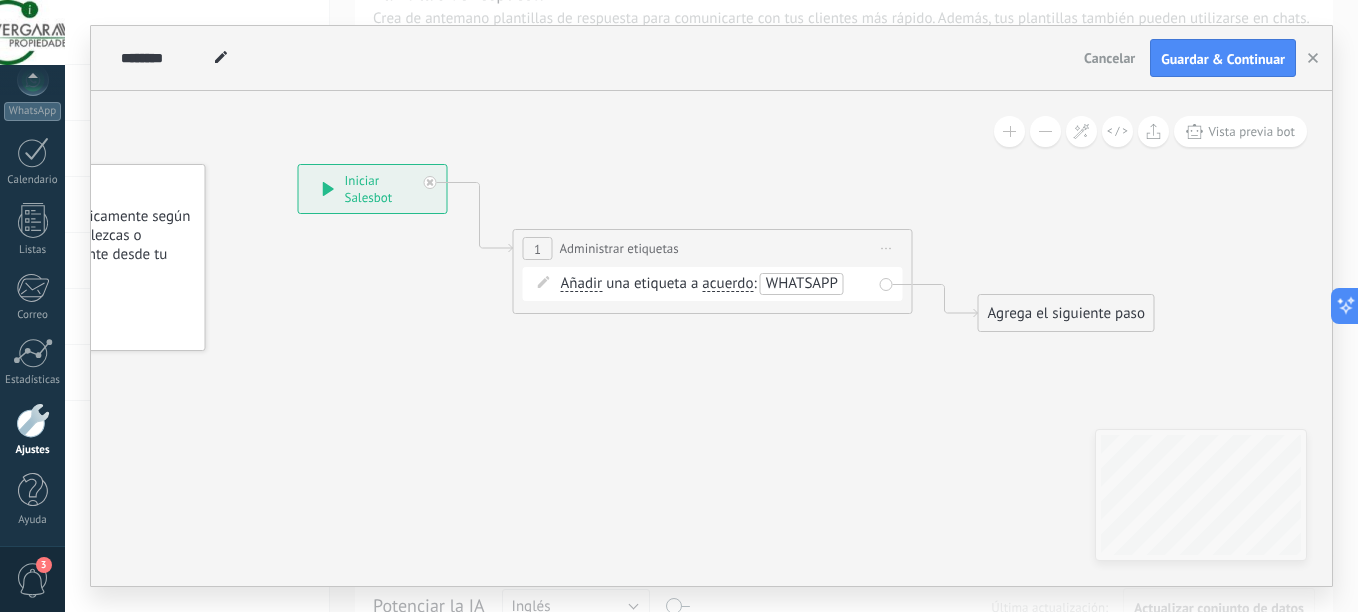 click on "Agrega el siguiente paso" at bounding box center (1066, 313) 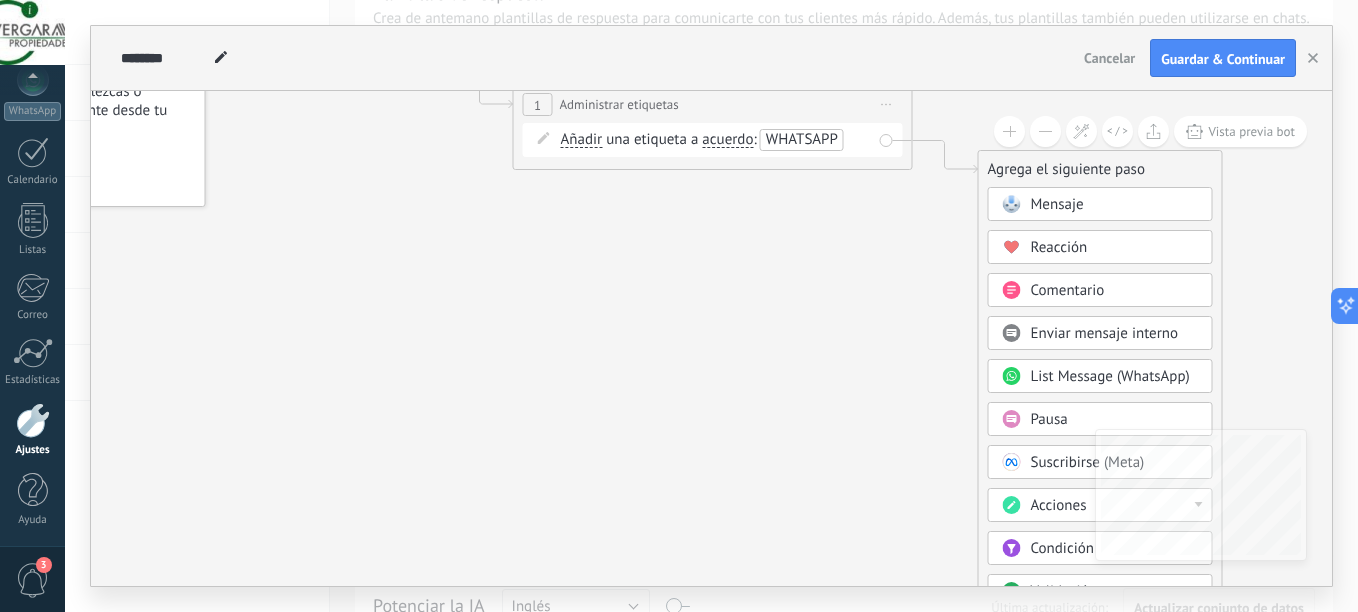 click on "Acciones" at bounding box center (1059, 505) 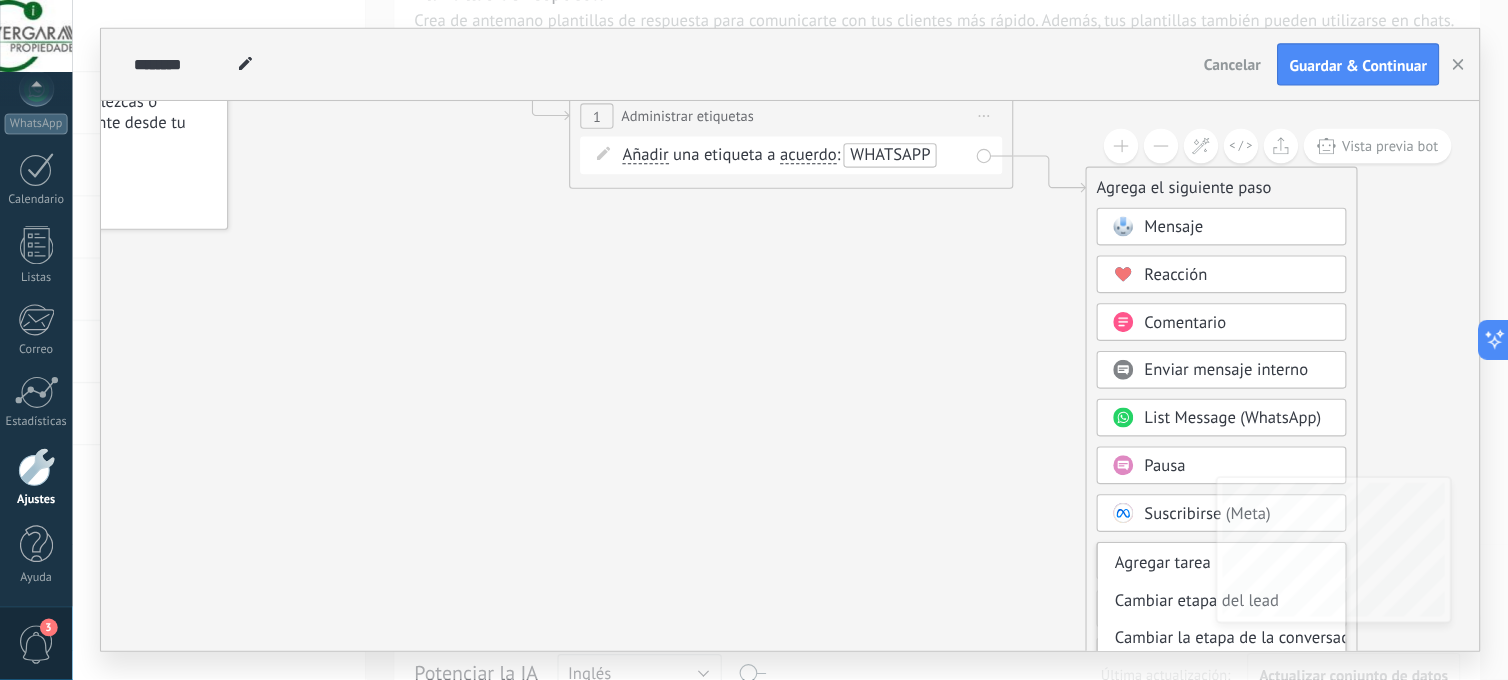 scroll, scrollTop: 100, scrollLeft: 0, axis: vertical 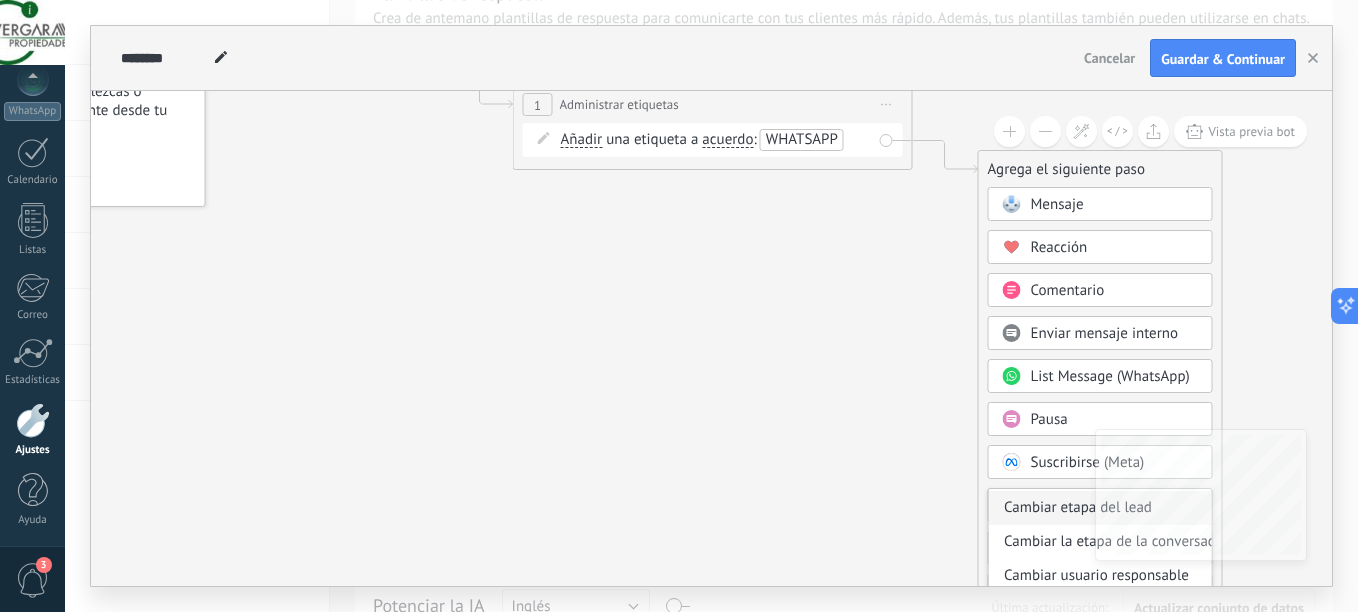 click on "Cambiar etapa del lead" at bounding box center (1100, 508) 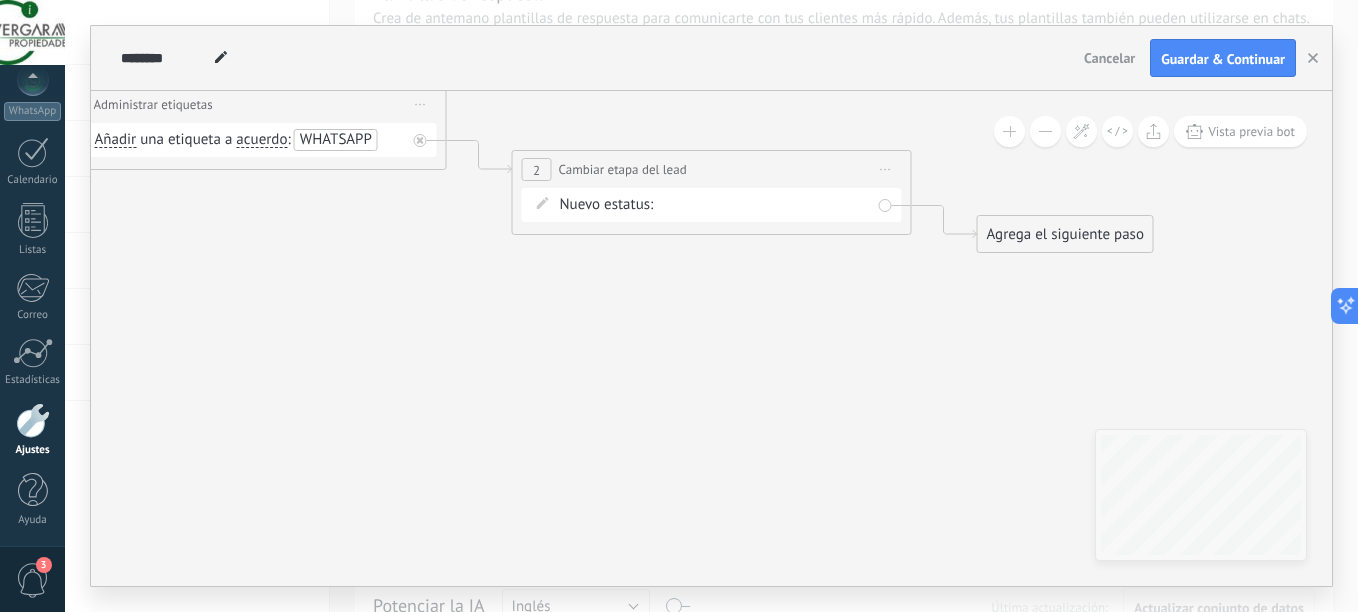 click on "Whatsapp Contacto inicial Conversación Reinsistencia 1 No Responde Reunión/Visita Agendada Post Reunión Contrato Cierre Logrado con éxito Venta Perdido" at bounding box center (0, 0) 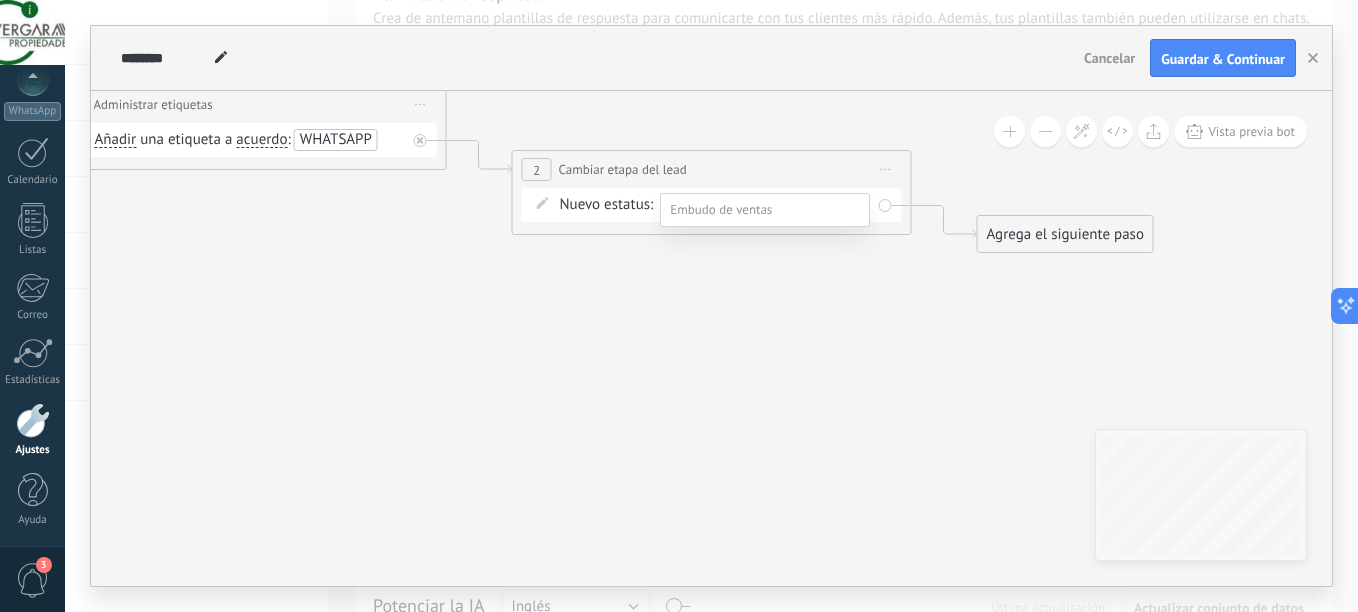 click on "Whatsapp" at bounding box center [0, 0] 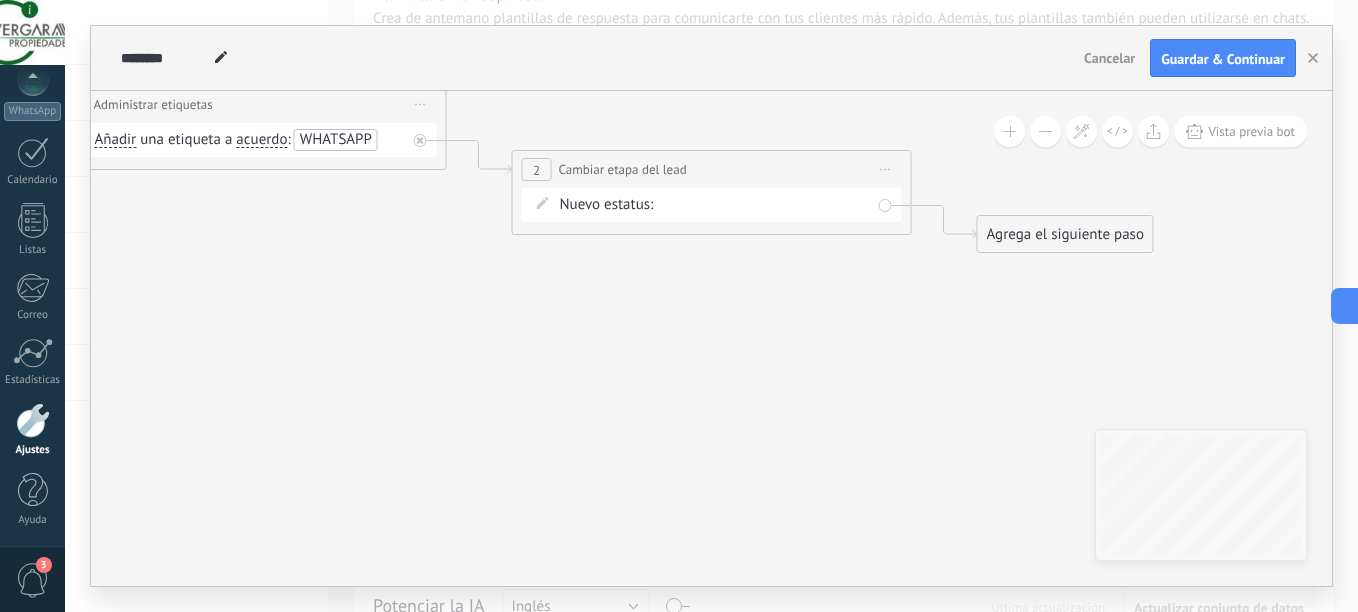 click on "Agrega el siguiente paso" at bounding box center (1065, 234) 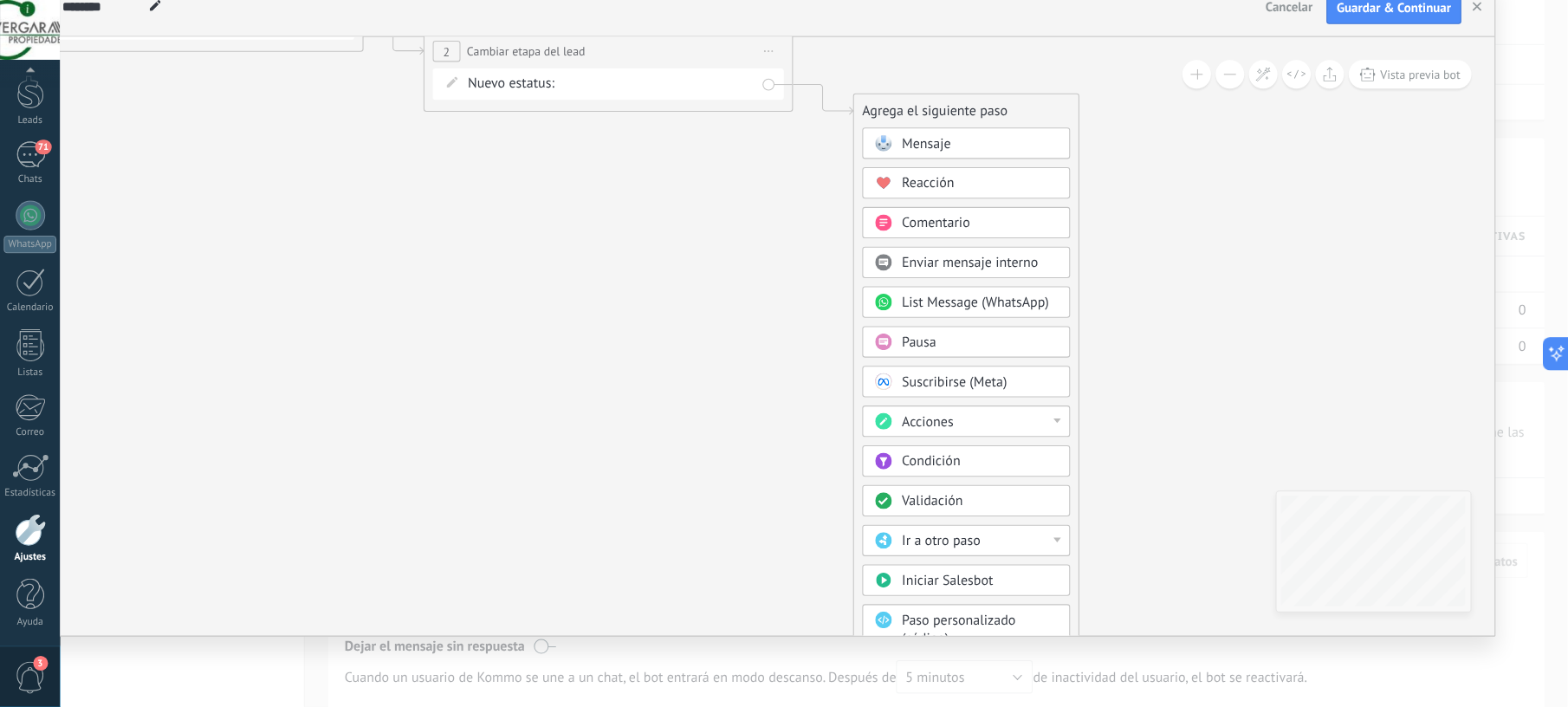 scroll, scrollTop: 15, scrollLeft: 0, axis: vertical 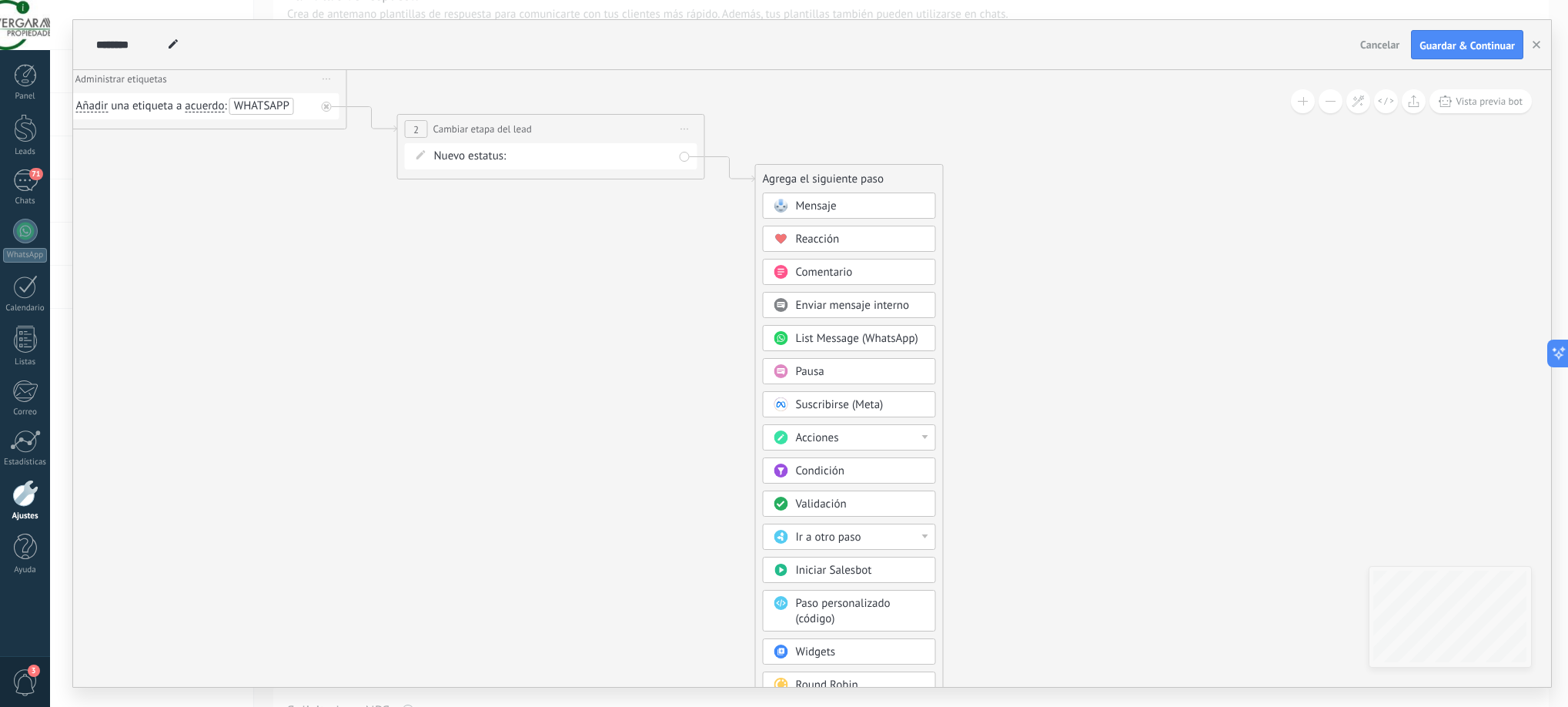 click at bounding box center (1330, 101) 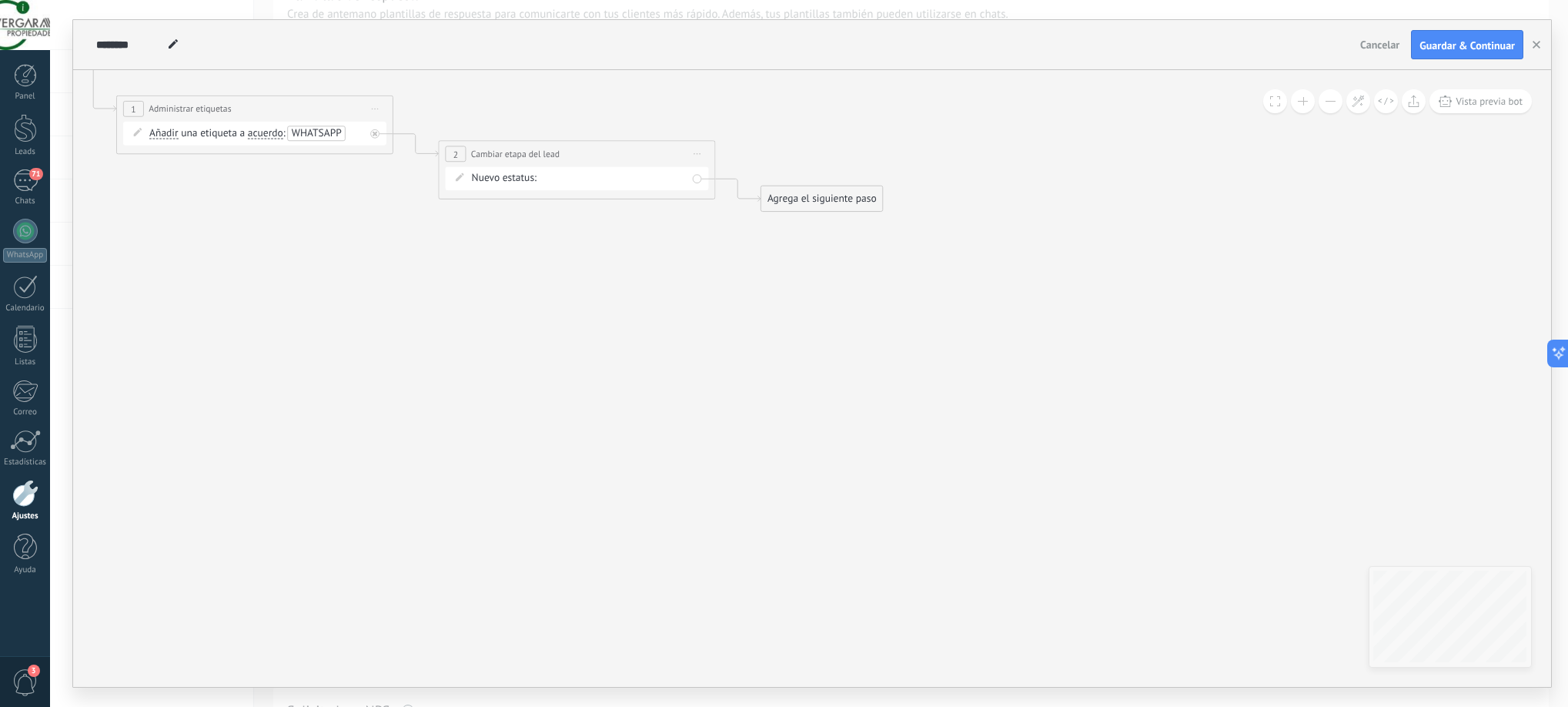 click on "Agrega el siguiente paso" at bounding box center (822, 199) 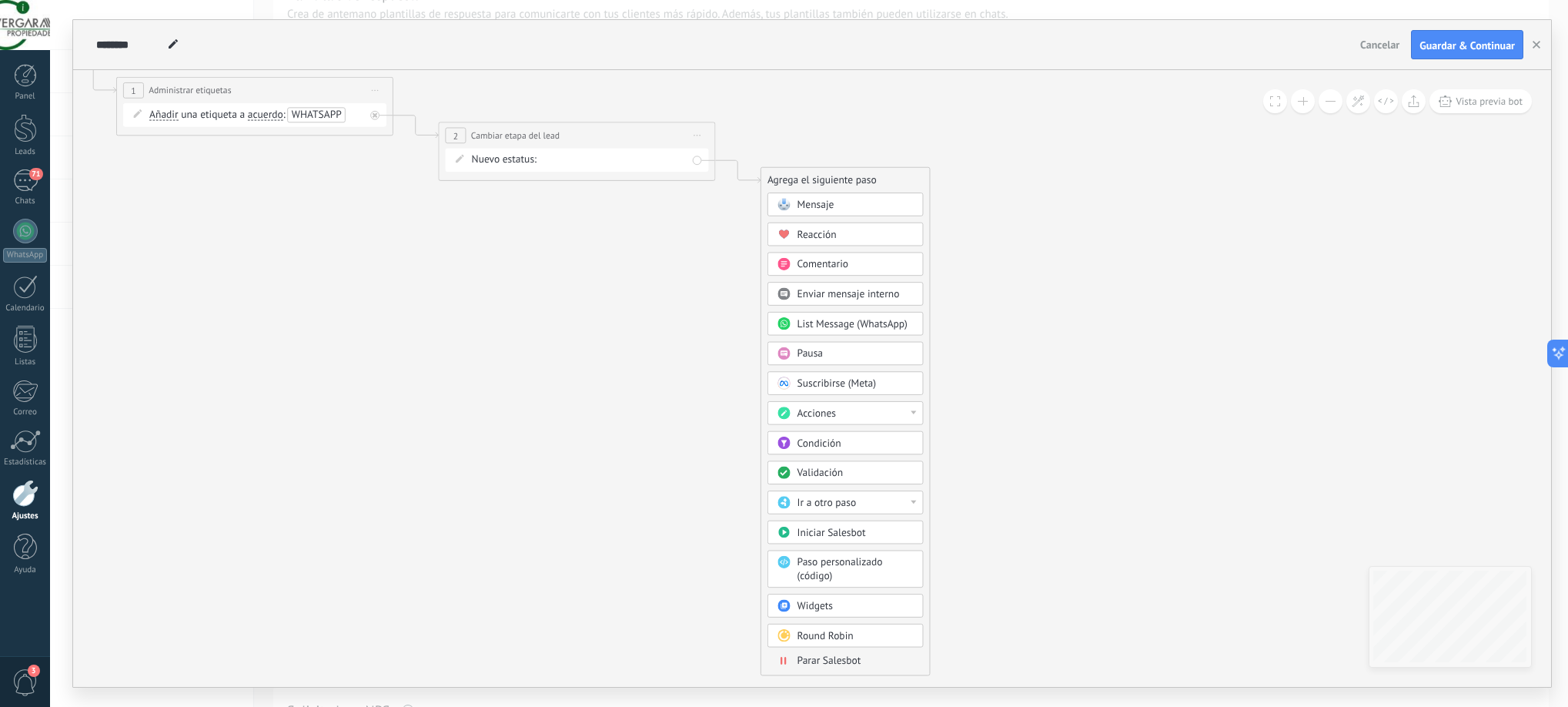 click on "Parar Salesbot" at bounding box center (829, 661) 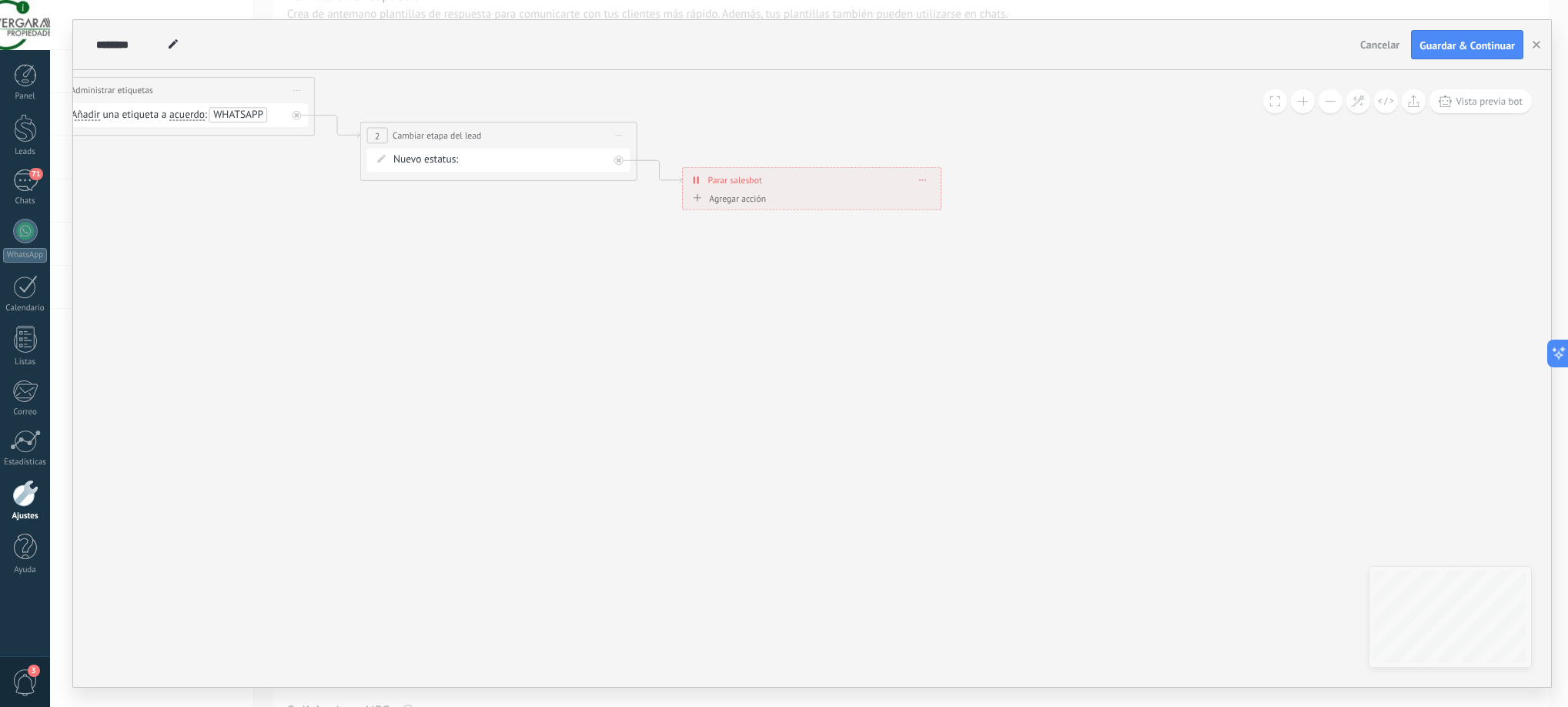click on "**********" at bounding box center [812, 378] 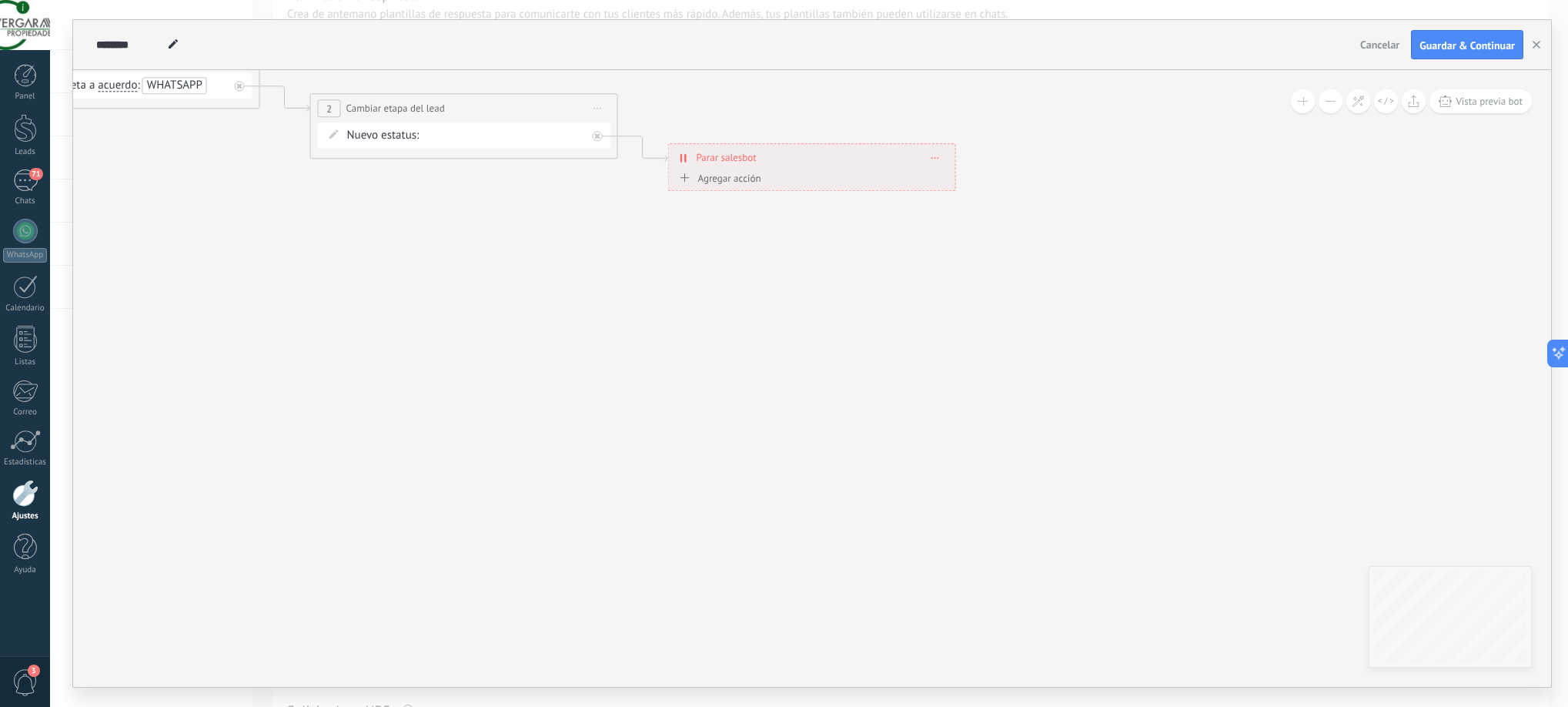 click at bounding box center (1302, 101) 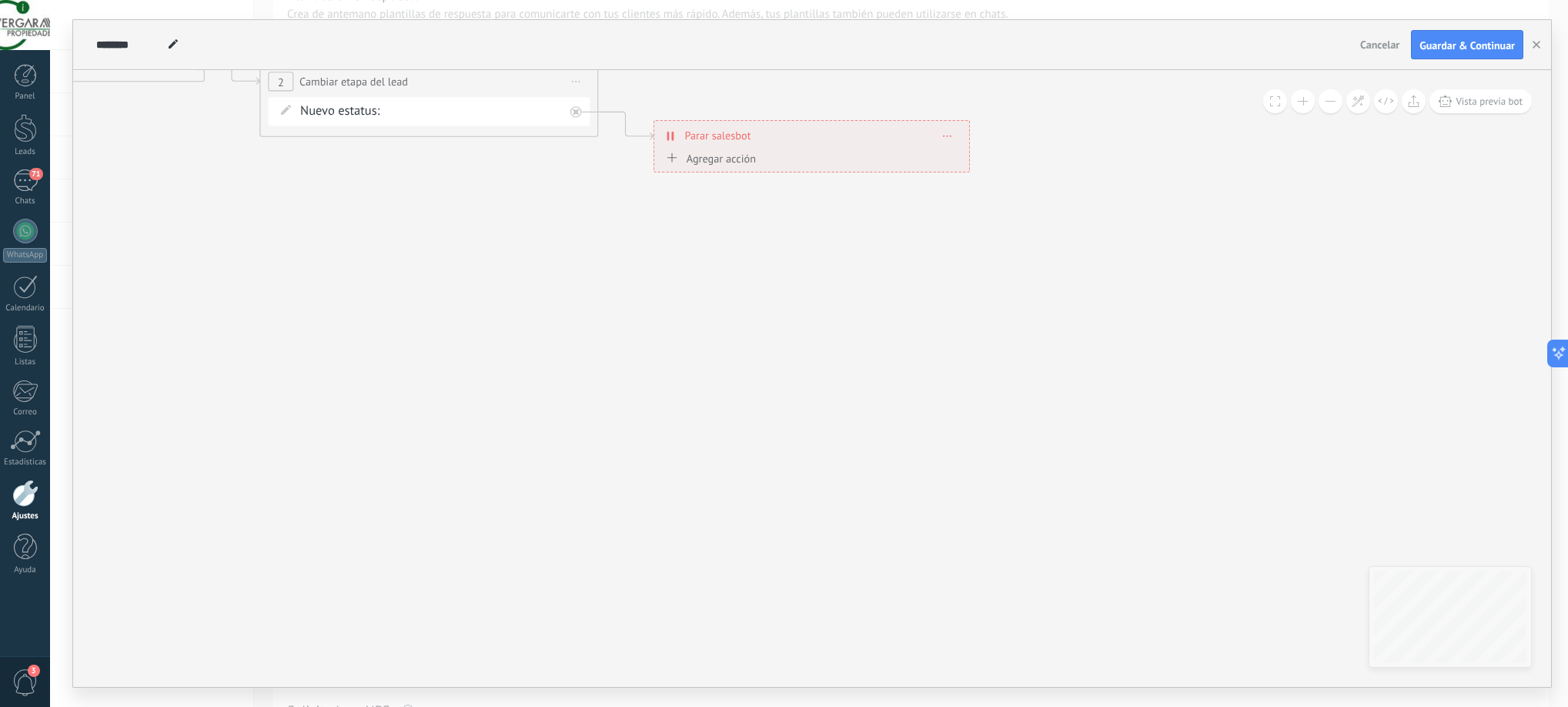 click at bounding box center (1302, 101) 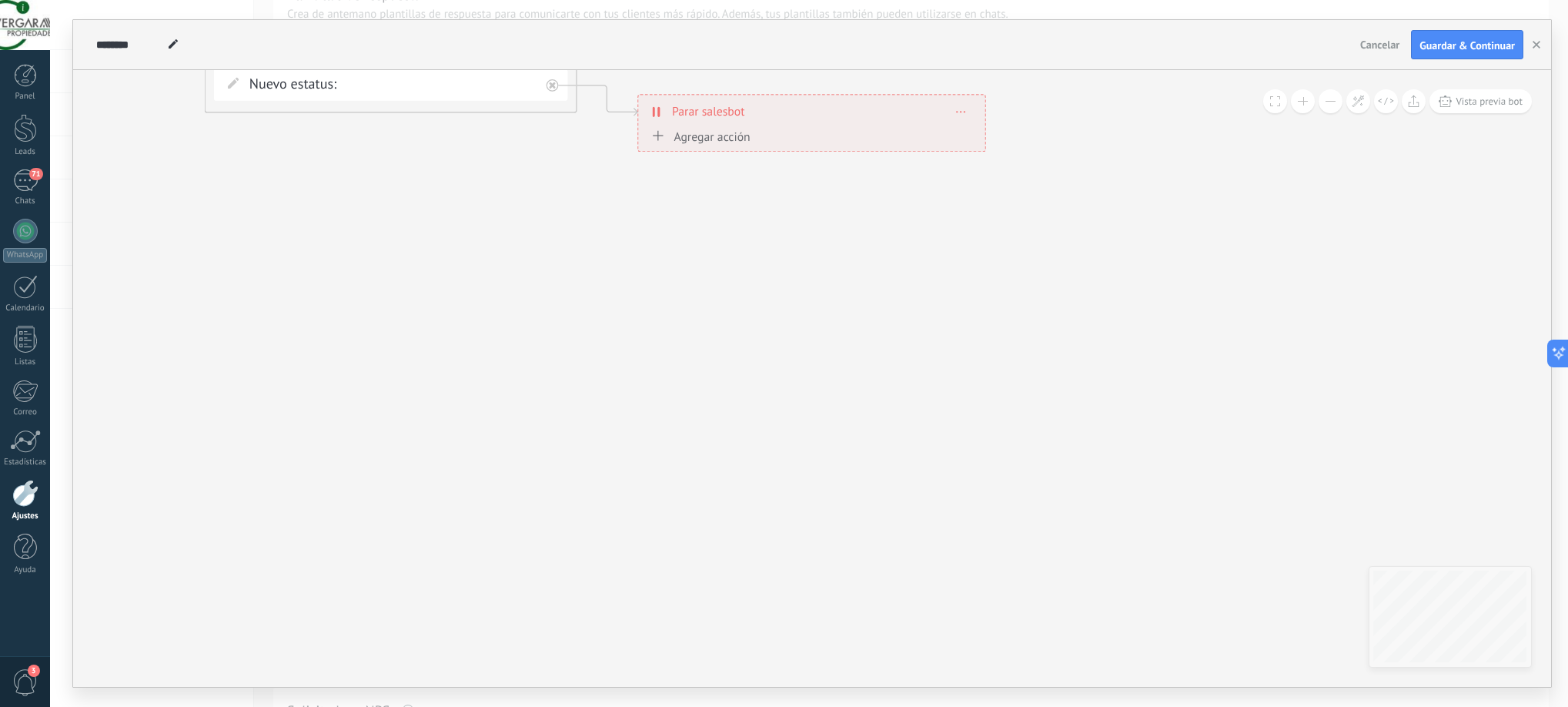 click at bounding box center (1302, 101) 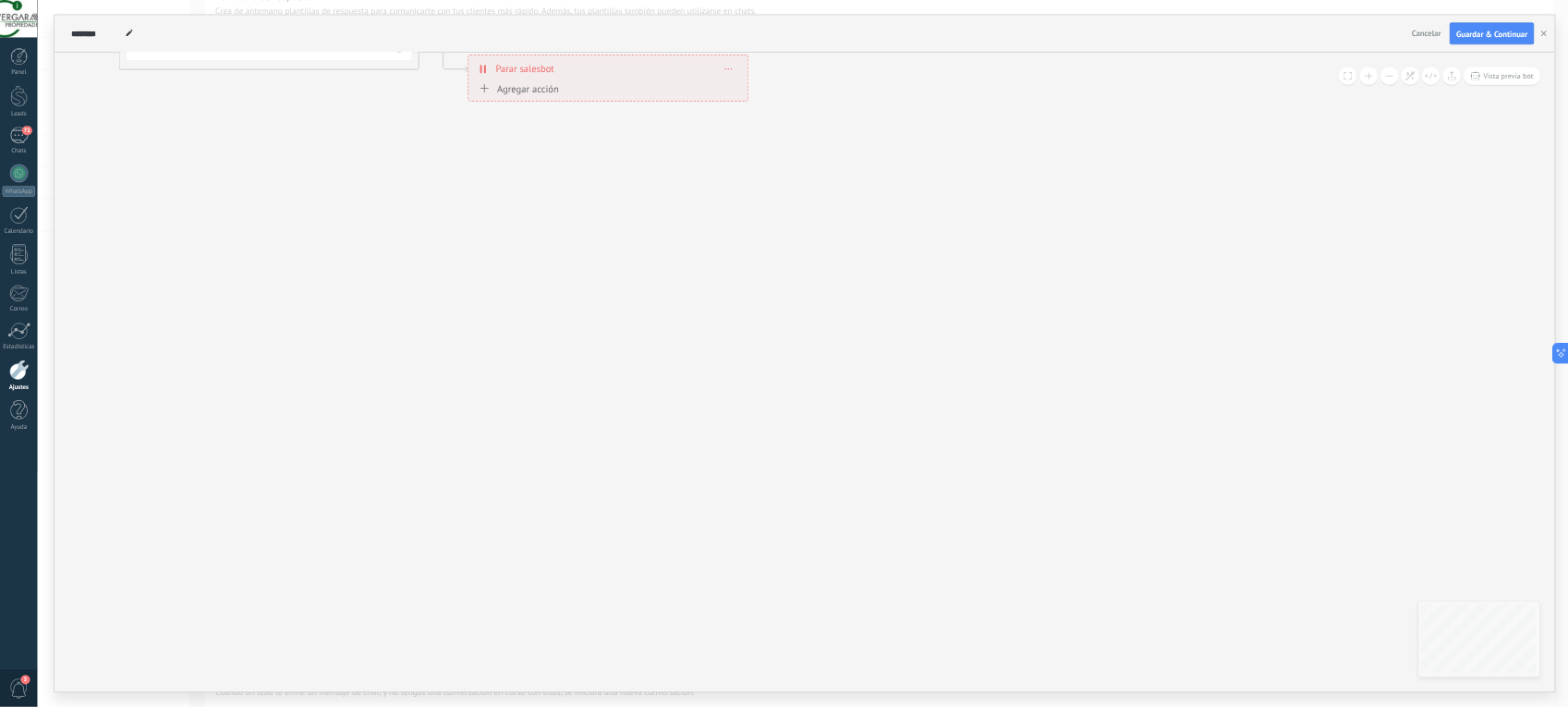 scroll, scrollTop: 0, scrollLeft: 0, axis: both 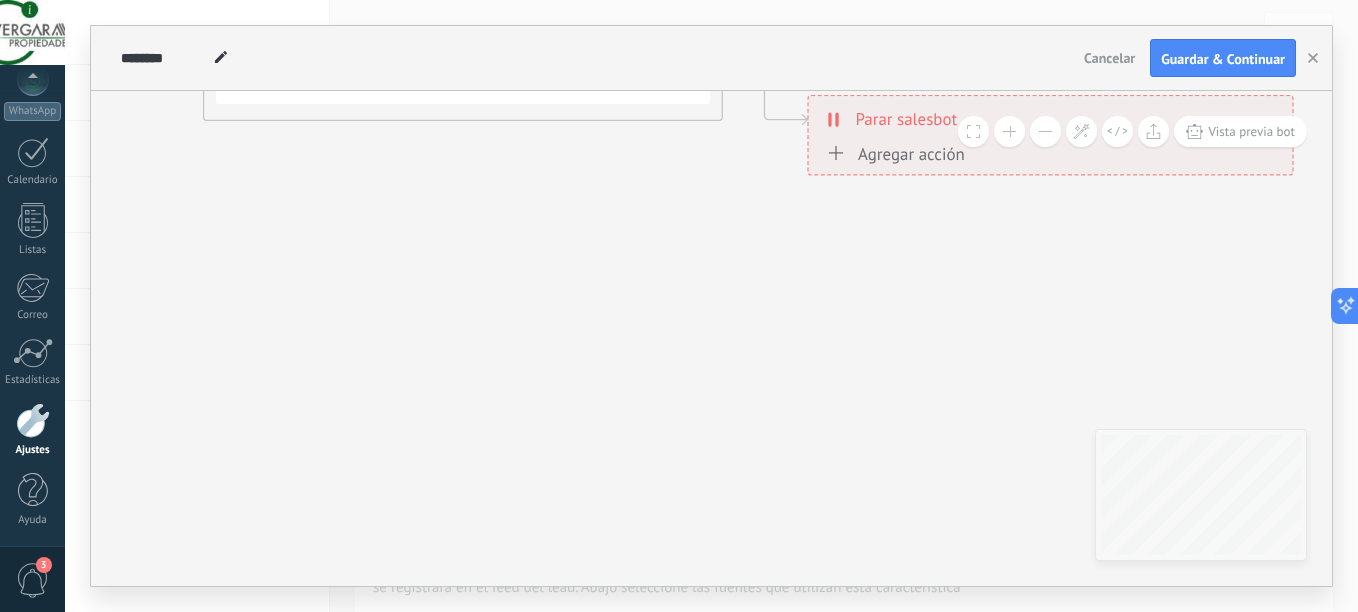 drag, startPoint x: 1953, startPoint y: 3, endPoint x: 763, endPoint y: 282, distance: 1222.2688 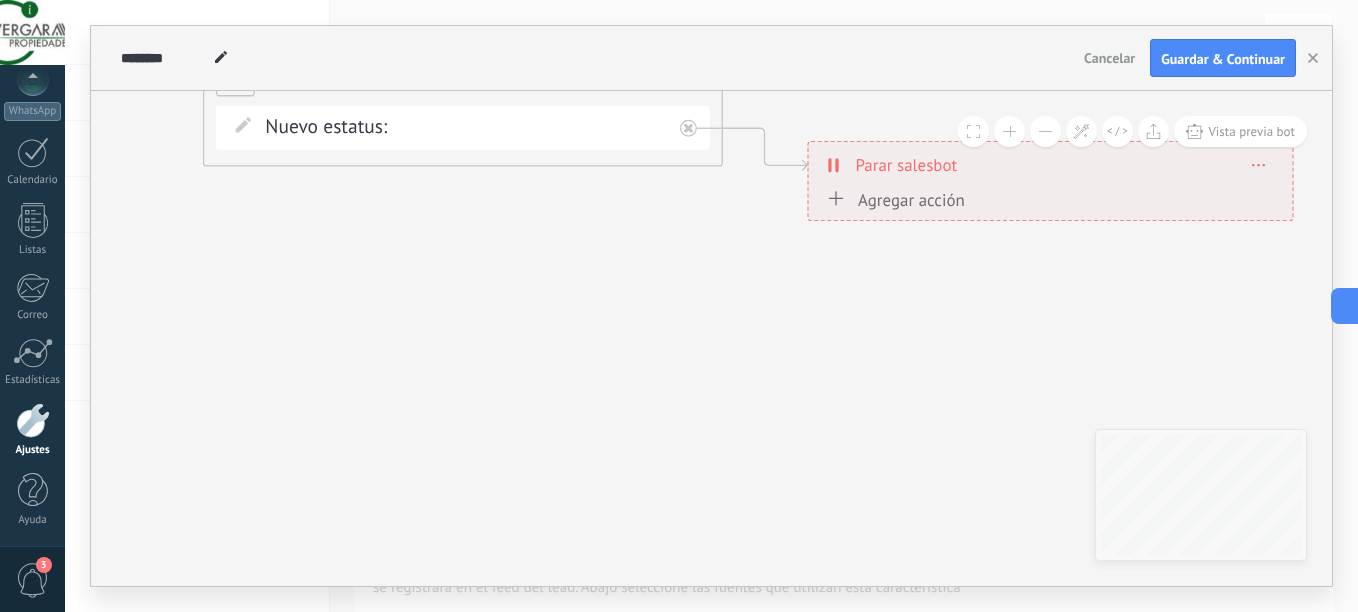 click at bounding box center [1045, 131] 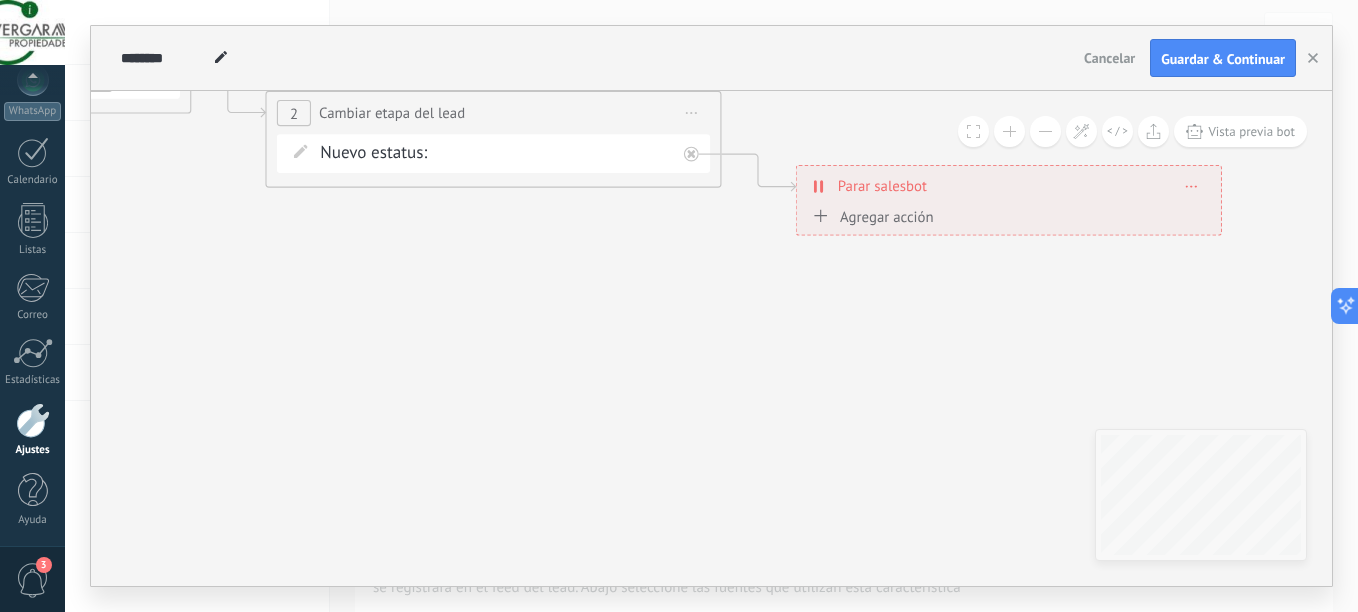 click at bounding box center [1045, 131] 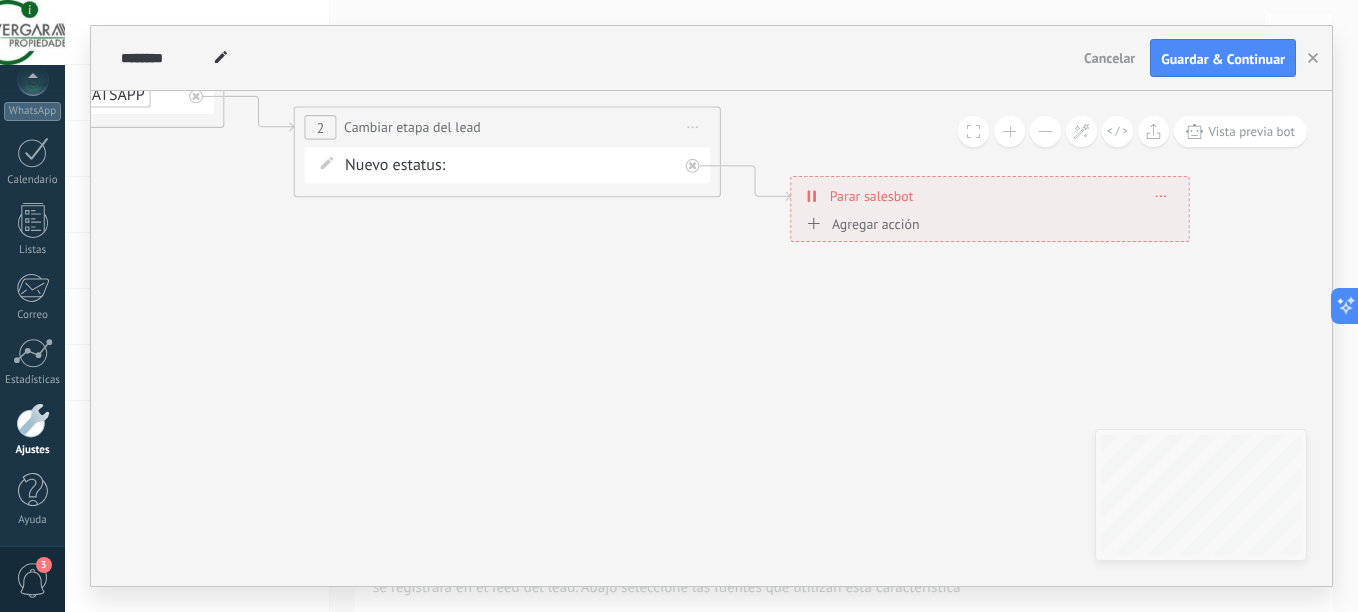 click 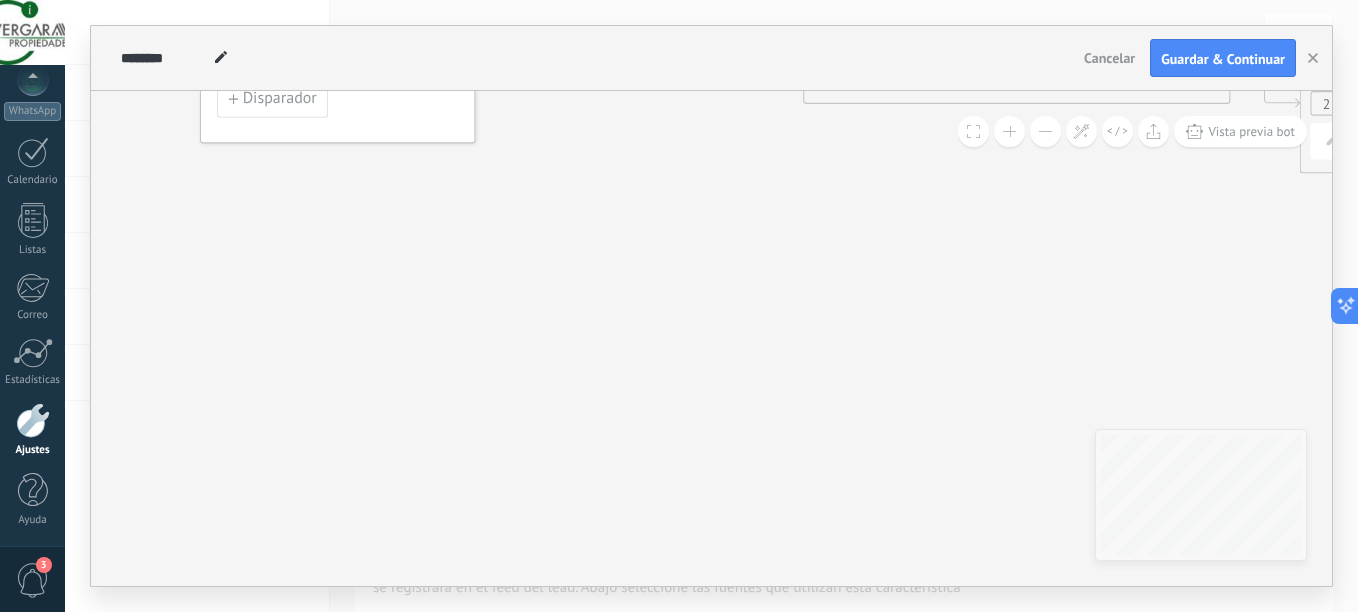 drag, startPoint x: 213, startPoint y: 346, endPoint x: 1236, endPoint y: 326, distance: 1023.1955 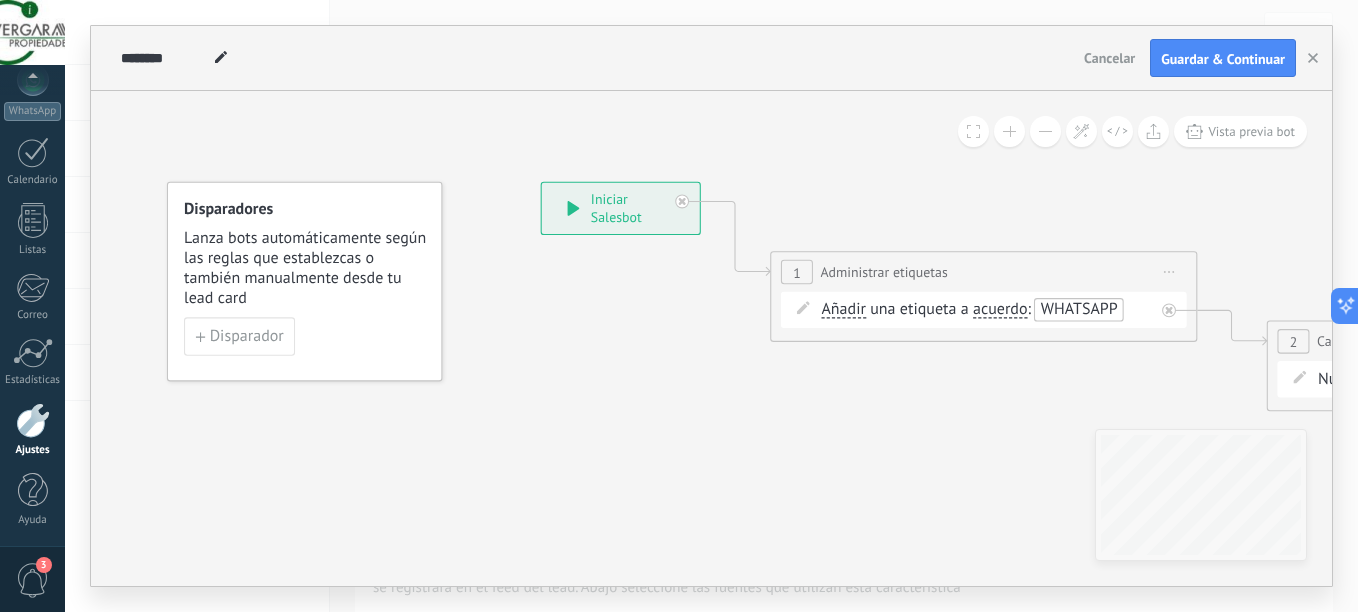 drag, startPoint x: 367, startPoint y: 275, endPoint x: 315, endPoint y: 512, distance: 242.63759 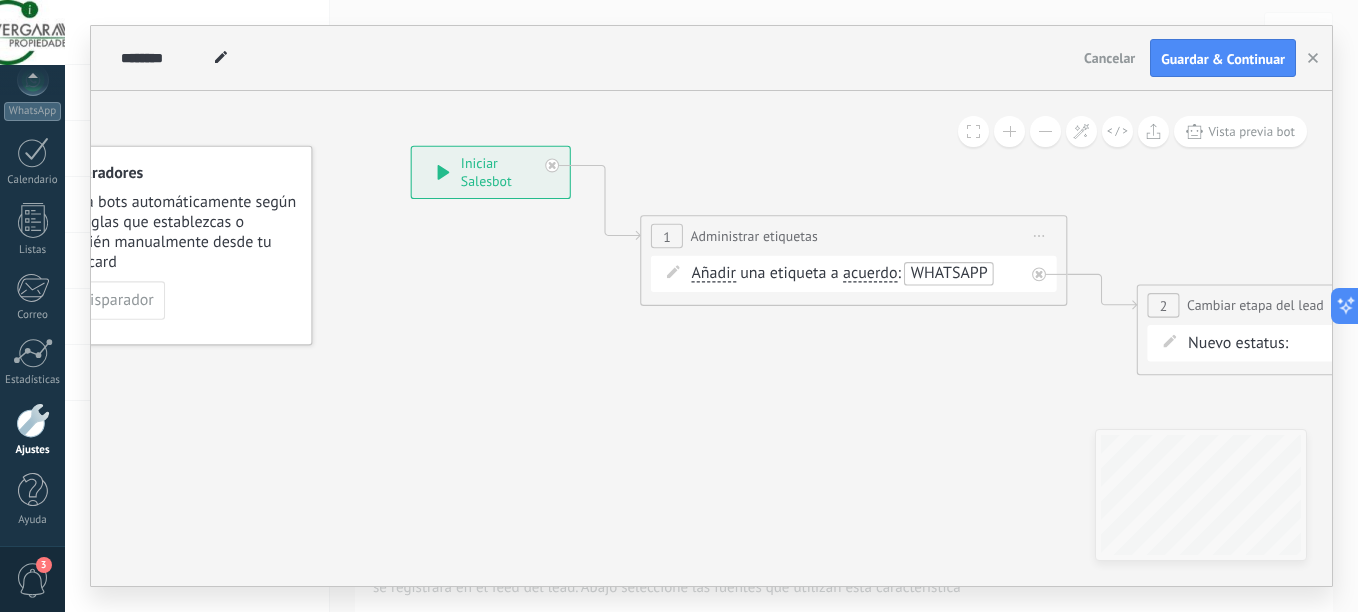 drag, startPoint x: 745, startPoint y: 425, endPoint x: 615, endPoint y: 389, distance: 134.89255 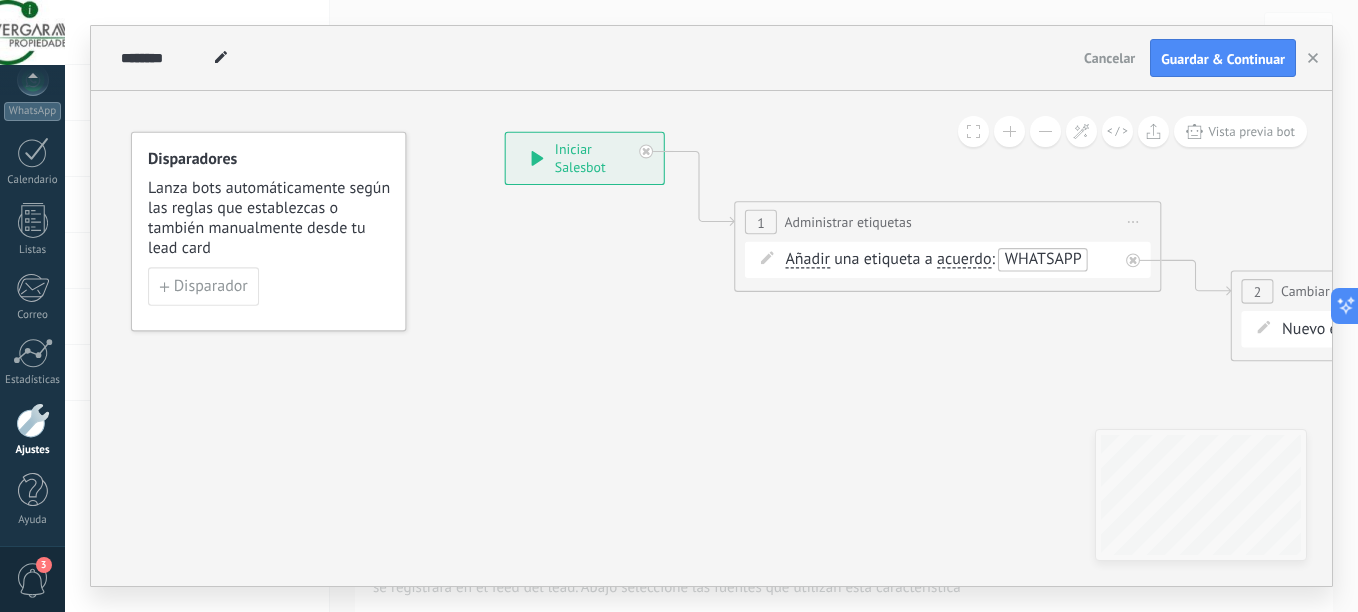 drag, startPoint x: 571, startPoint y: 401, endPoint x: 665, endPoint y: 387, distance: 95.036835 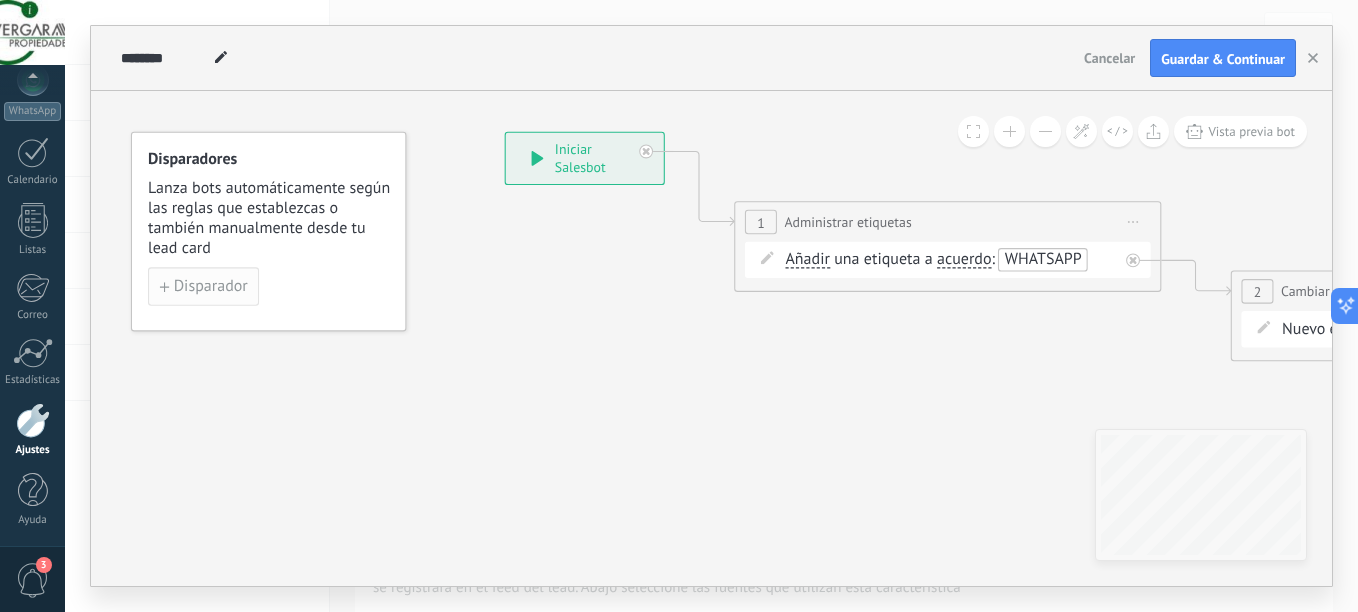 click on "Disparador" at bounding box center [211, 286] 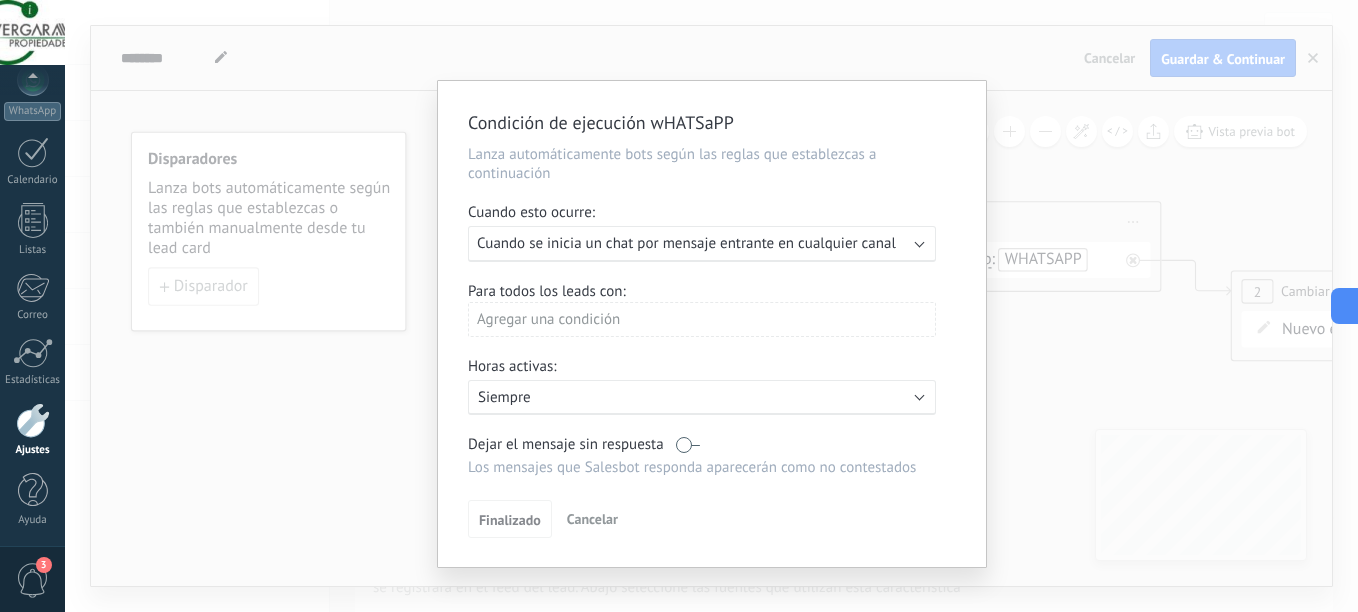 click on "Cuando se inicia un chat por mensaje entrante en cualquier canal" at bounding box center (686, 243) 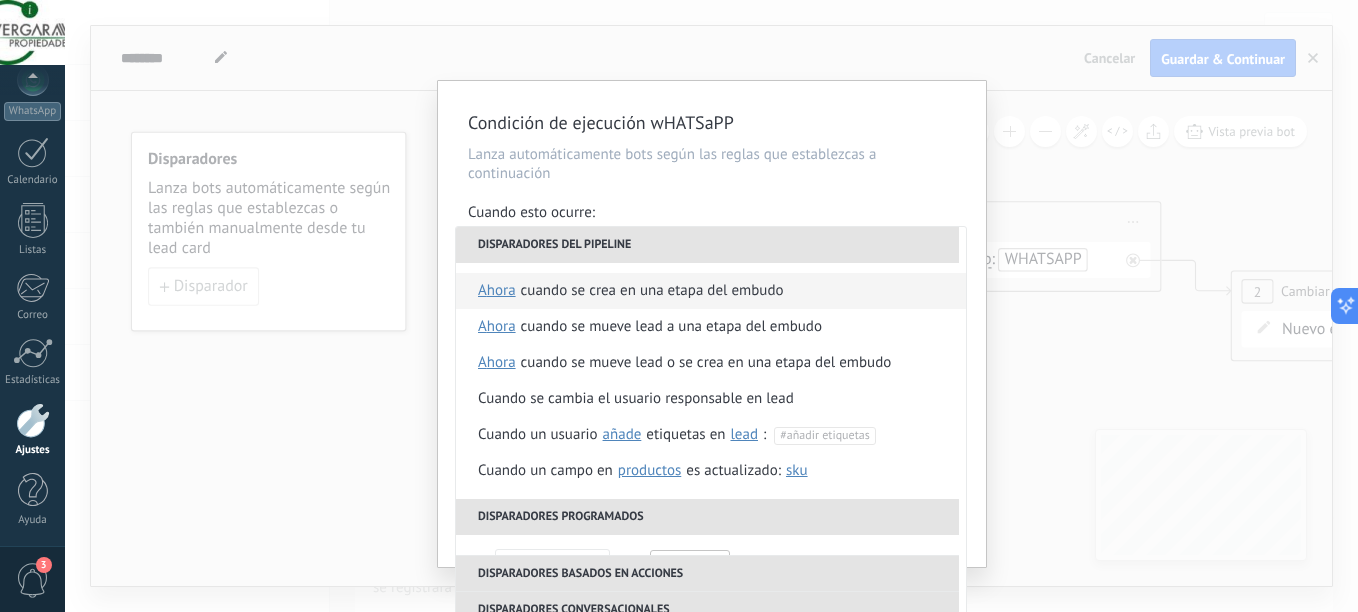 click on "Cuando se crea en una etapa del embudo" at bounding box center (652, 291) 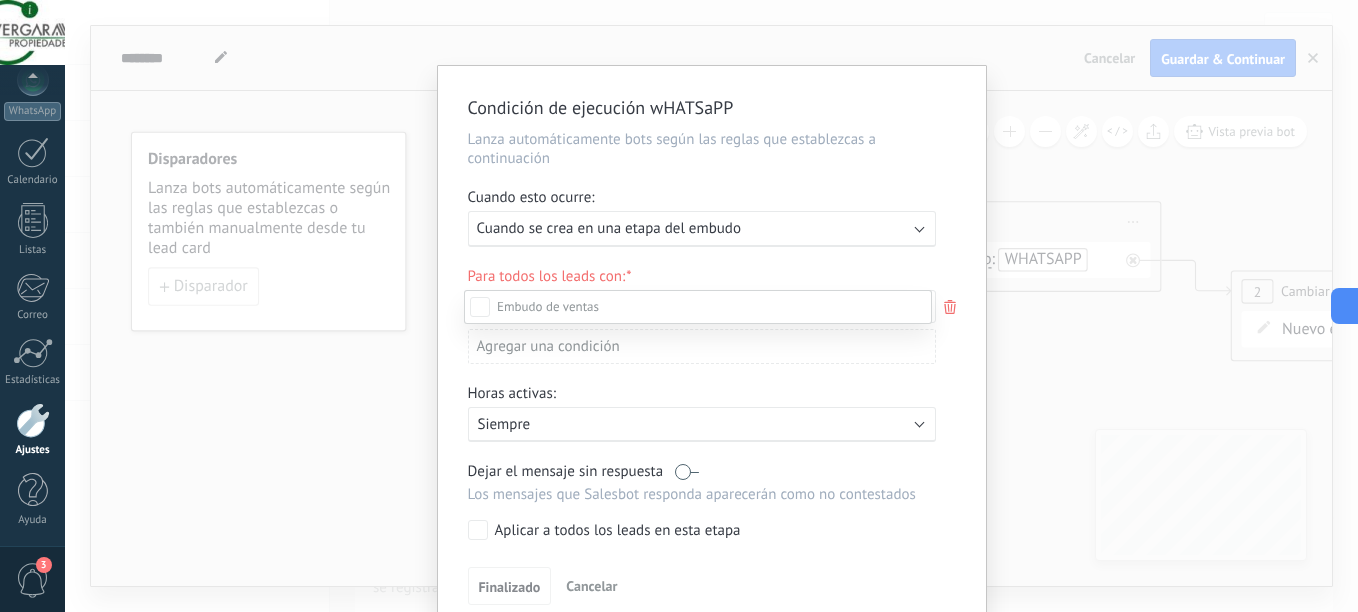 scroll, scrollTop: 365, scrollLeft: 0, axis: vertical 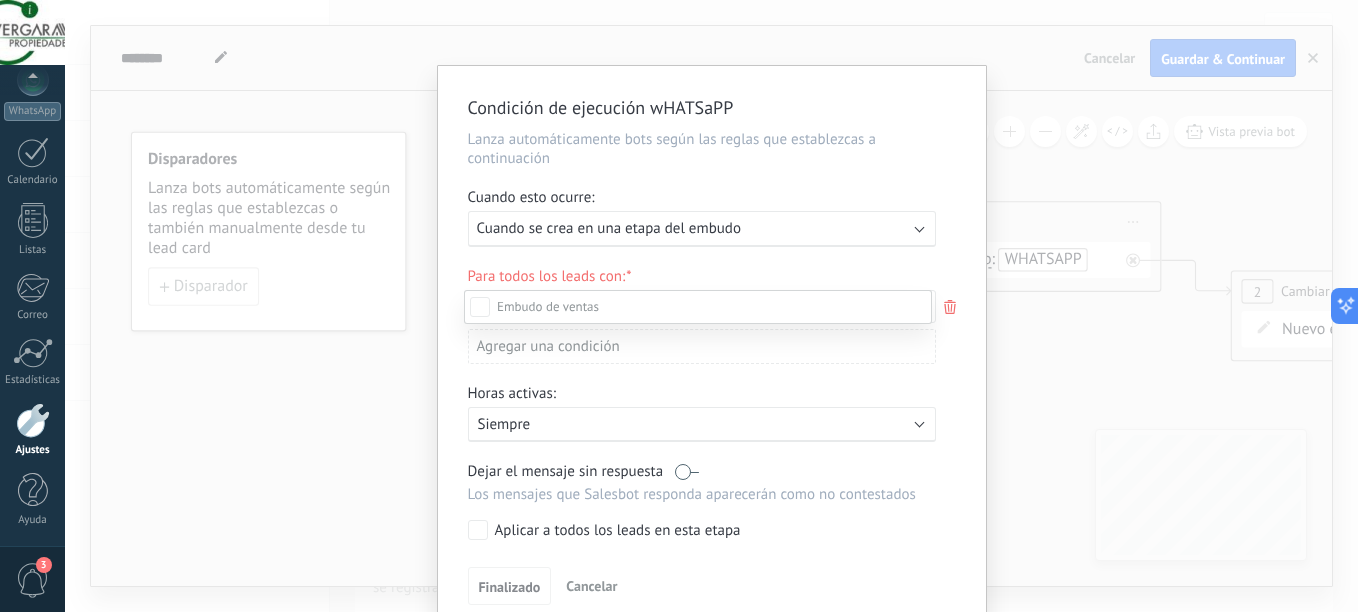 click at bounding box center (711, 306) 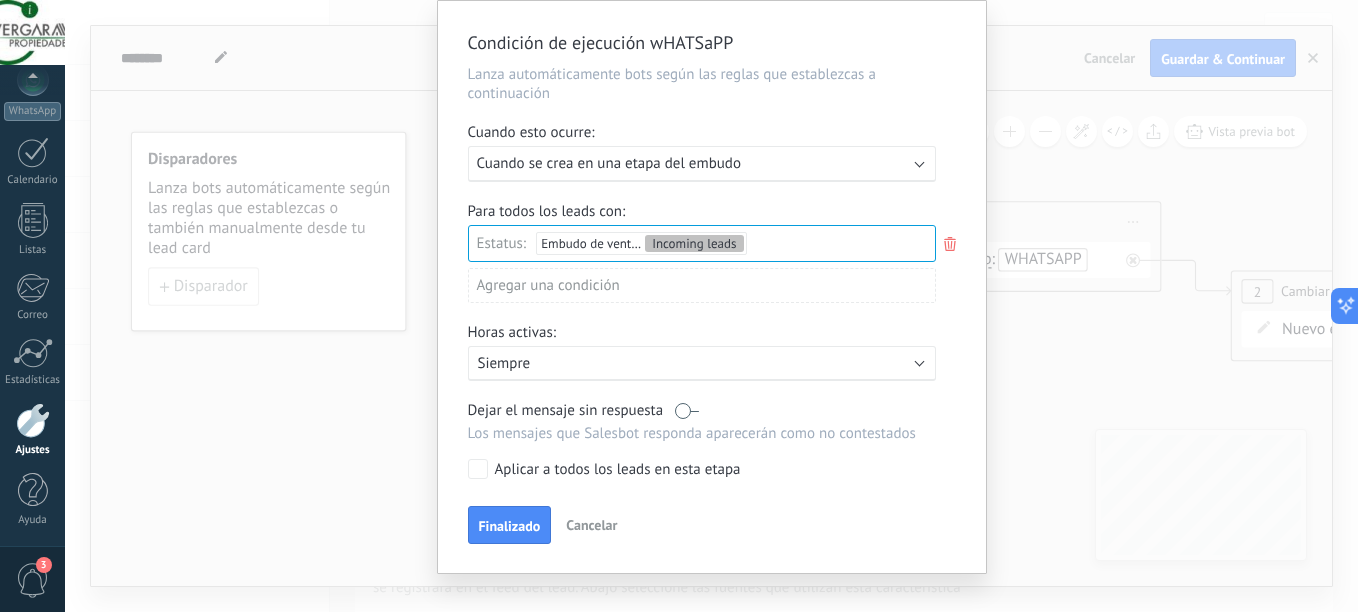scroll, scrollTop: 92, scrollLeft: 0, axis: vertical 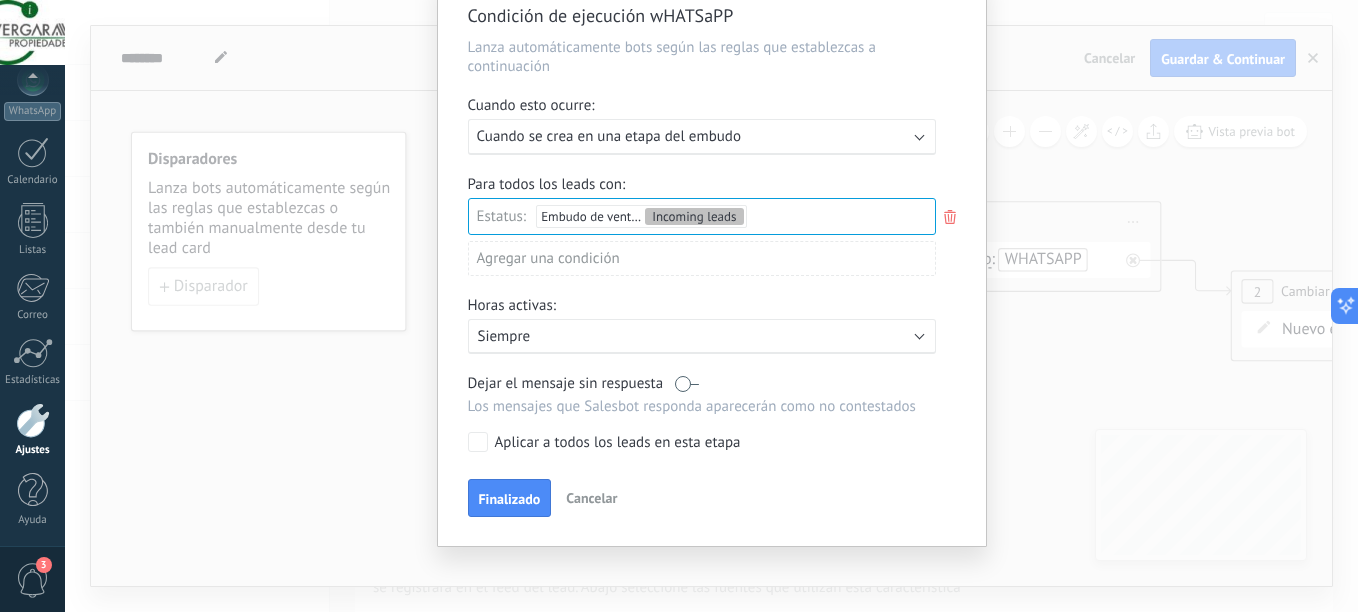click on "Agregar una condición" at bounding box center (702, 258) 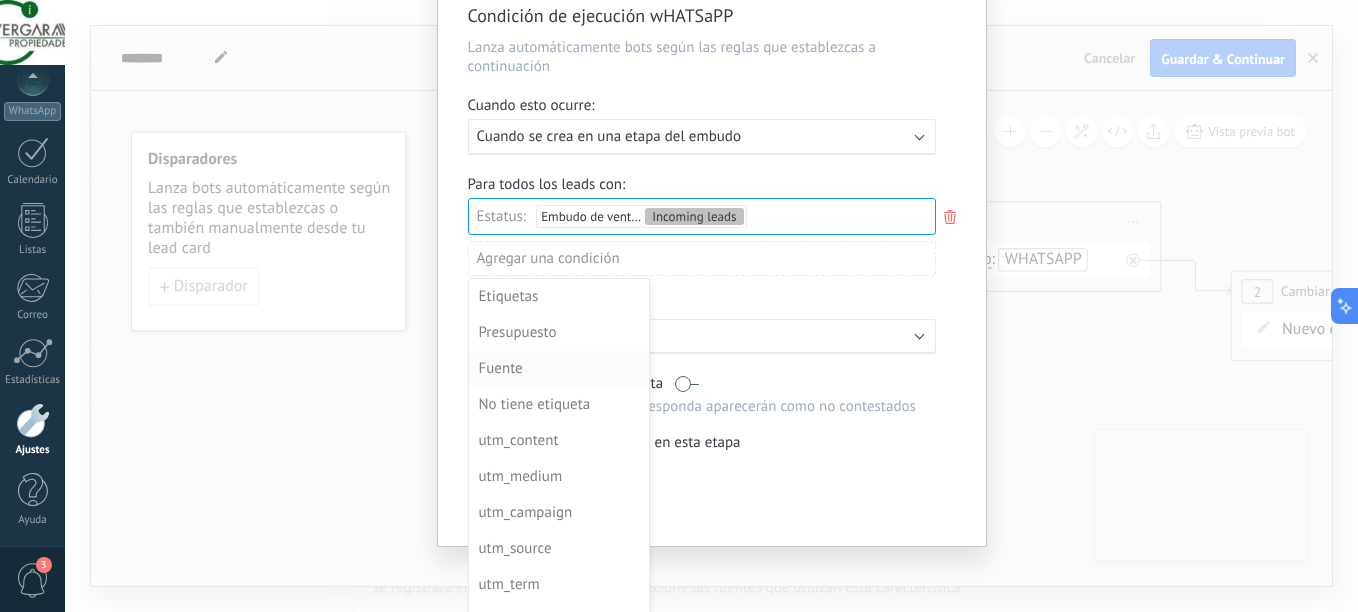 click on "Fuente" at bounding box center [557, 369] 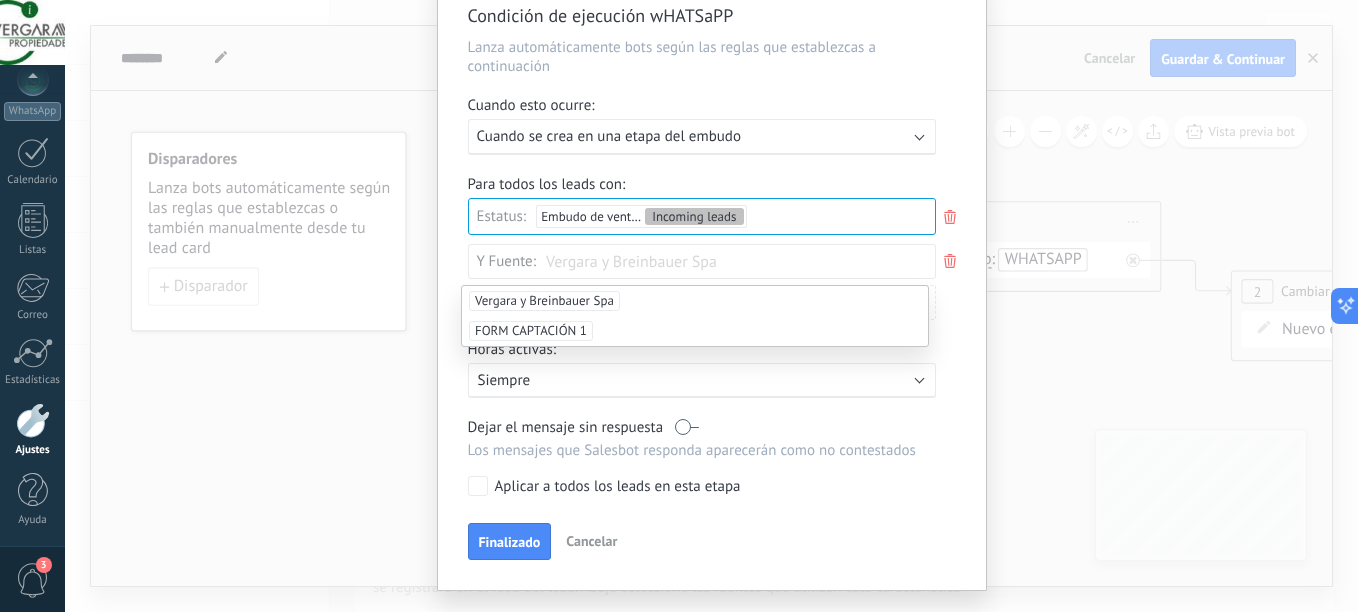 click on "Vergara y Breinbauer Spa" at bounding box center (544, 301) 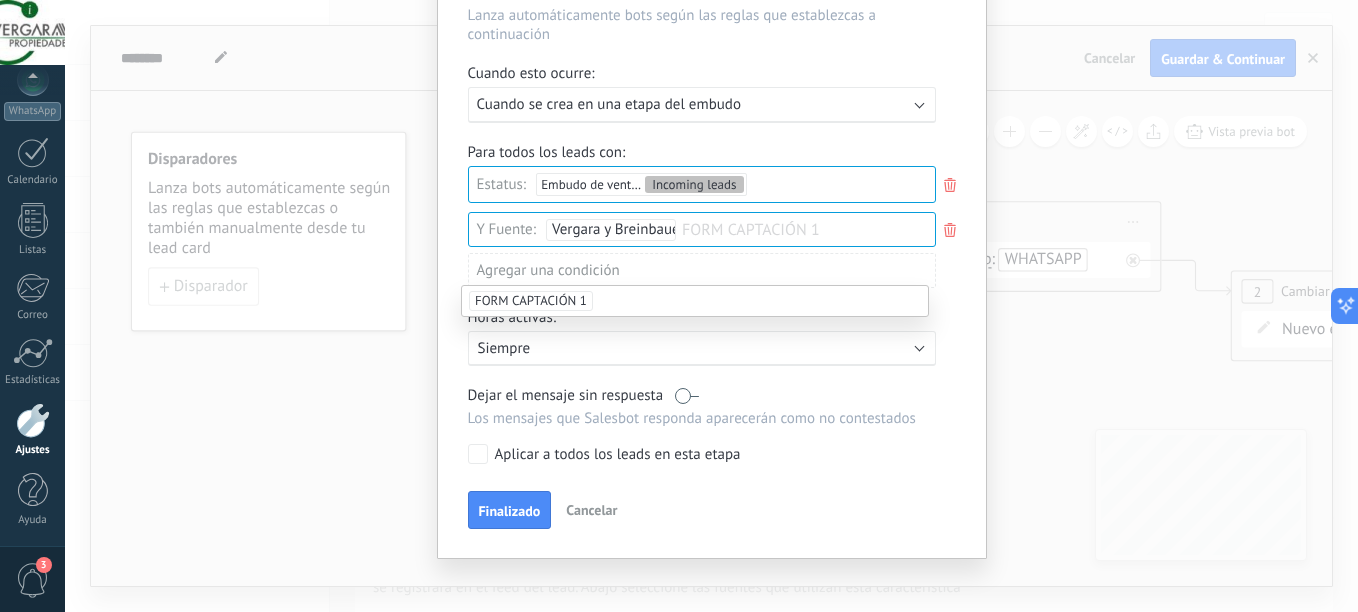 scroll, scrollTop: 136, scrollLeft: 0, axis: vertical 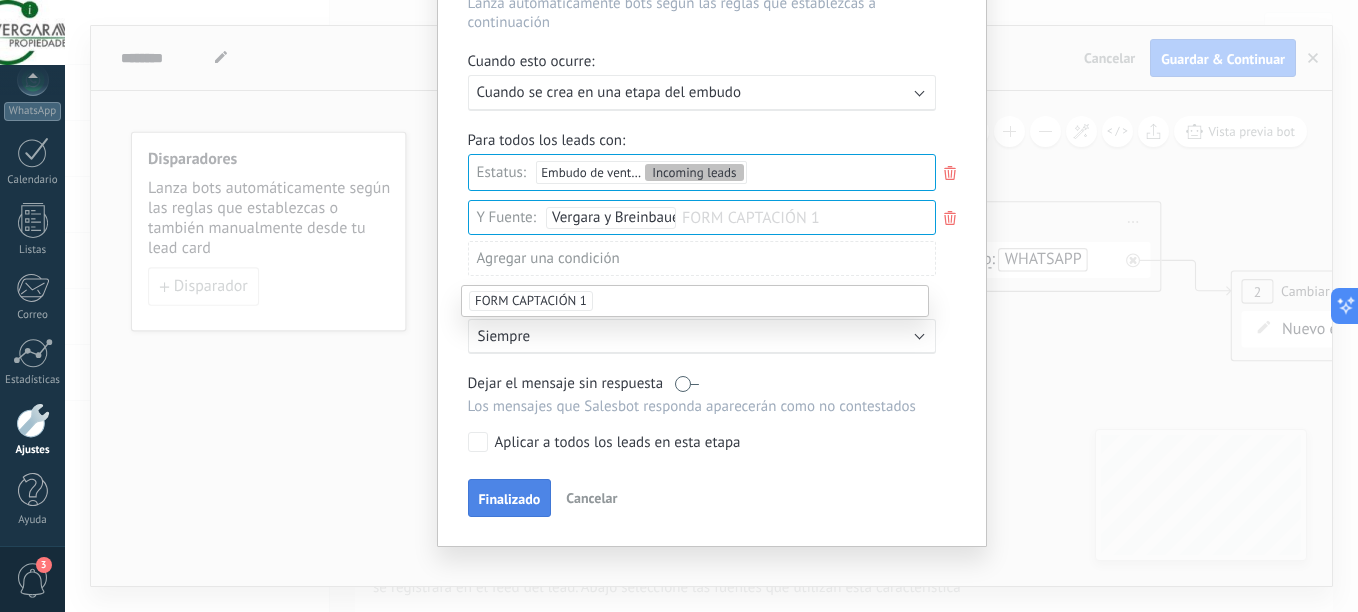 click on "Finalizado" at bounding box center [510, 499] 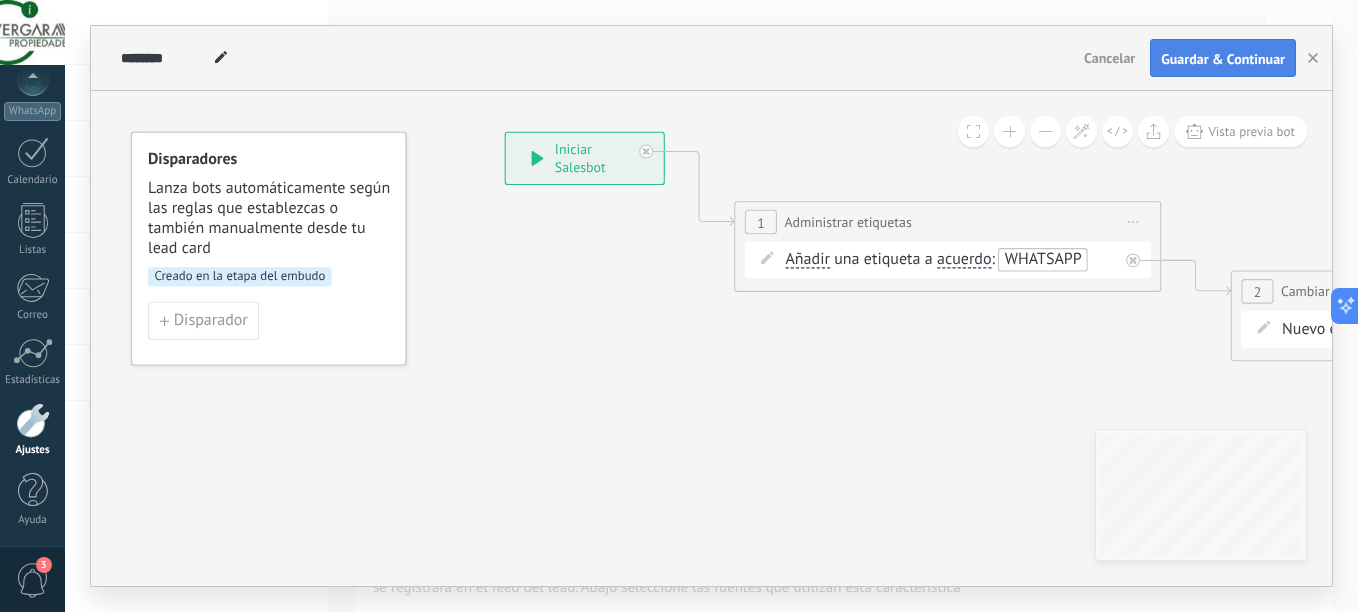 click on "Guardar & Continuar" at bounding box center (1223, 59) 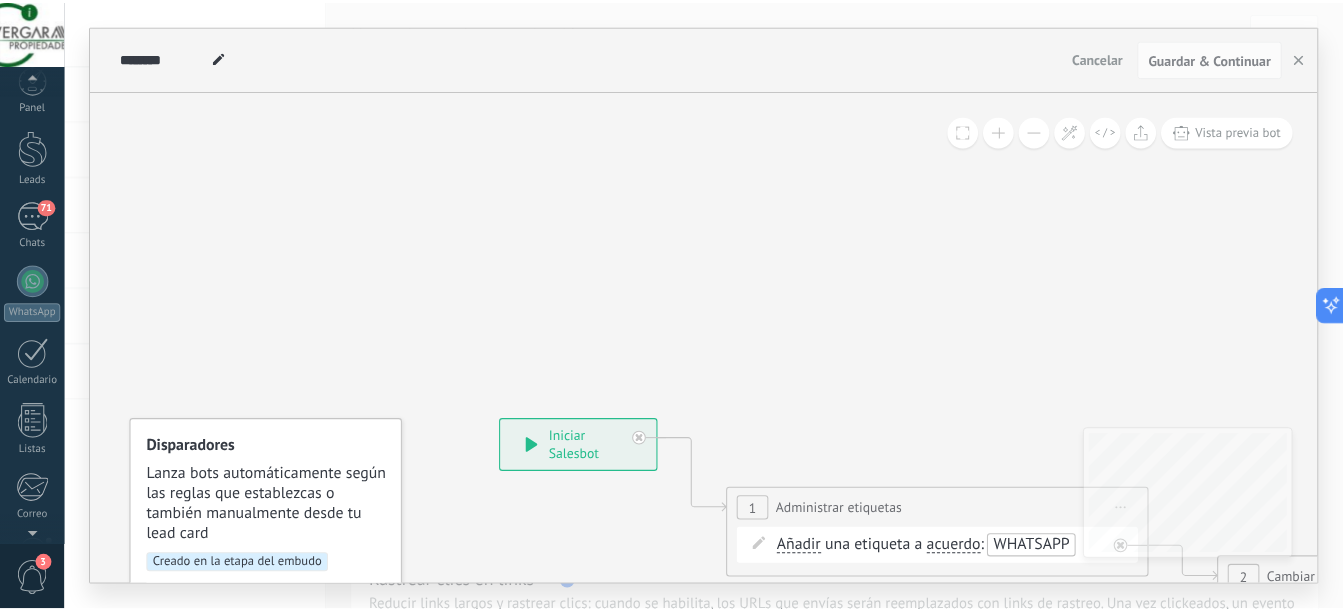 scroll, scrollTop: 0, scrollLeft: 0, axis: both 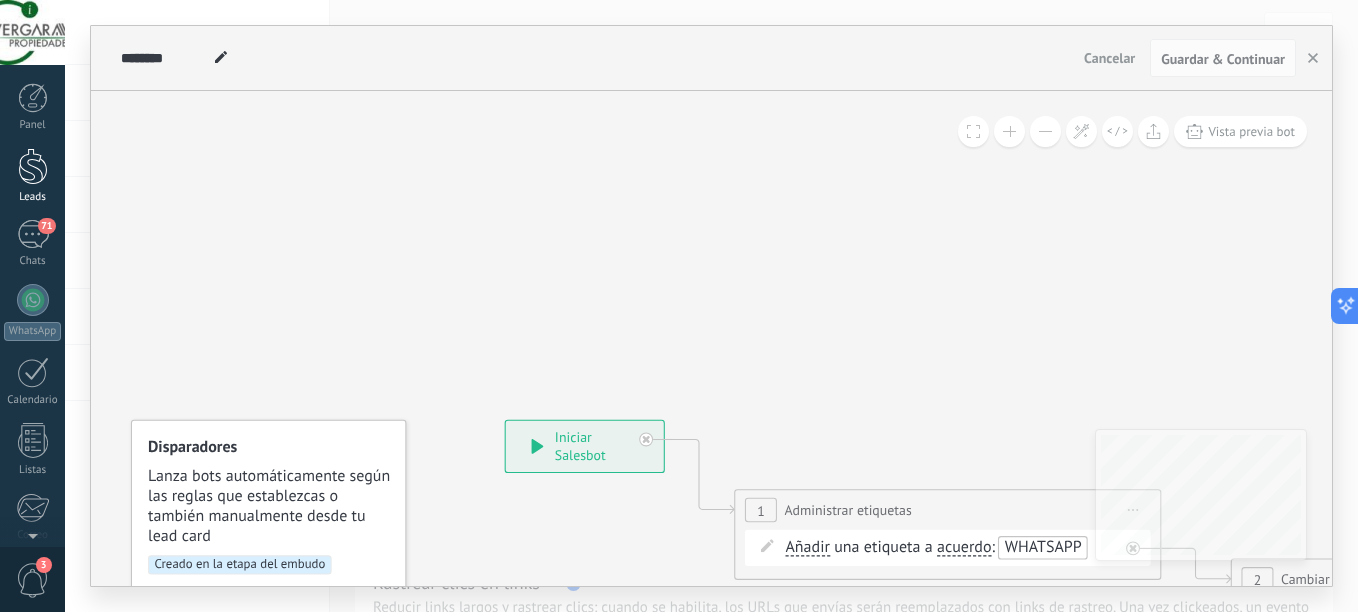 click at bounding box center (33, 166) 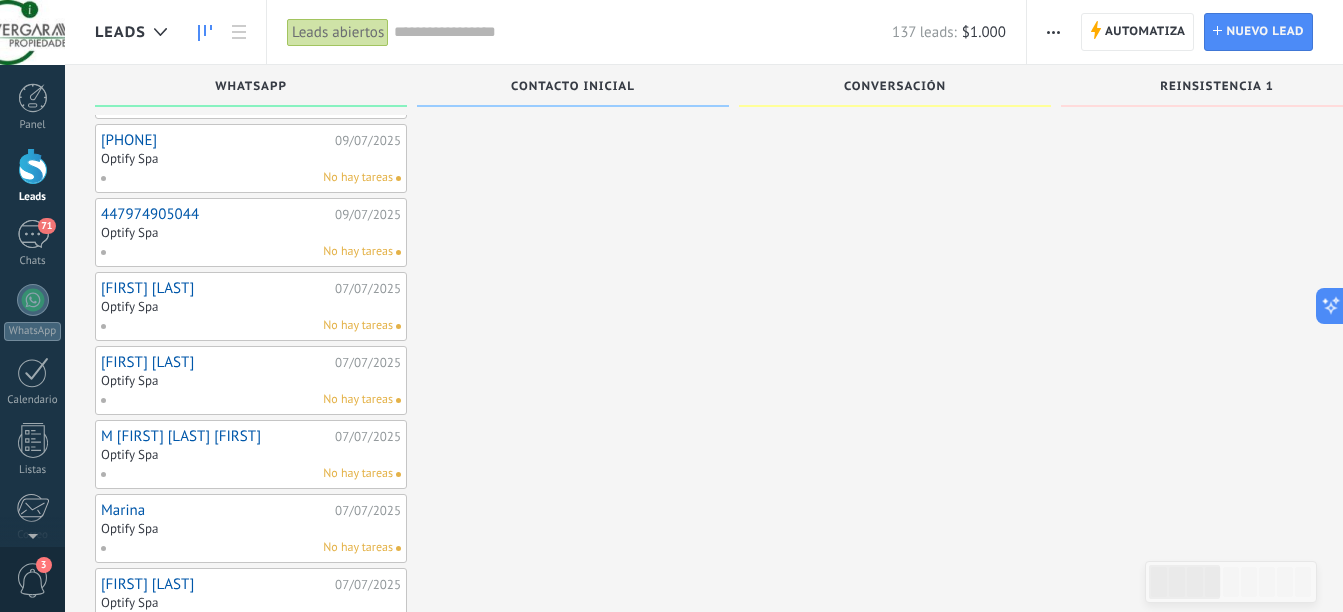 scroll, scrollTop: 0, scrollLeft: 0, axis: both 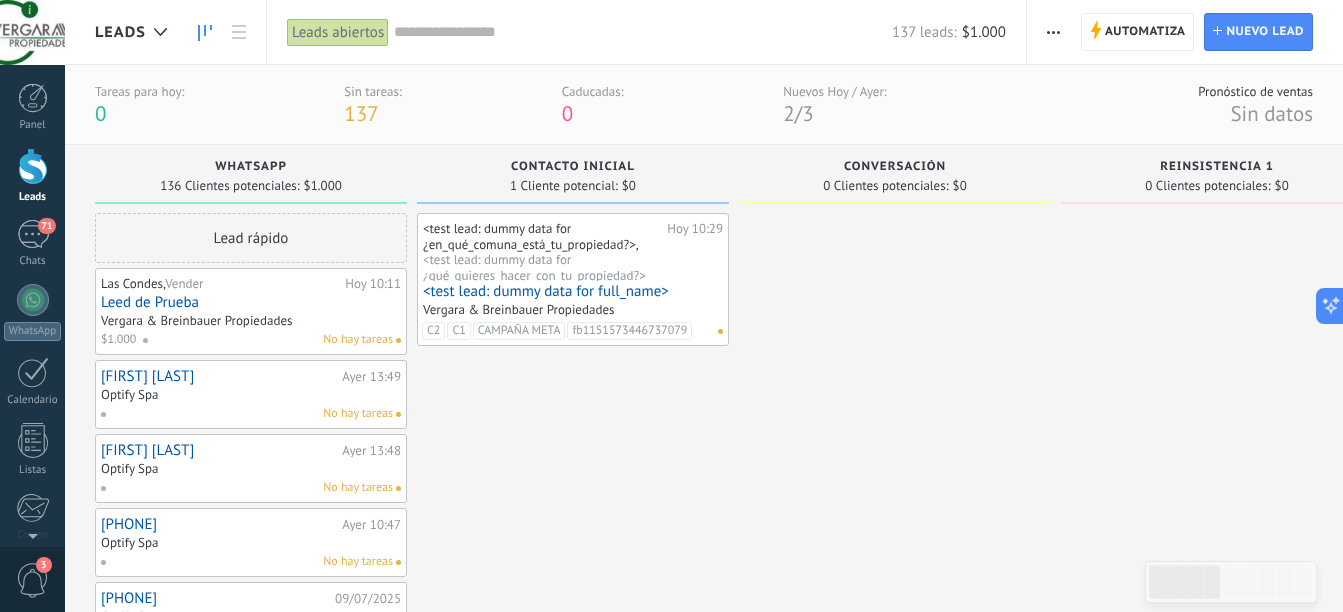 click at bounding box center [205, 32] 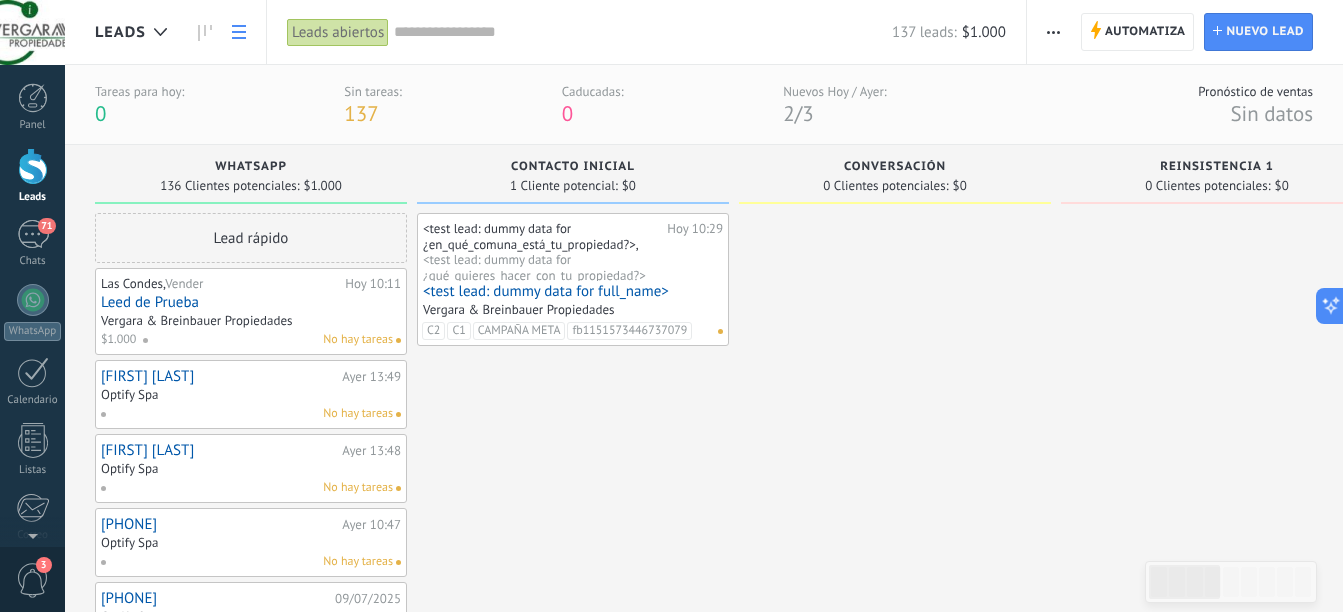click 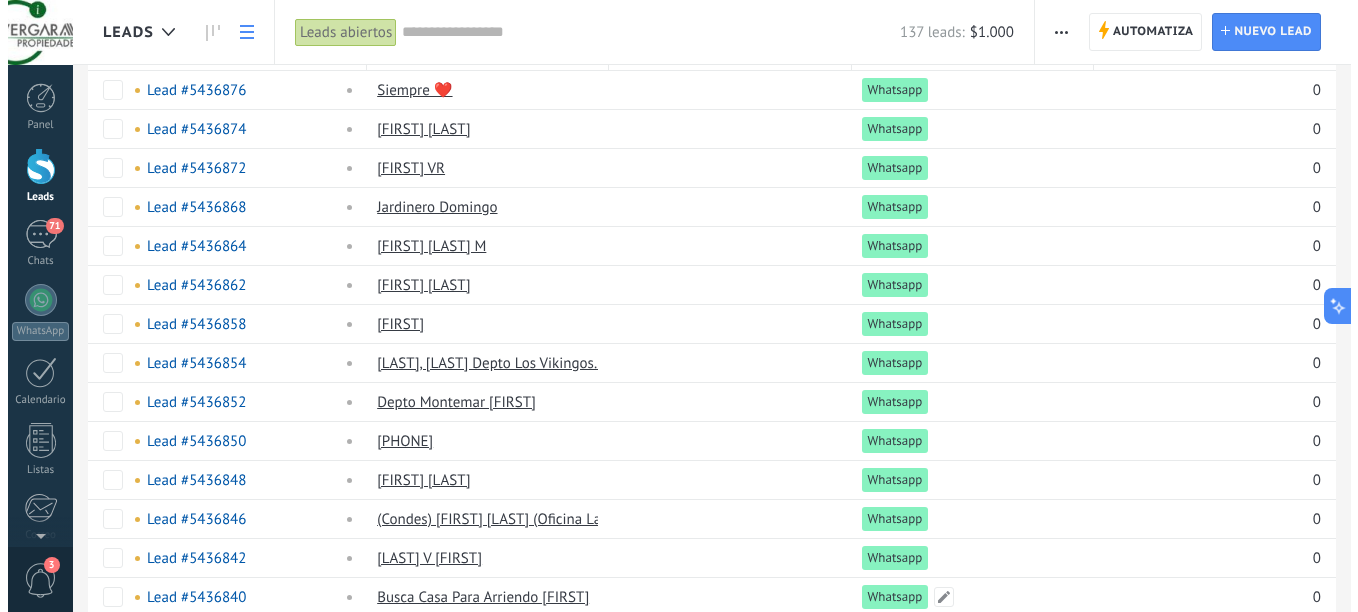 scroll, scrollTop: 0, scrollLeft: 0, axis: both 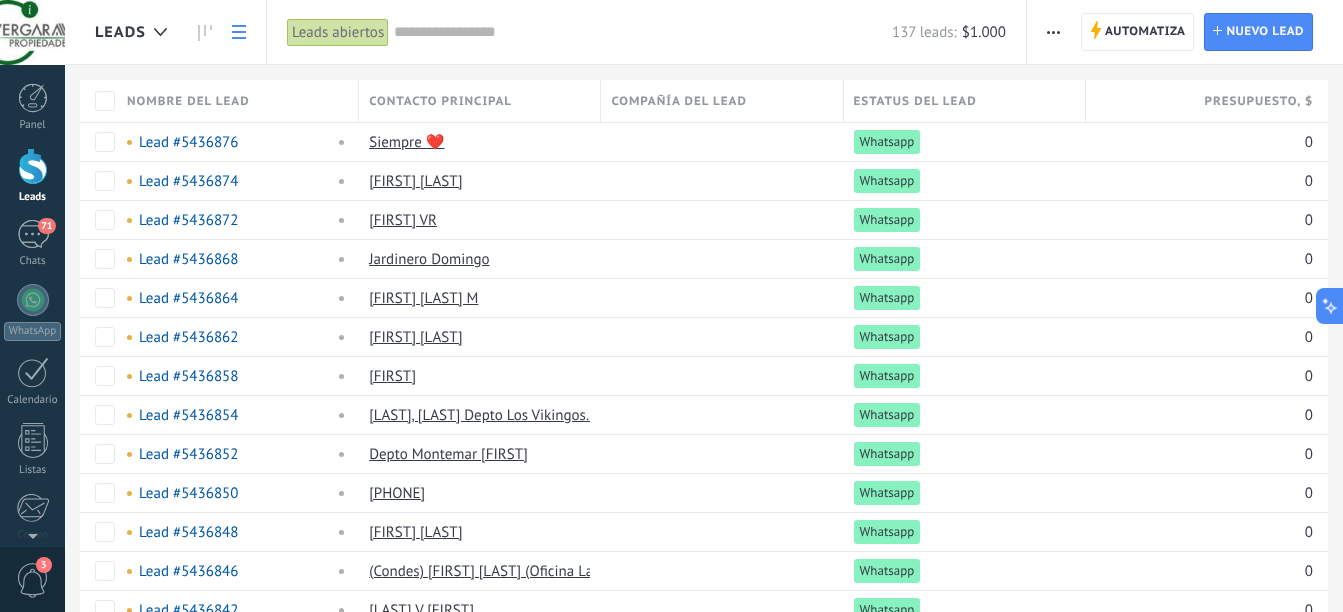 click at bounding box center [643, 32] 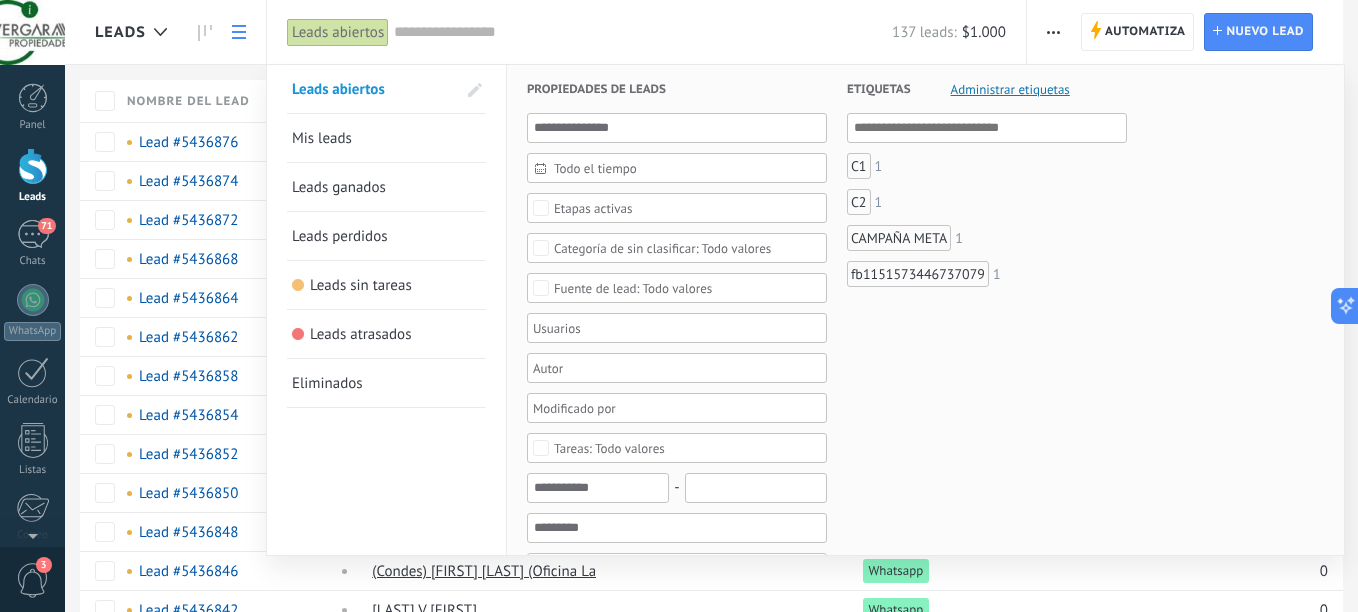 click on "Etapas activas" at bounding box center (593, 208) 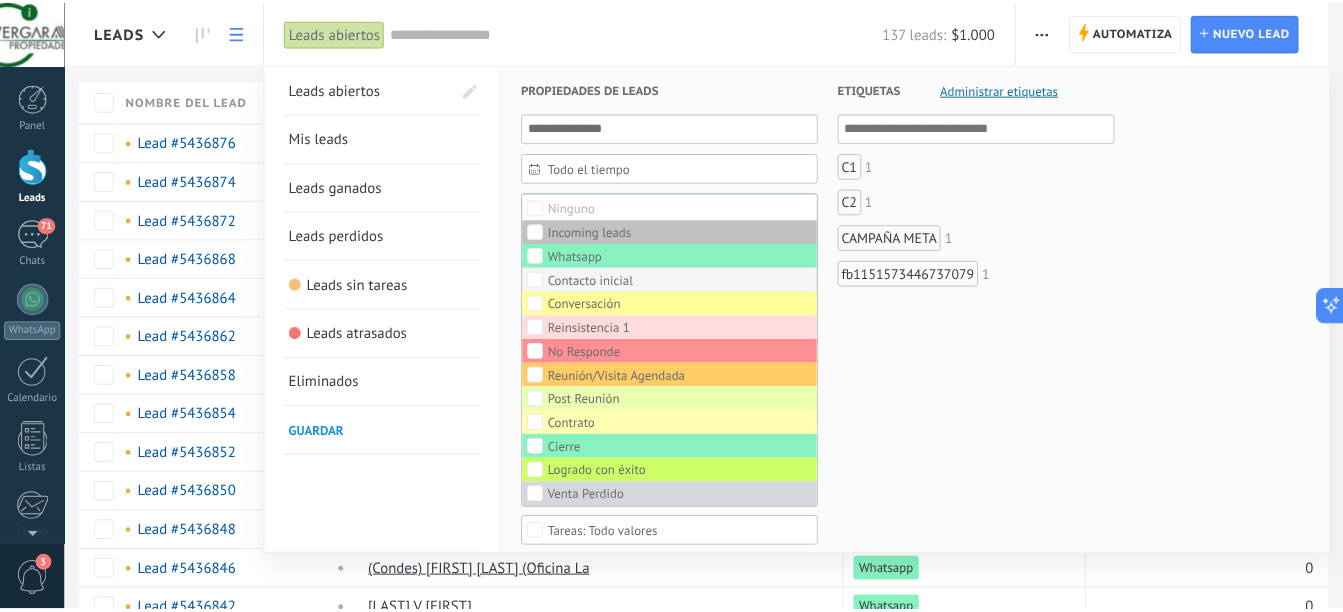 scroll, scrollTop: 0, scrollLeft: 0, axis: both 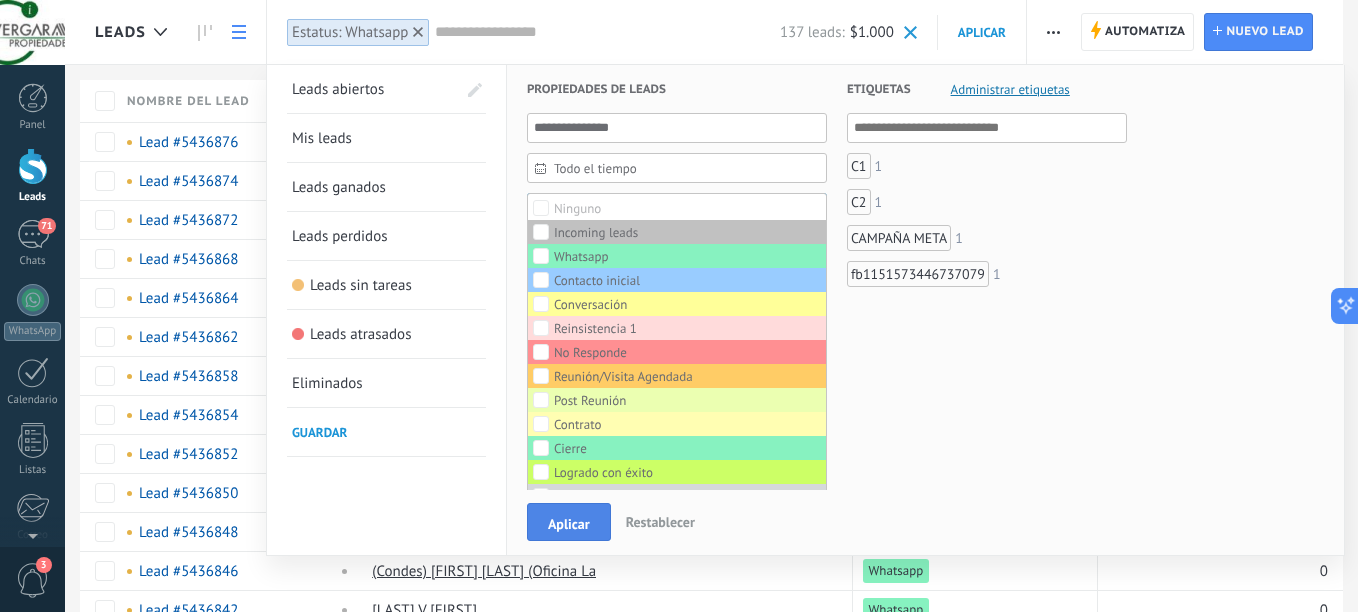 click on "Aplicar" at bounding box center (569, 524) 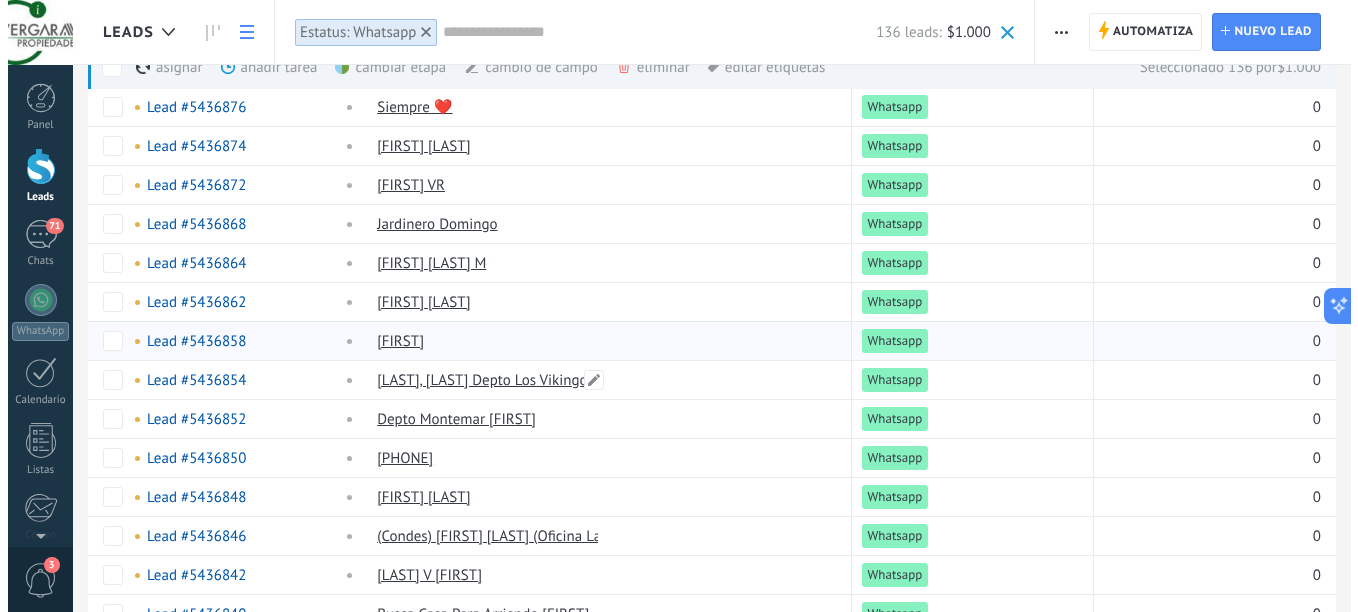 scroll, scrollTop: 0, scrollLeft: 0, axis: both 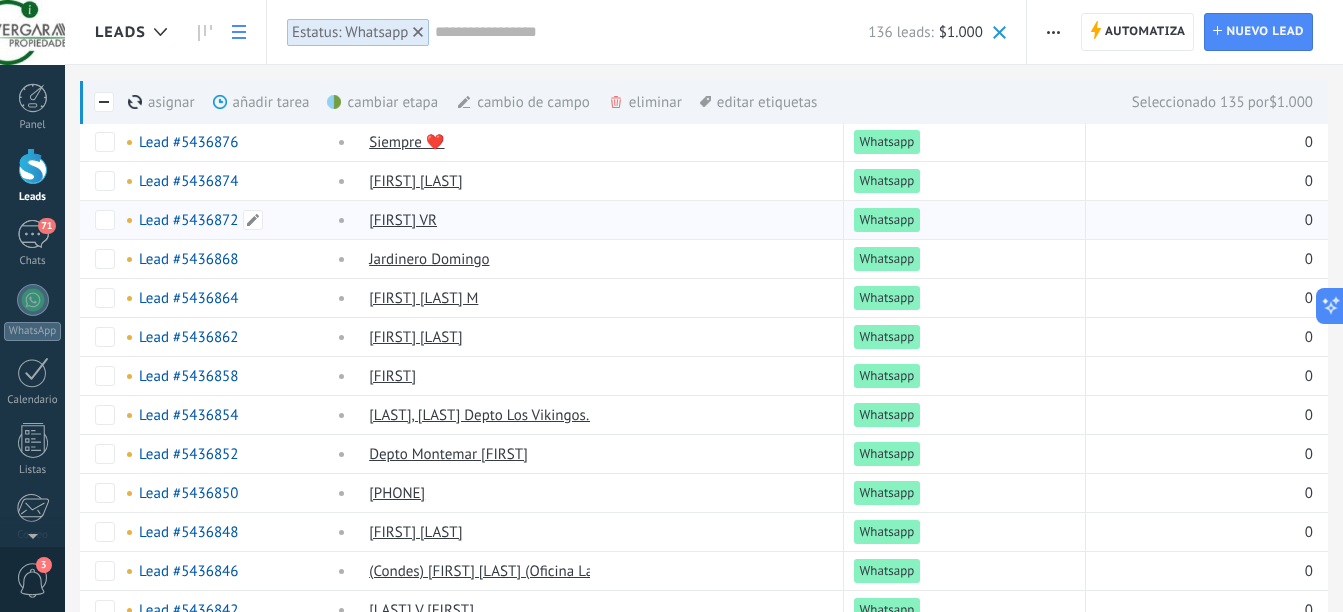 click on "Lead #5436872" at bounding box center [188, 220] 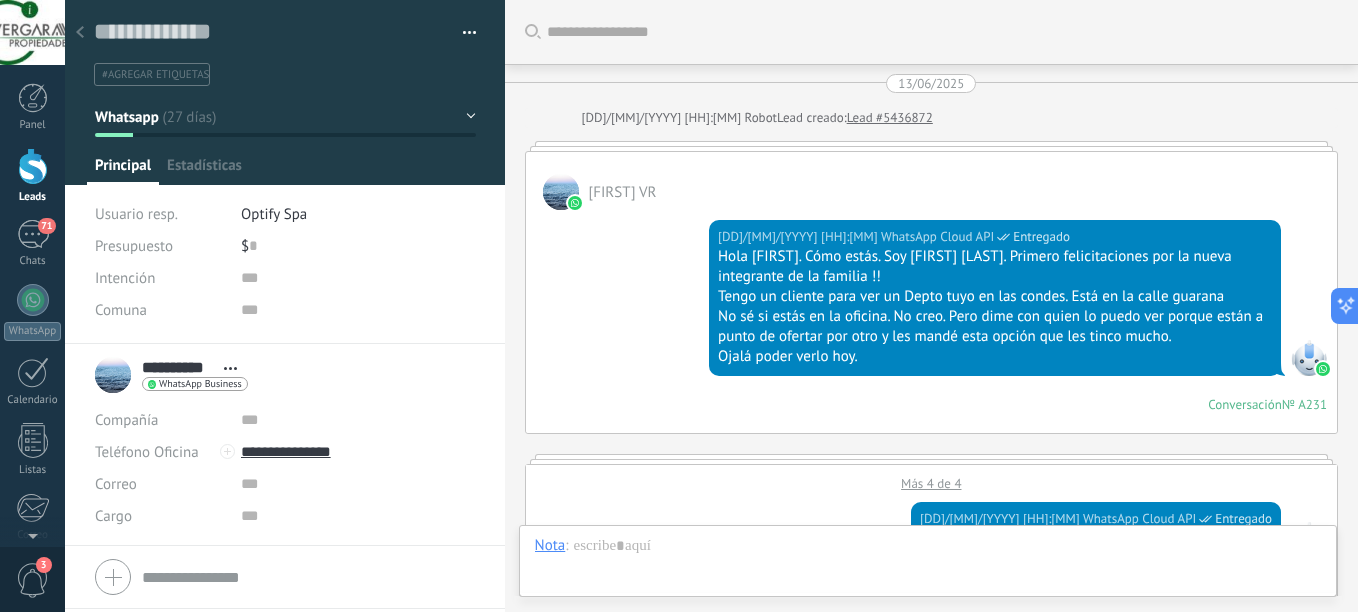 scroll, scrollTop: 30, scrollLeft: 0, axis: vertical 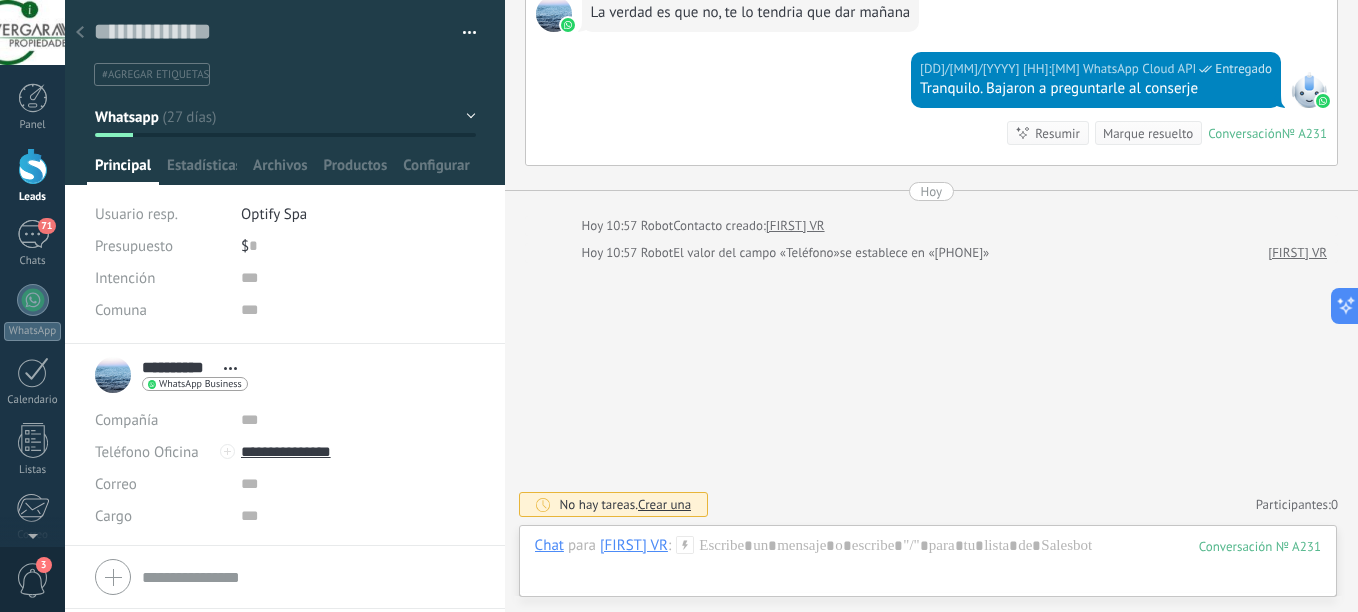 click 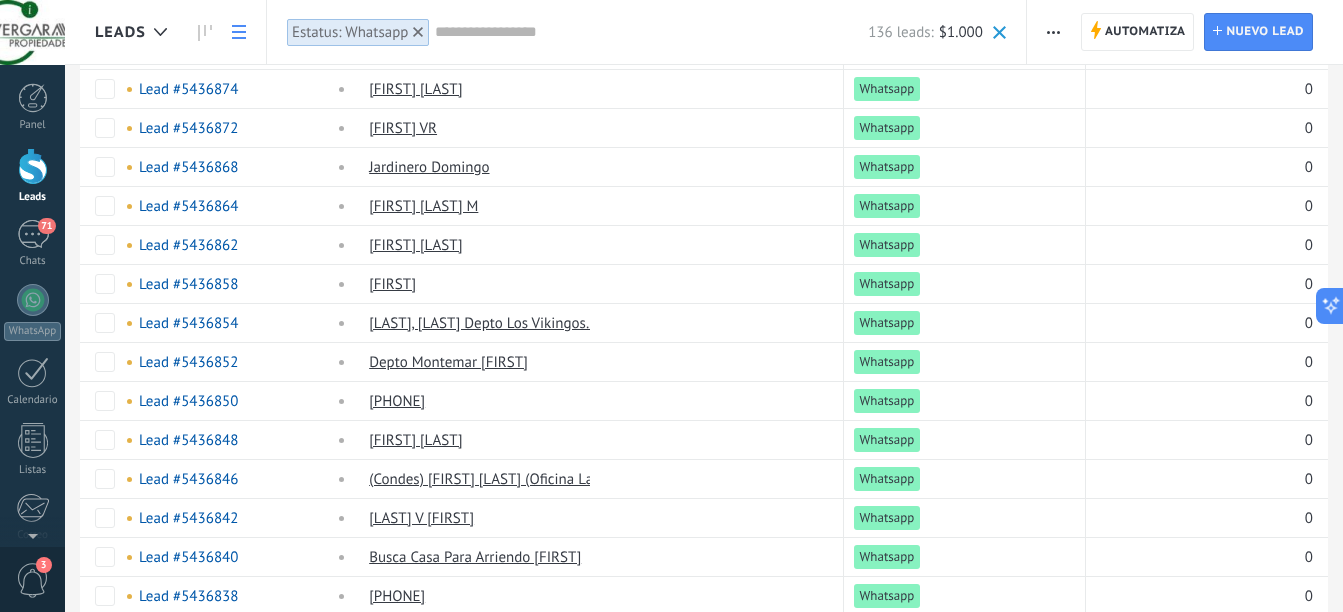 scroll, scrollTop: 0, scrollLeft: 0, axis: both 